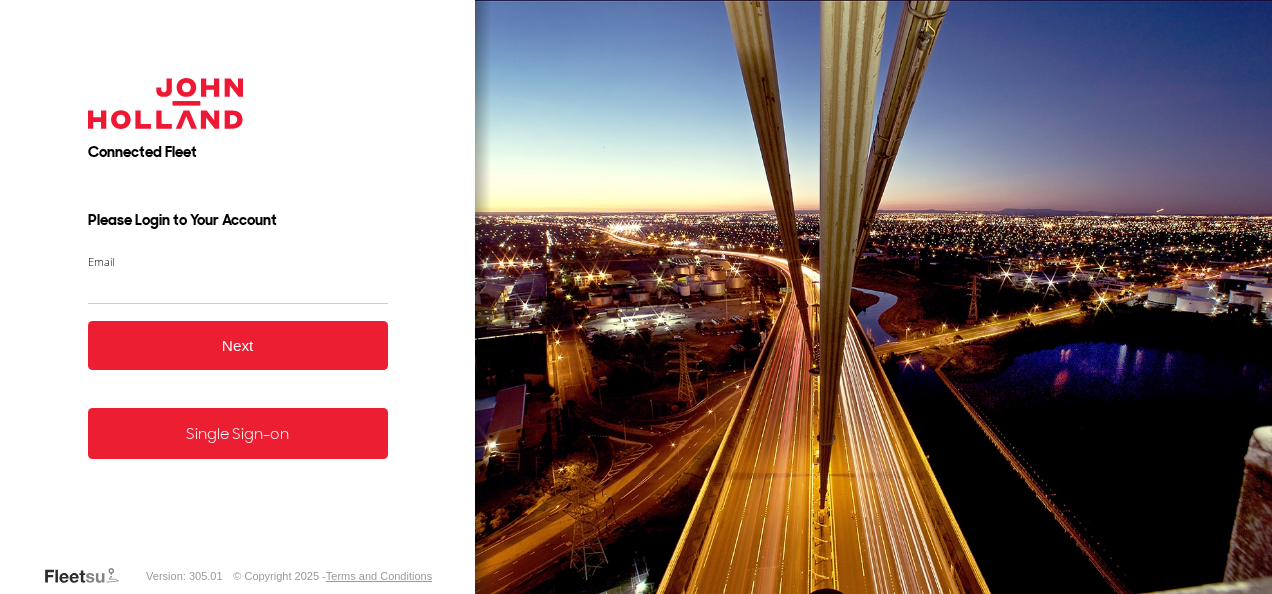 scroll, scrollTop: 0, scrollLeft: 0, axis: both 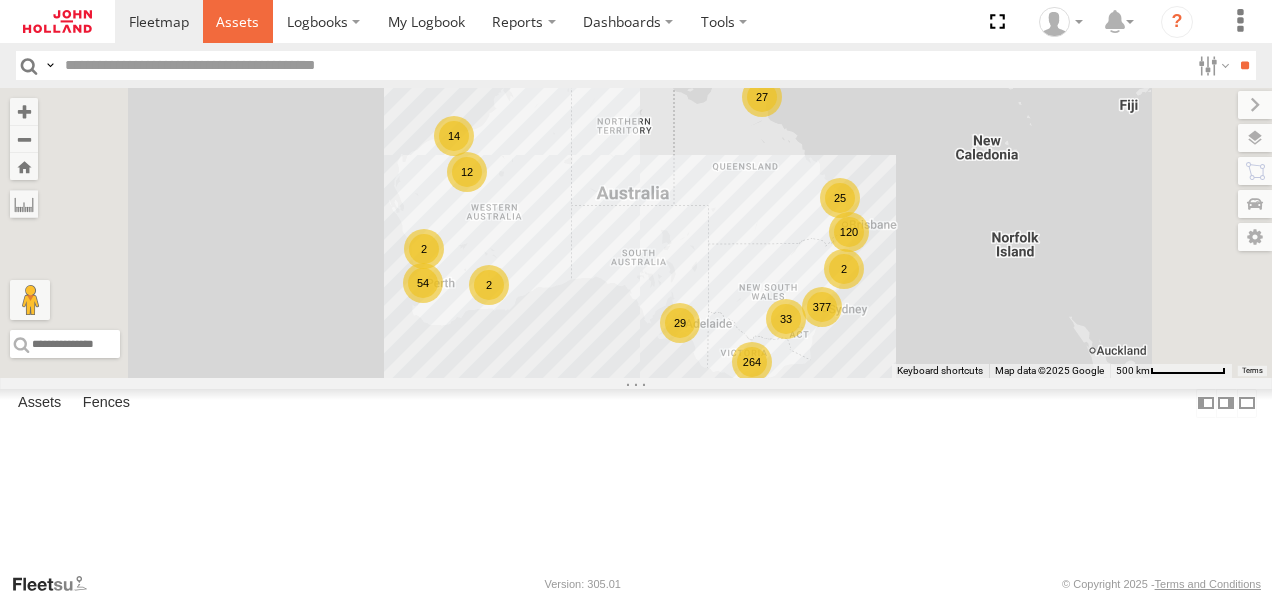 click at bounding box center (237, 21) 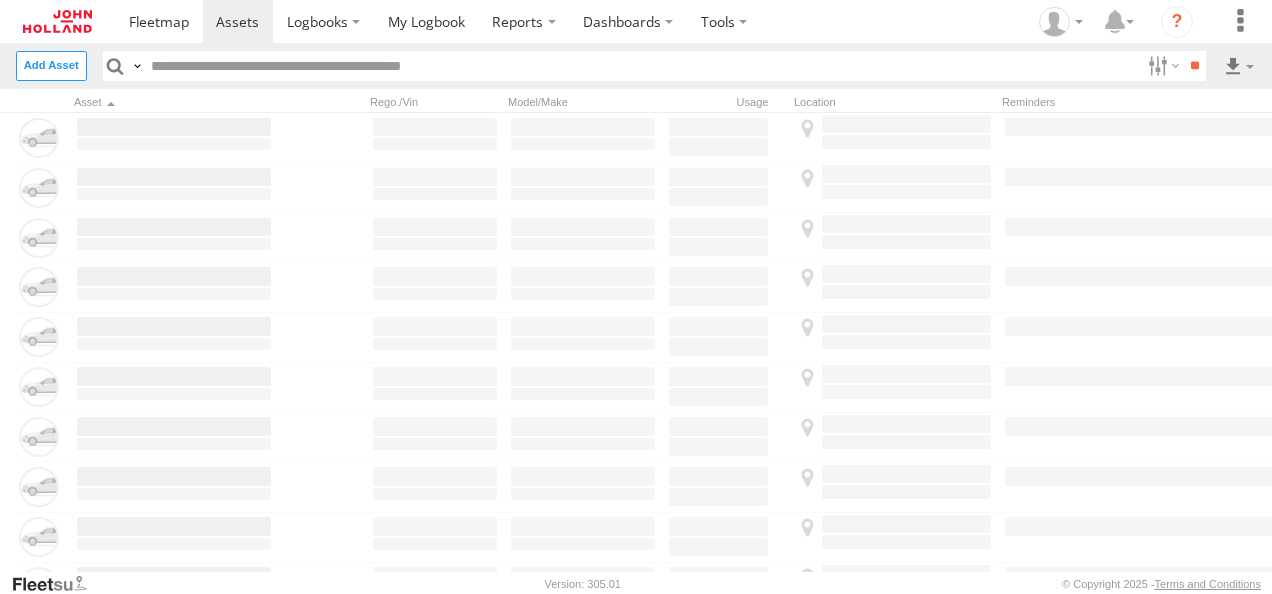 scroll, scrollTop: 0, scrollLeft: 0, axis: both 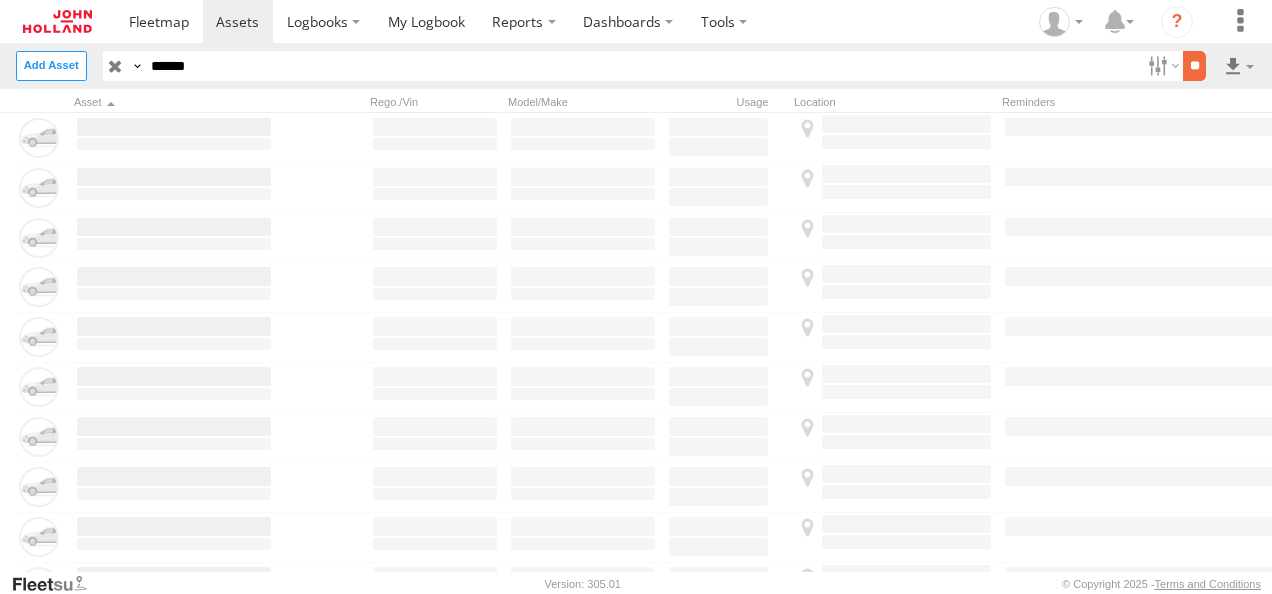 type on "******" 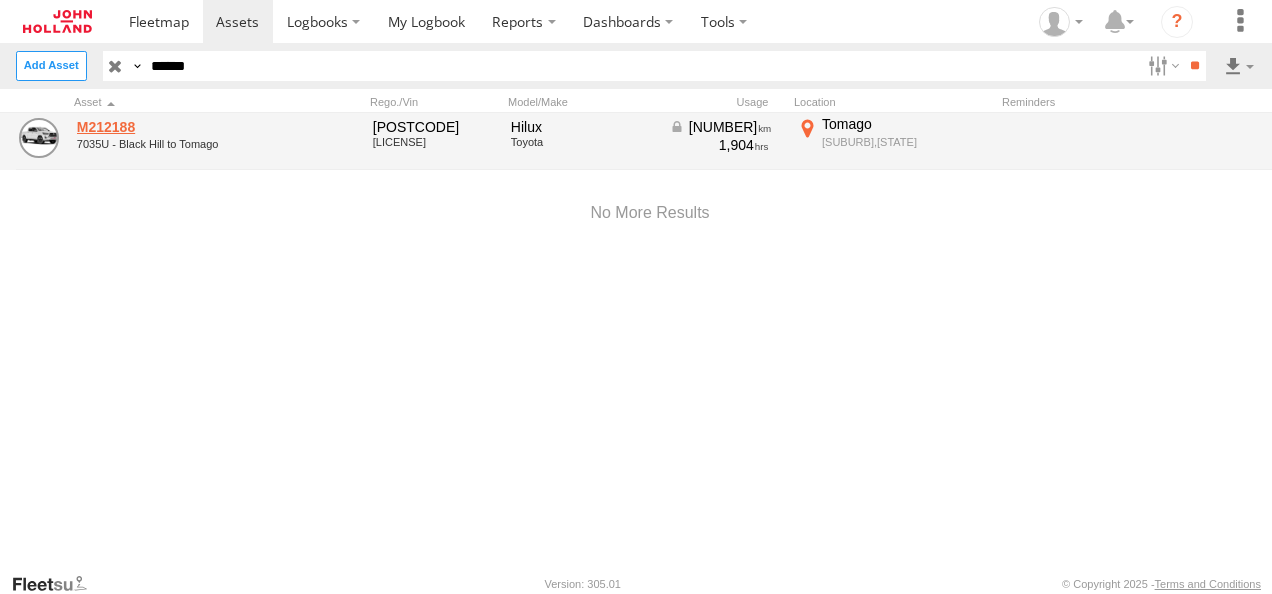 click on "M212188" at bounding box center (174, 127) 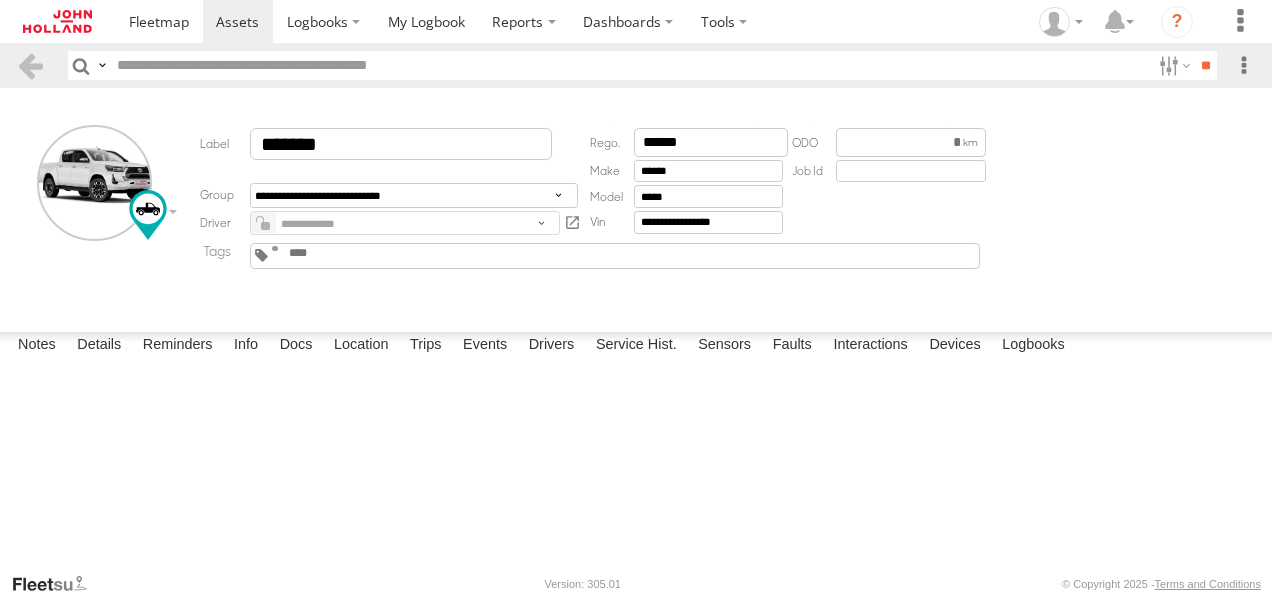 scroll, scrollTop: 0, scrollLeft: 0, axis: both 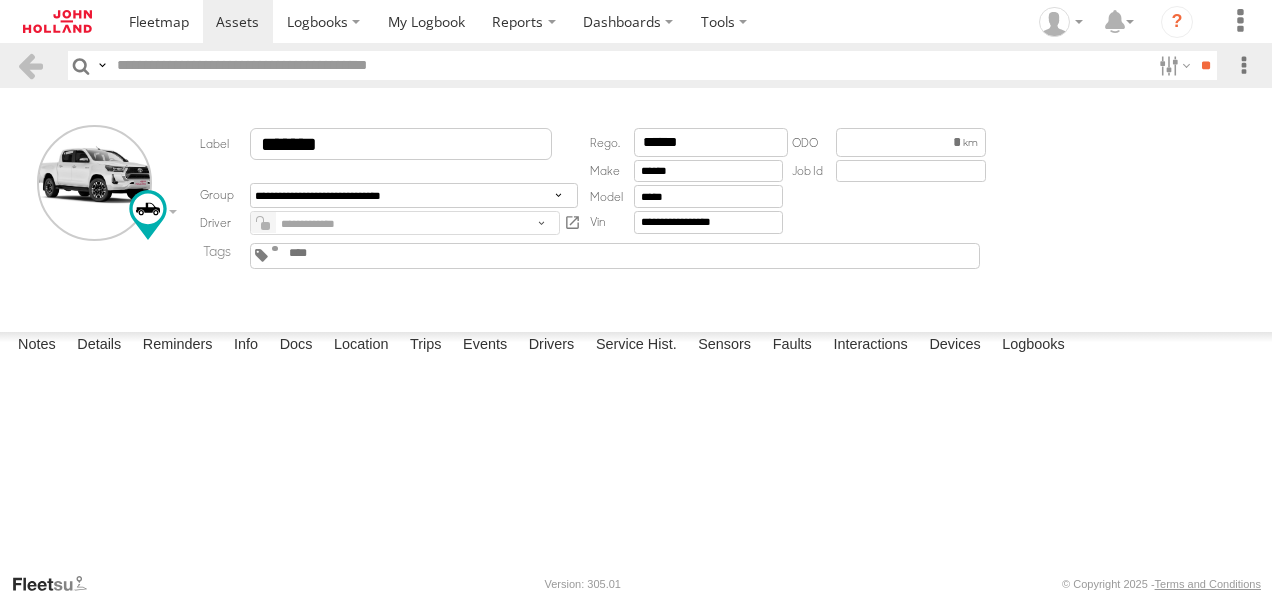 type on "******" 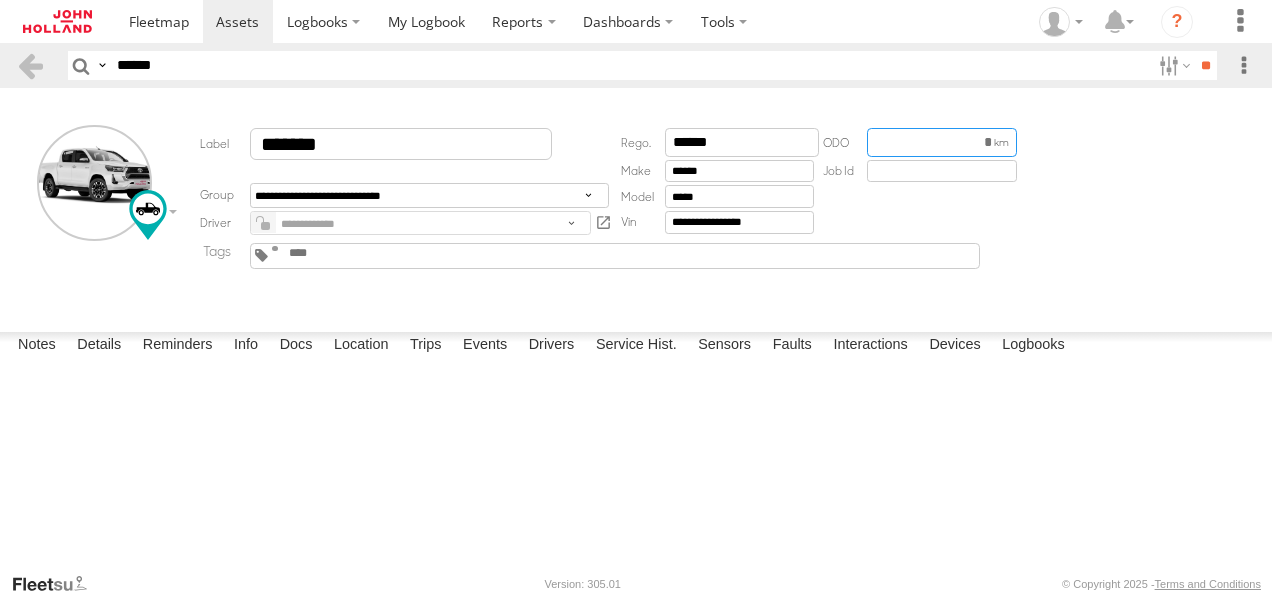drag, startPoint x: 928, startPoint y: 142, endPoint x: 1022, endPoint y: 149, distance: 94.26028 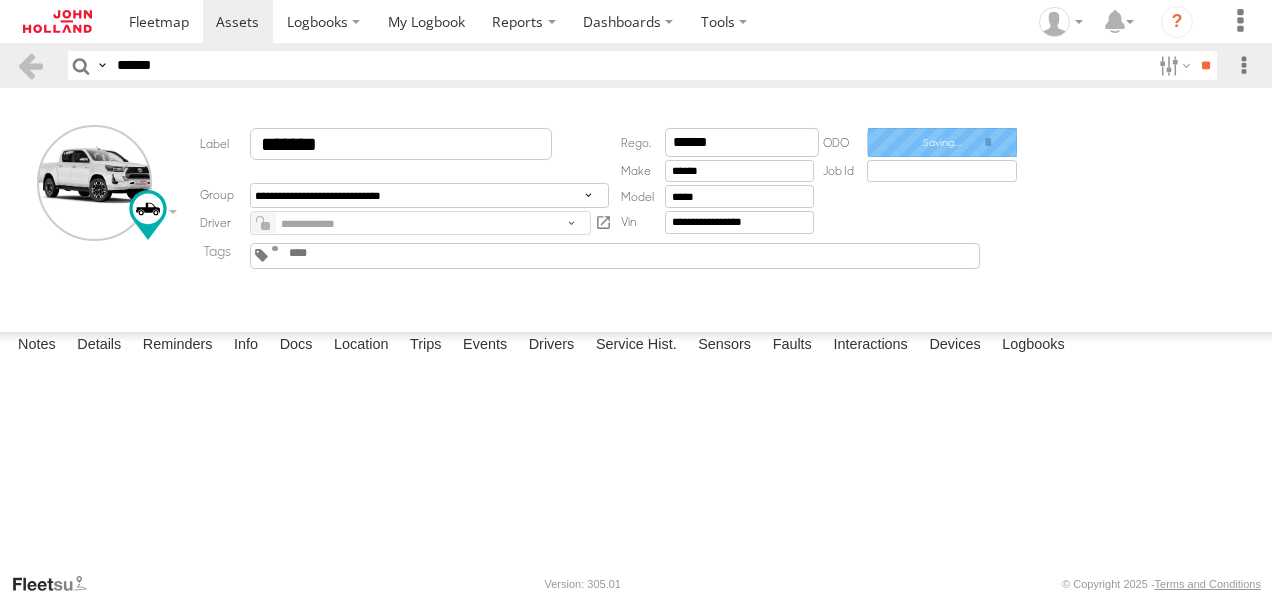 click at bounding box center (0, 0) 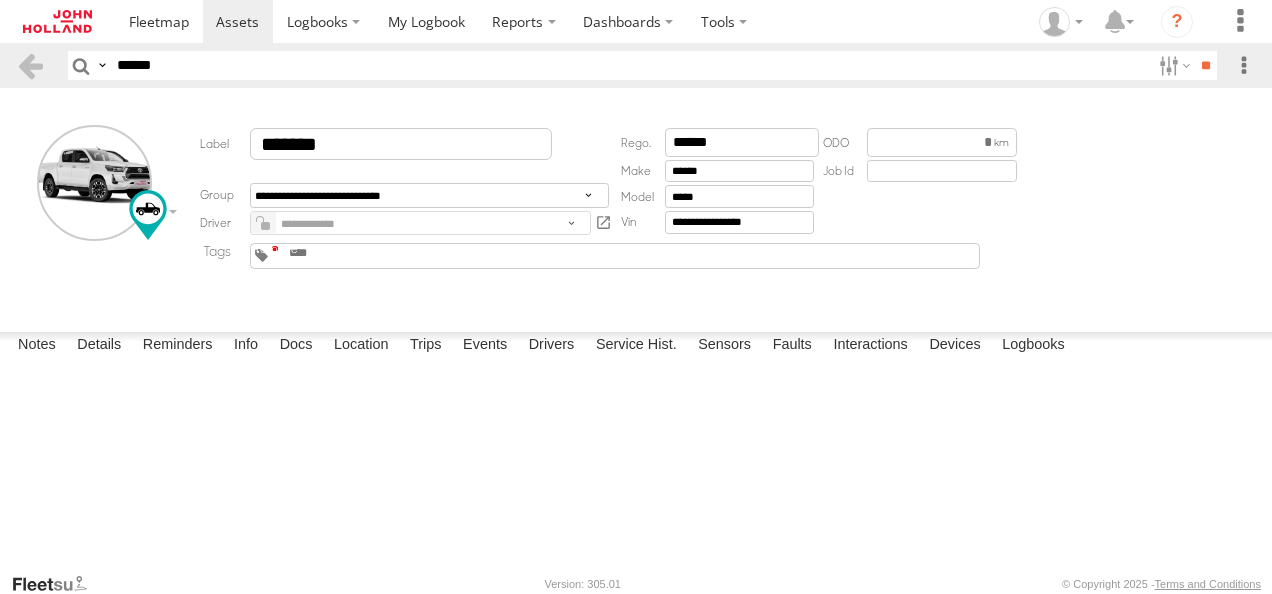 type on "**********" 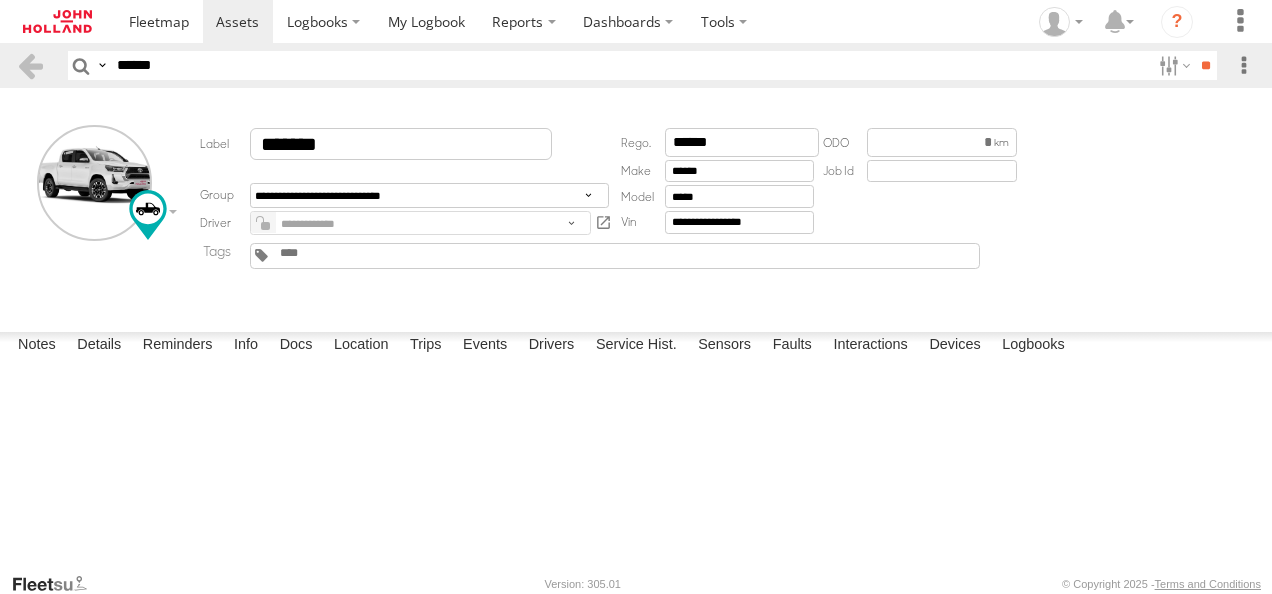 drag, startPoint x: 300, startPoint y: 259, endPoint x: 324, endPoint y: 264, distance: 24.5153 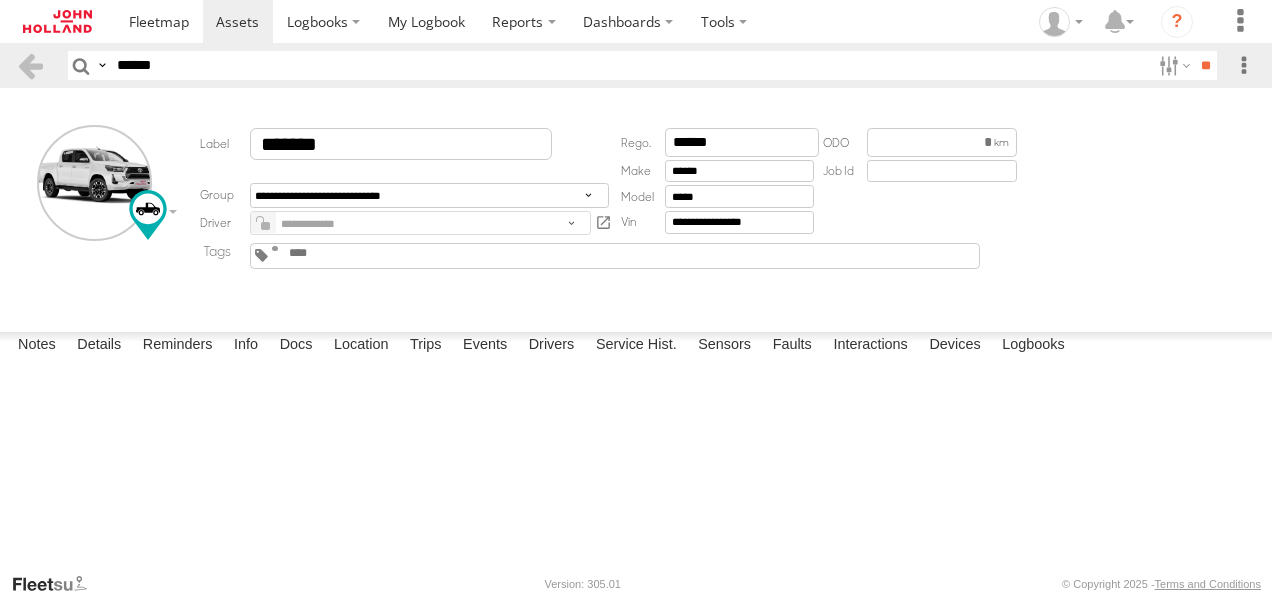 click at bounding box center (335, 253) 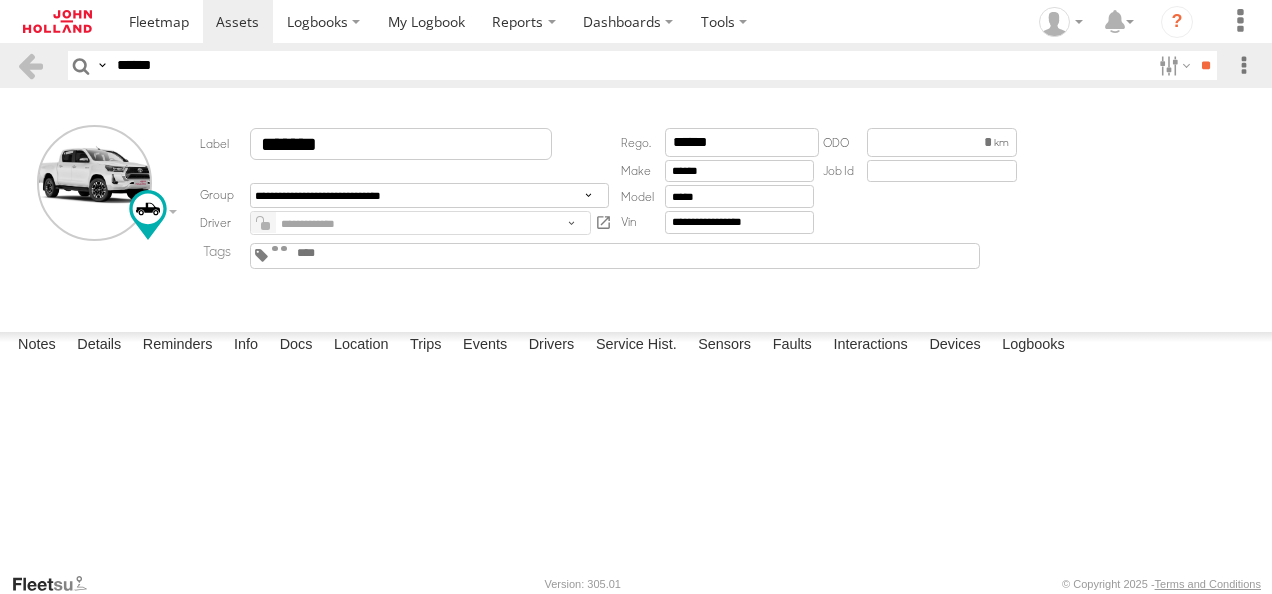 click at bounding box center [265, 226] 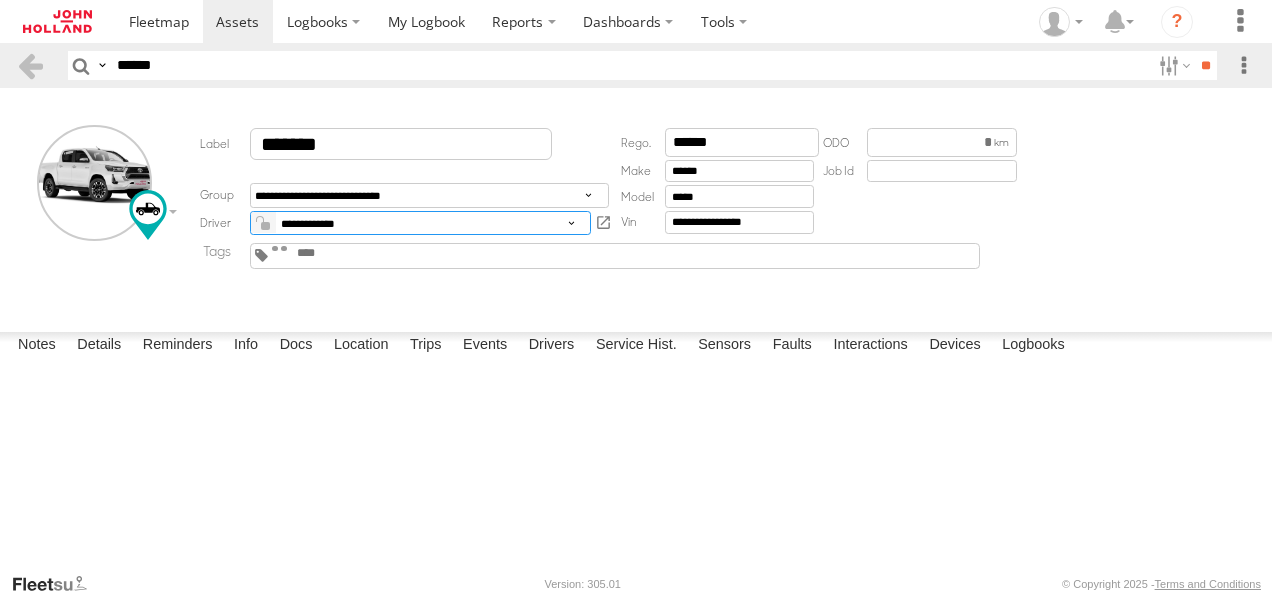 click on "**********" at bounding box center (420, 223) 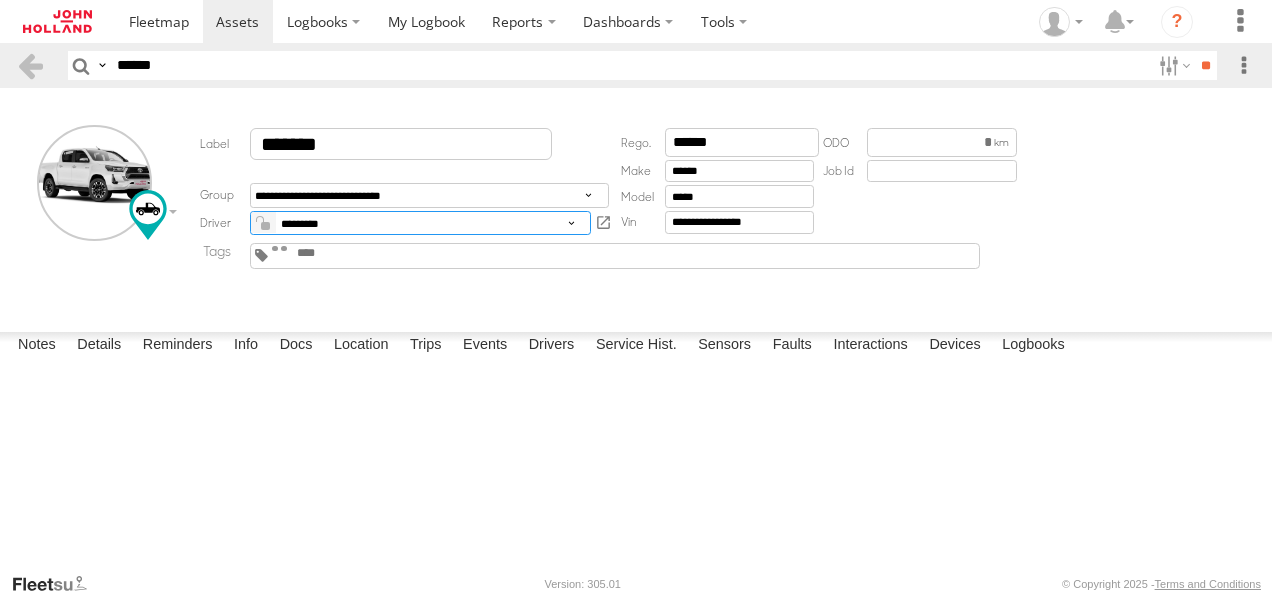 click on "**********" at bounding box center (420, 223) 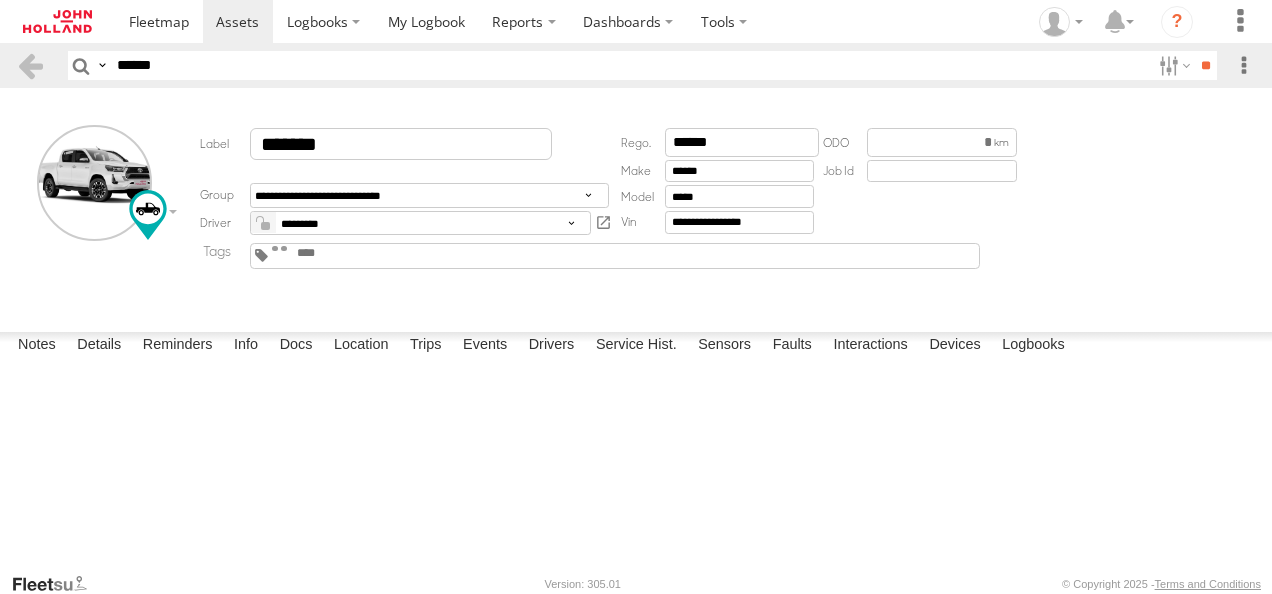 click on "**********" at bounding box center [636, 206] 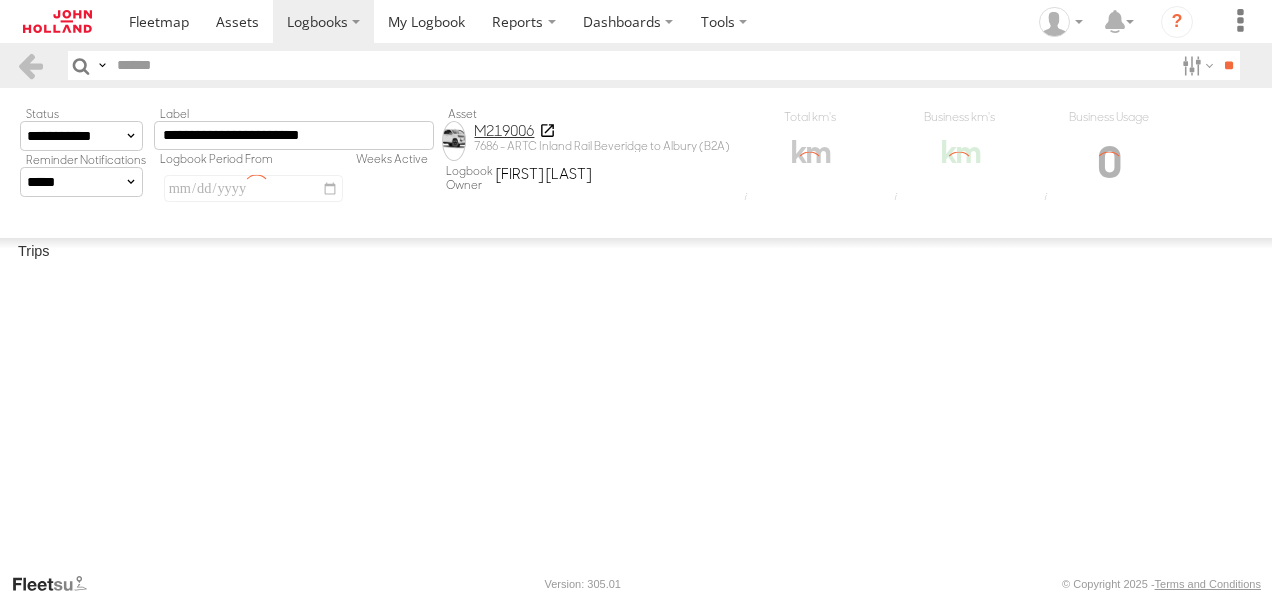 scroll, scrollTop: 0, scrollLeft: 0, axis: both 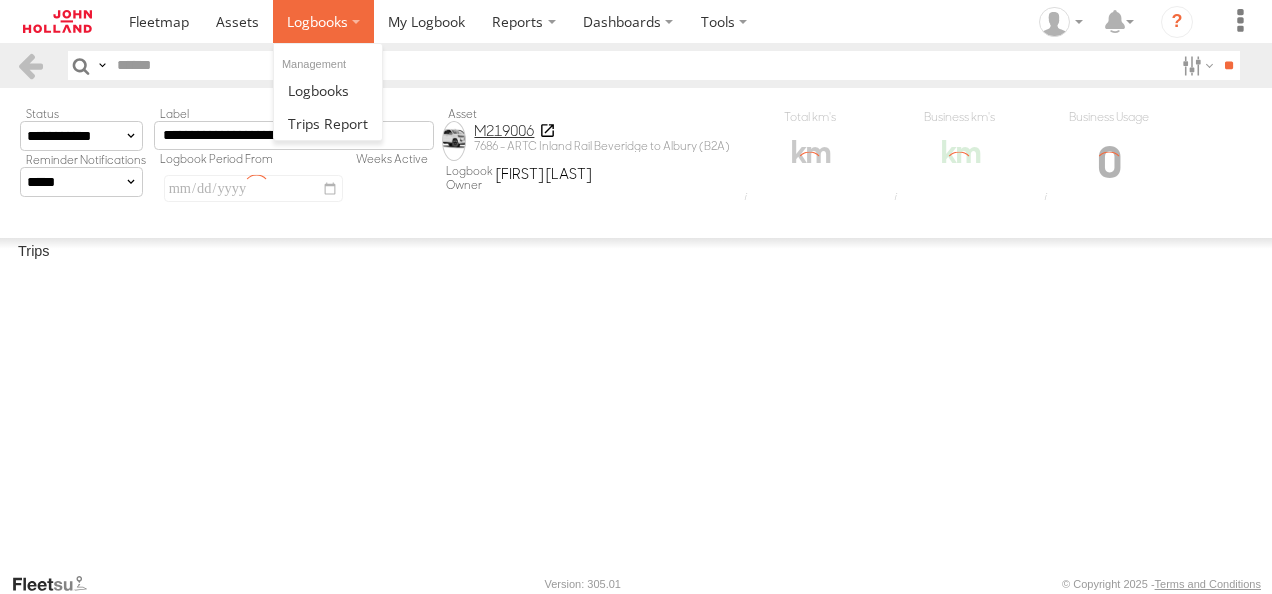 click at bounding box center (317, 21) 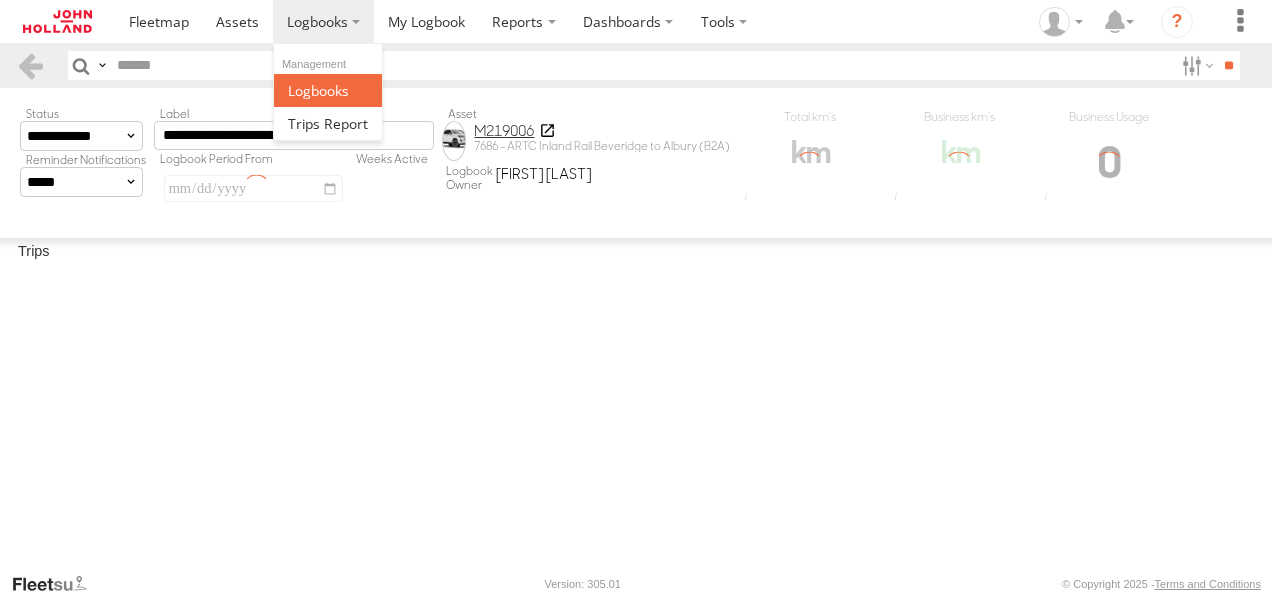 click at bounding box center [328, 90] 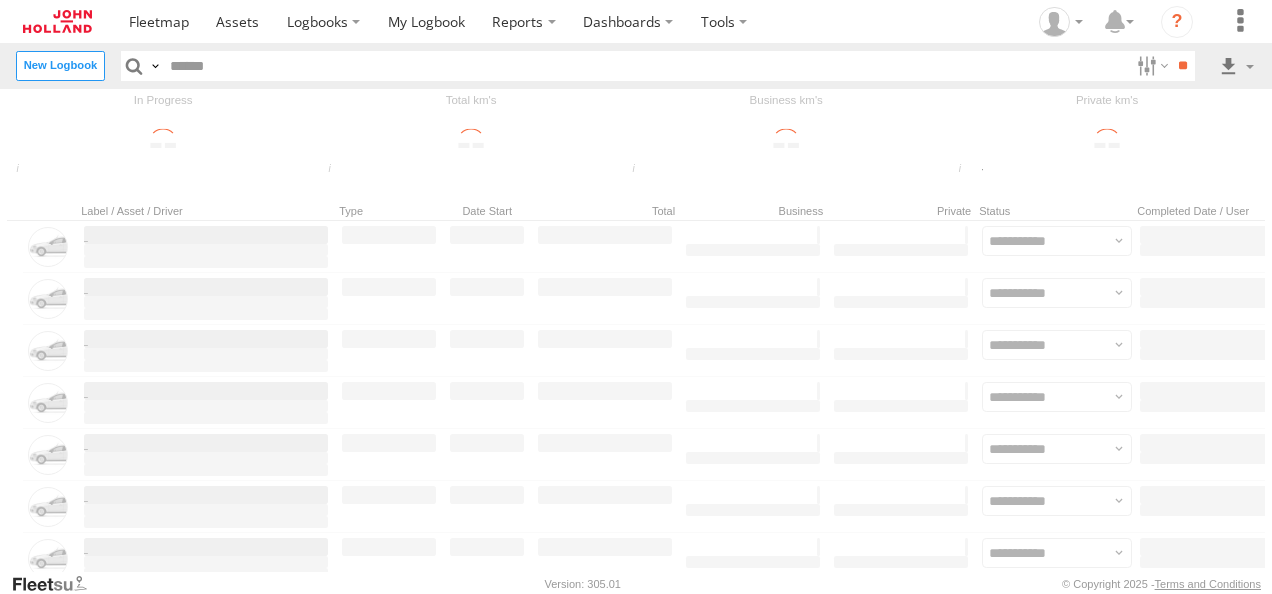 scroll, scrollTop: 0, scrollLeft: 0, axis: both 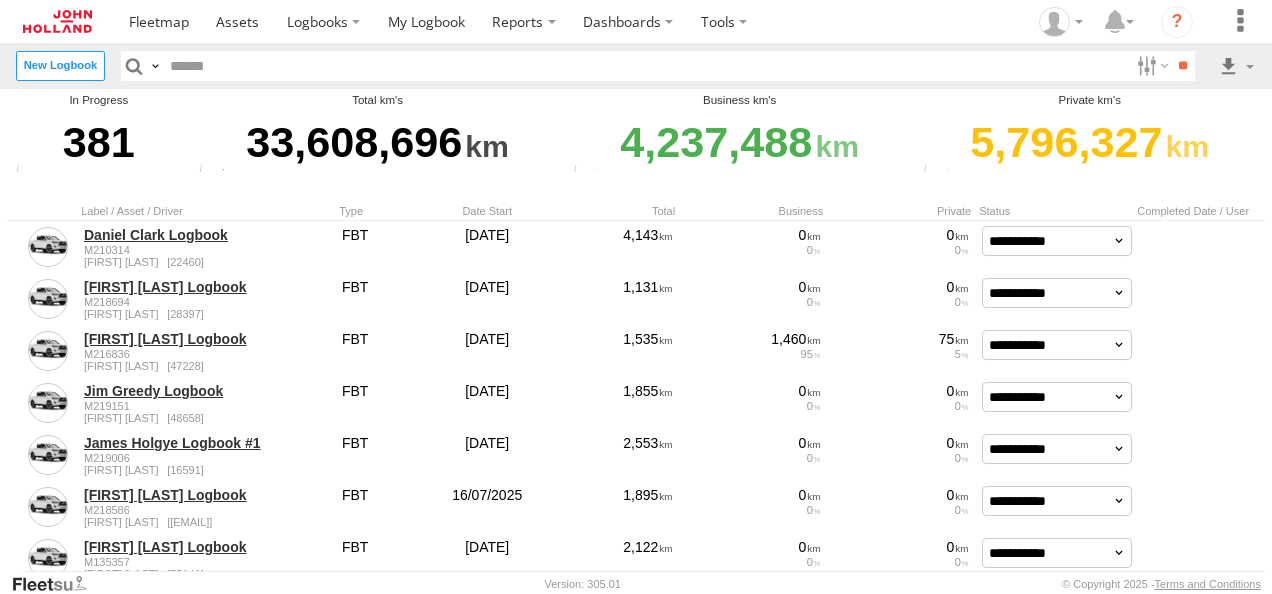 click at bounding box center (645, 65) 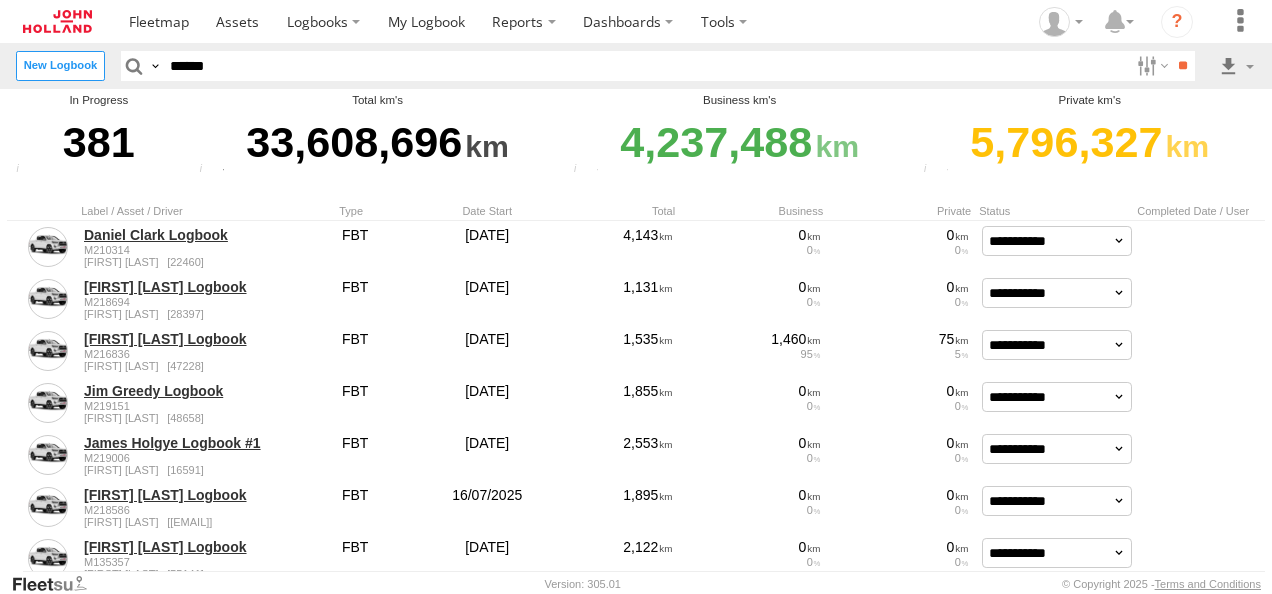 type on "******" 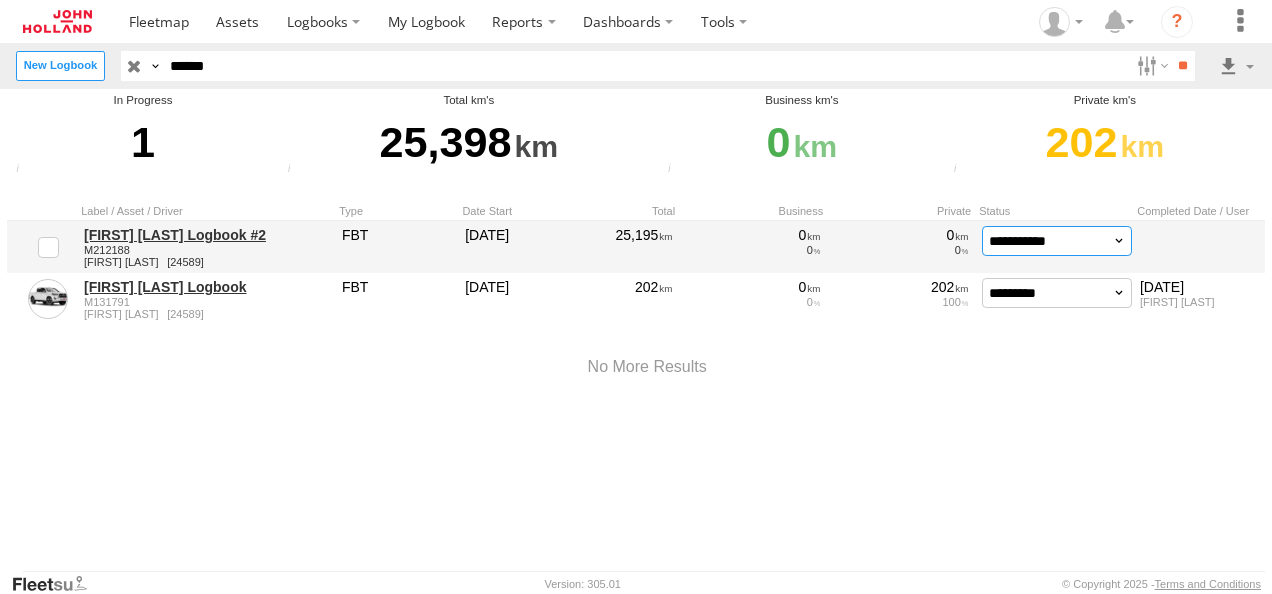 click on "**********" at bounding box center (1057, 241) 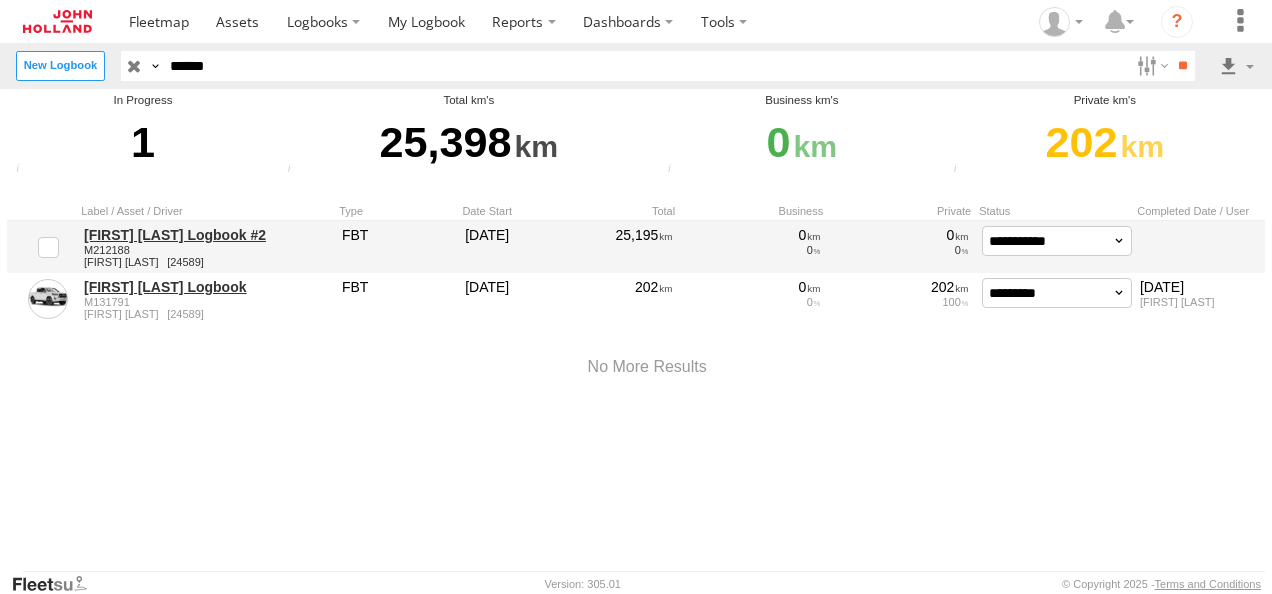 click on "Complete Logbook" at bounding box center [0, 0] 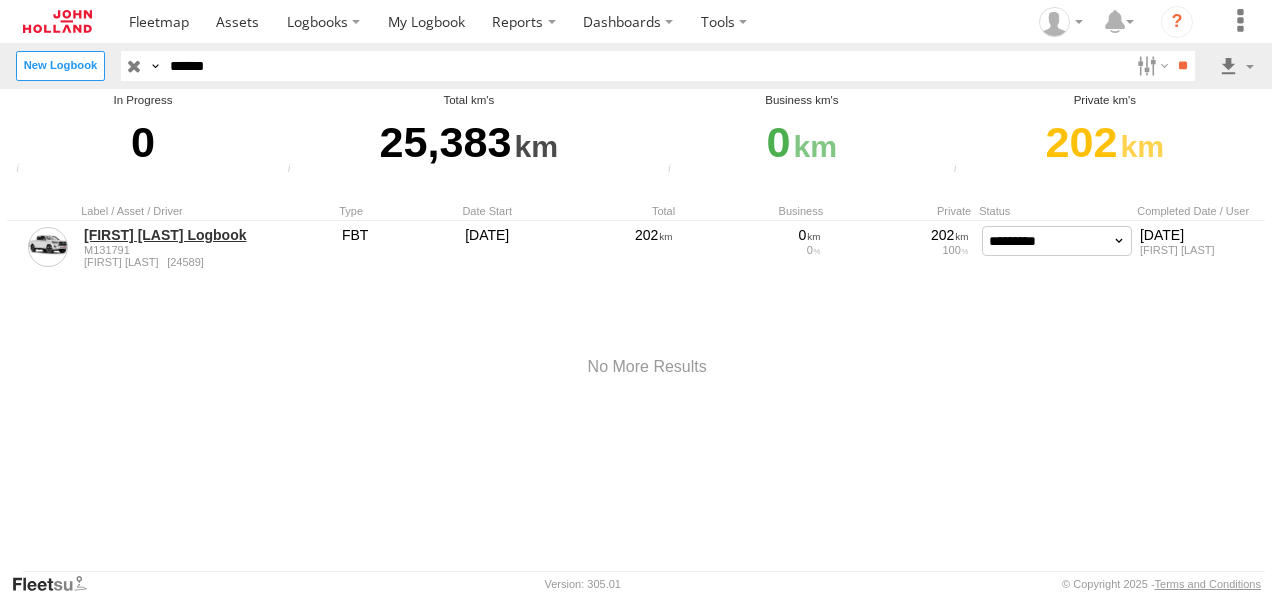 drag, startPoint x: 246, startPoint y: 69, endPoint x: 107, endPoint y: 59, distance: 139.35925 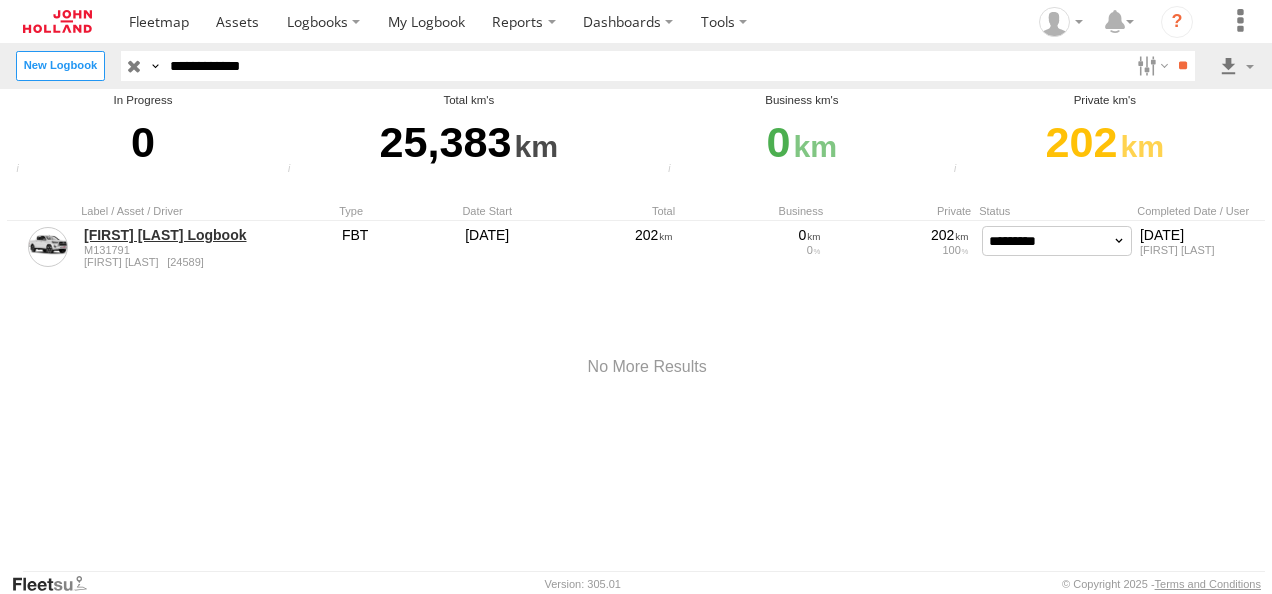 type on "**********" 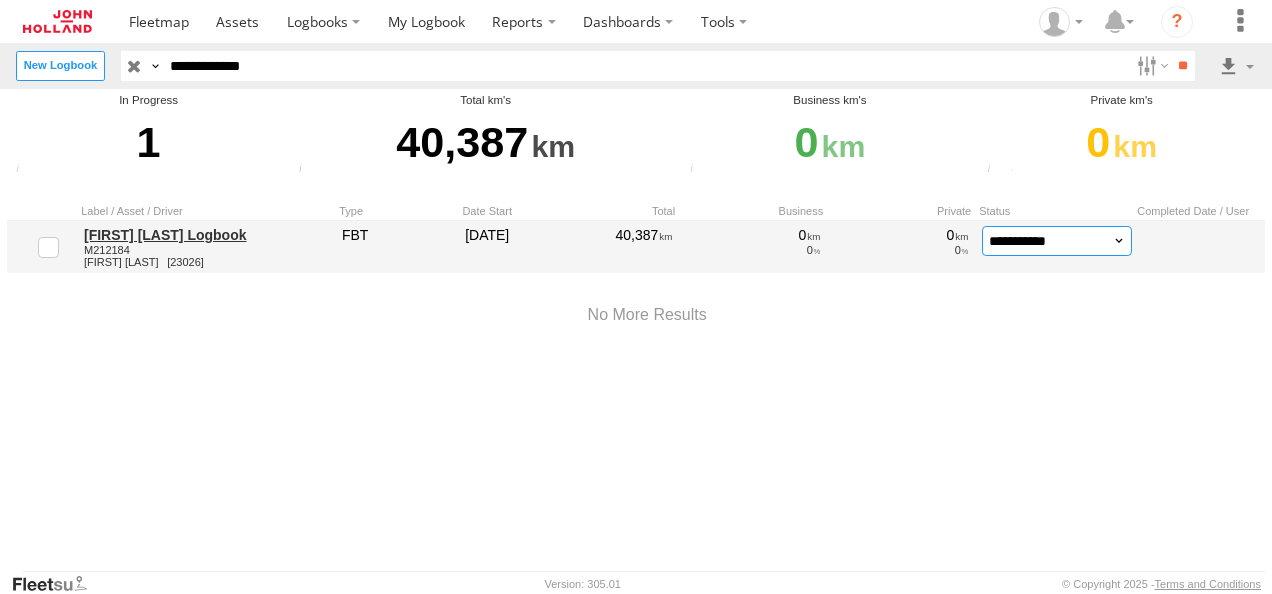 click on "**********" at bounding box center [1057, 241] 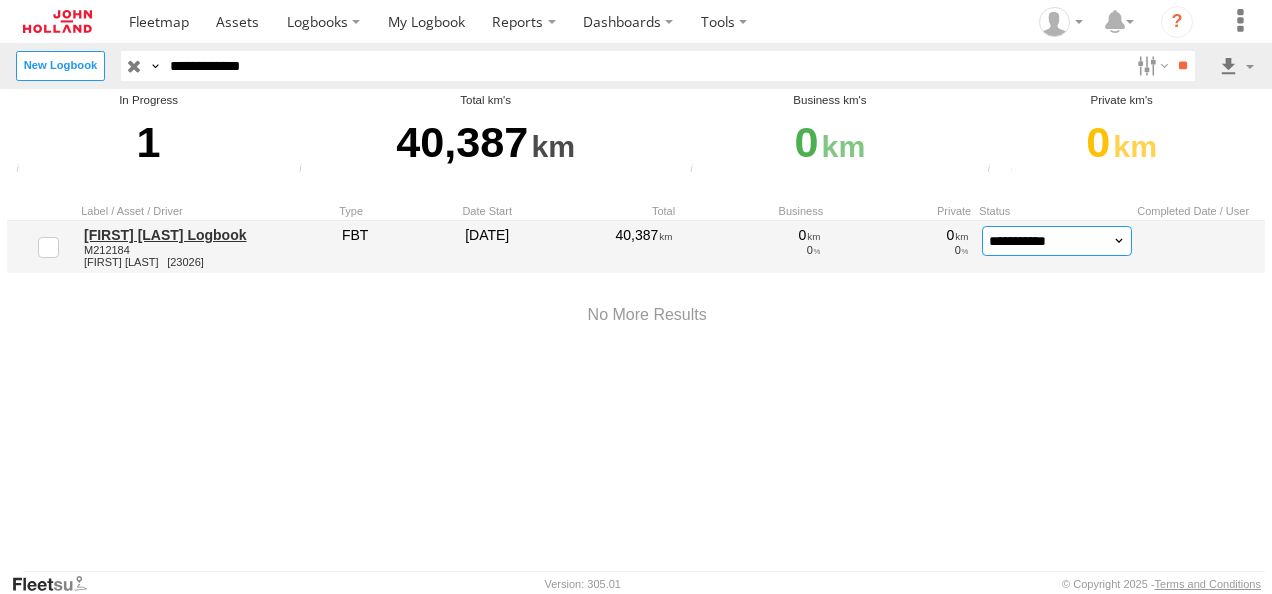 select on "*" 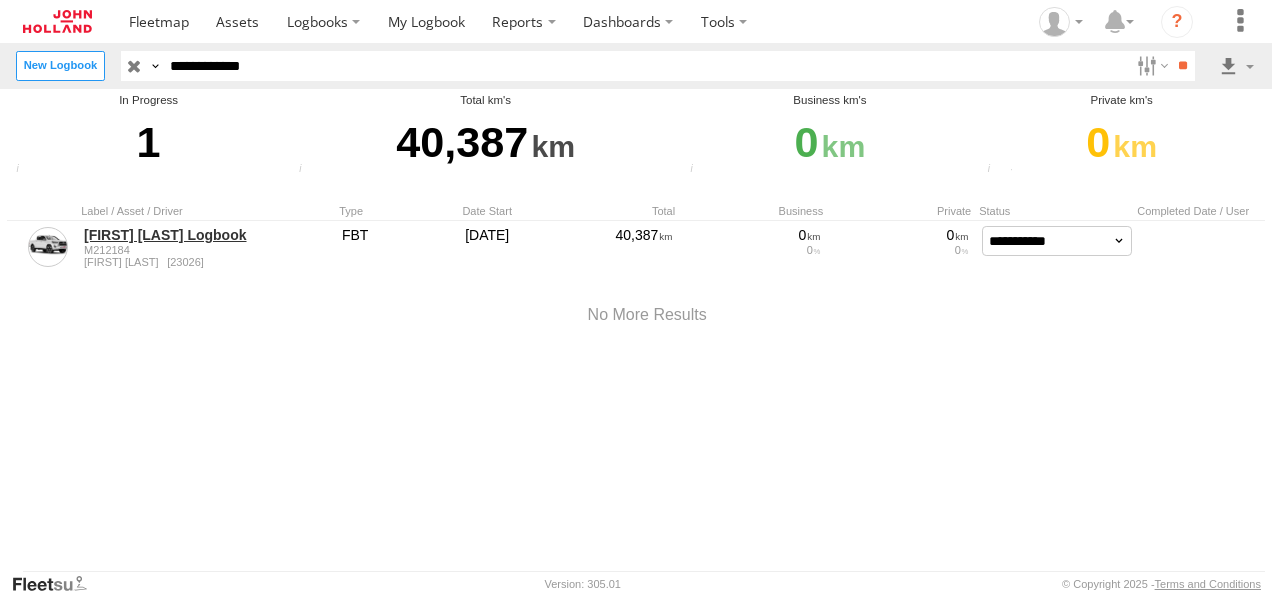 click on "Cancel" at bounding box center [0, 0] 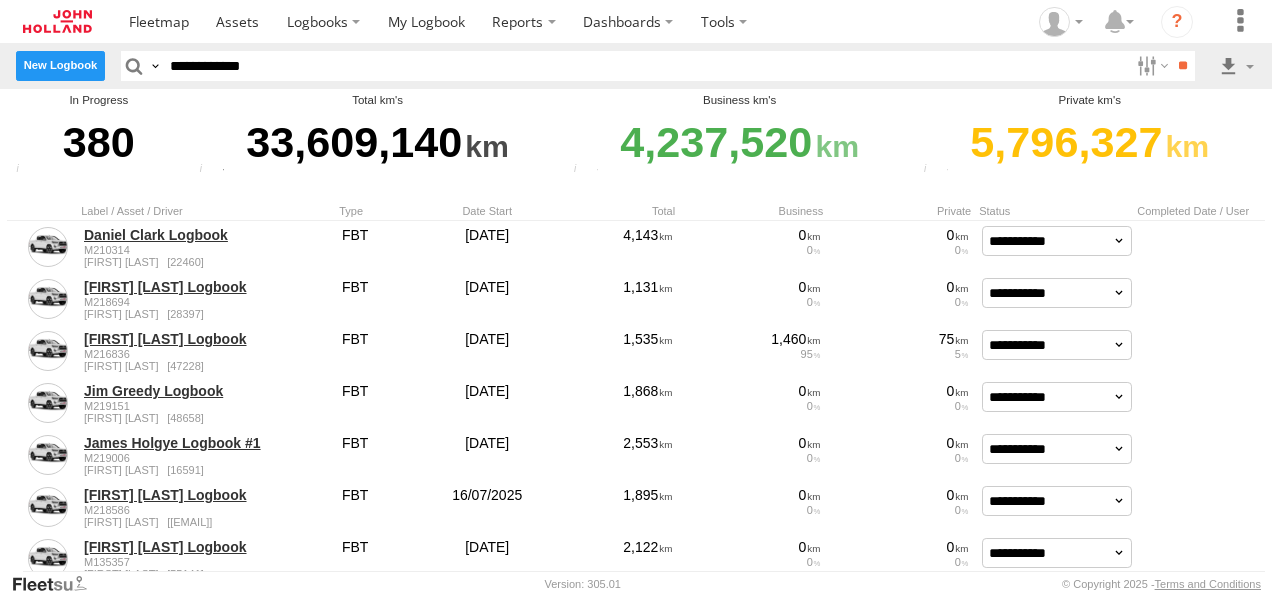 click on "New Logbook" at bounding box center [60, 65] 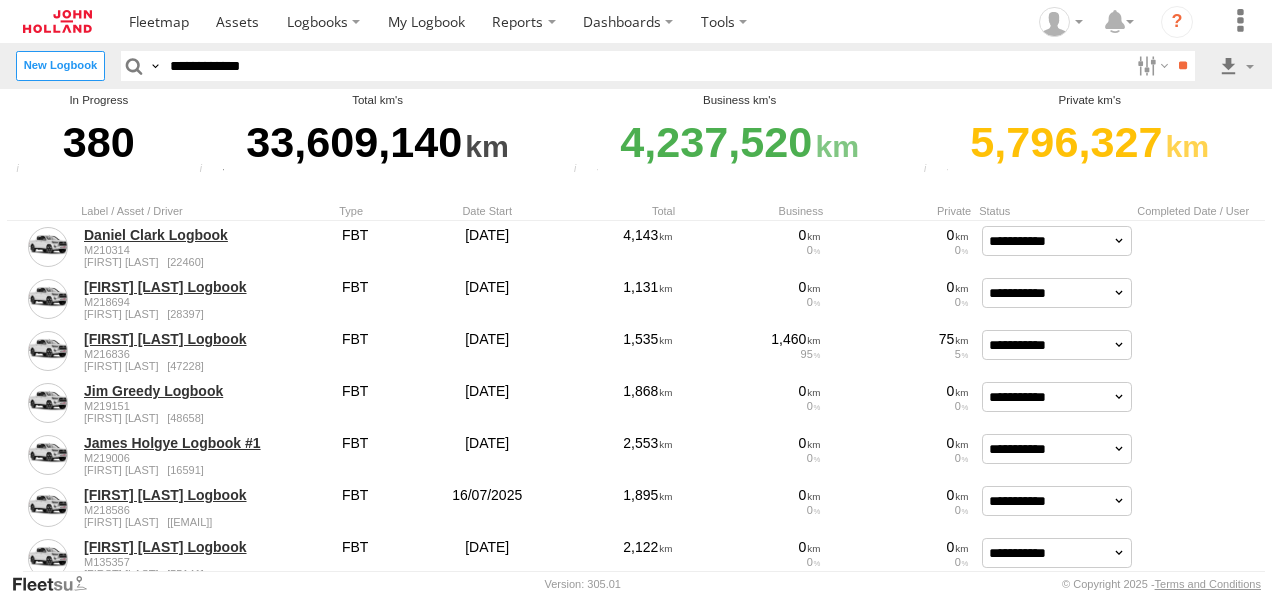 click at bounding box center [0, 0] 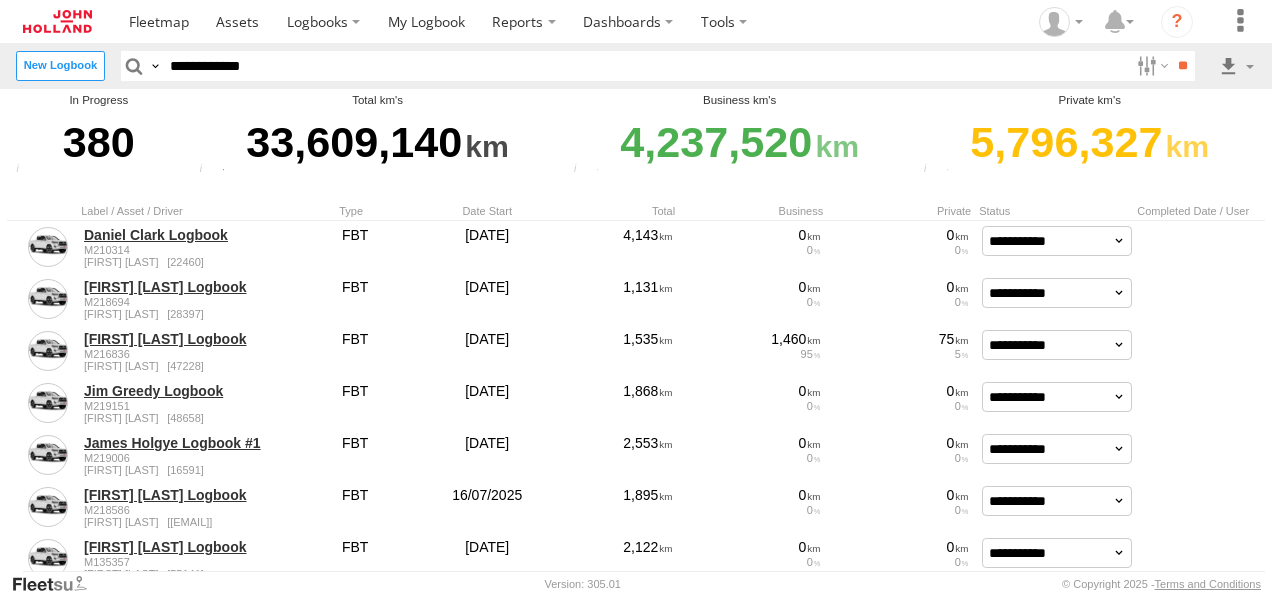 type on "**********" 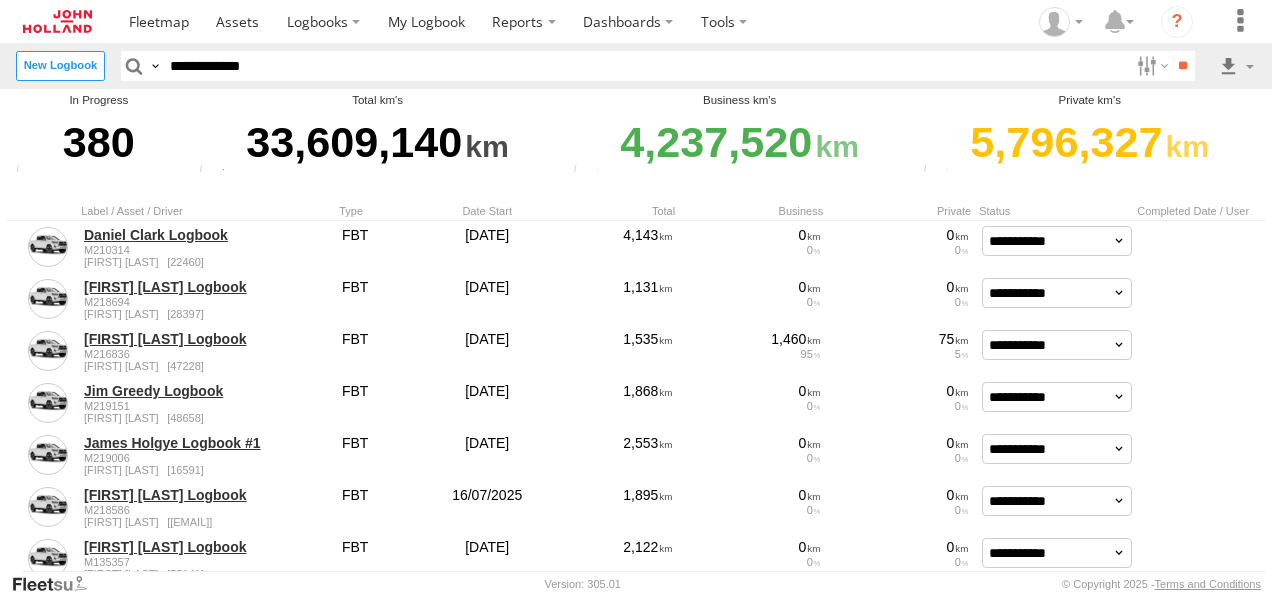 click on "Close" at bounding box center [0, 0] 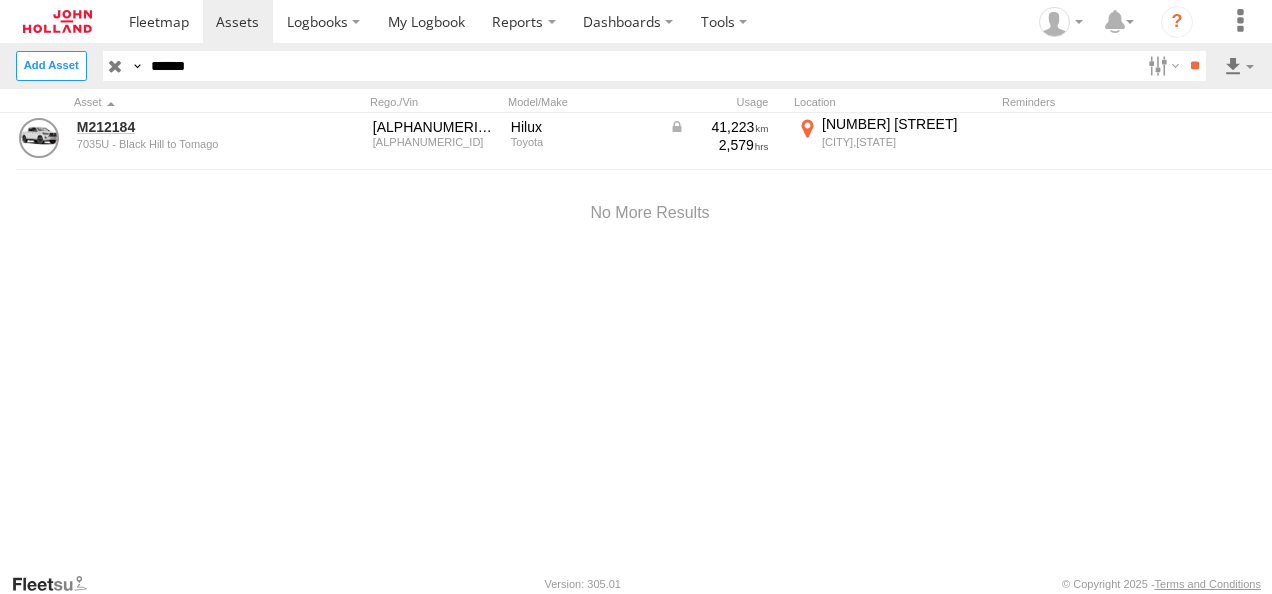 scroll, scrollTop: 0, scrollLeft: 0, axis: both 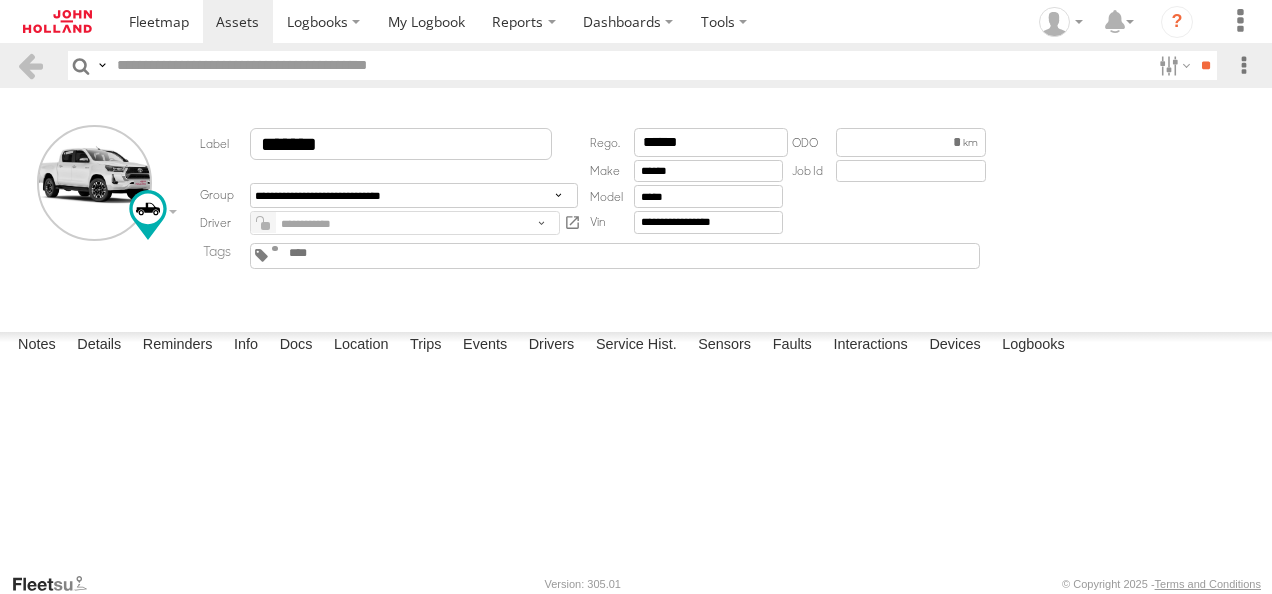 type on "******" 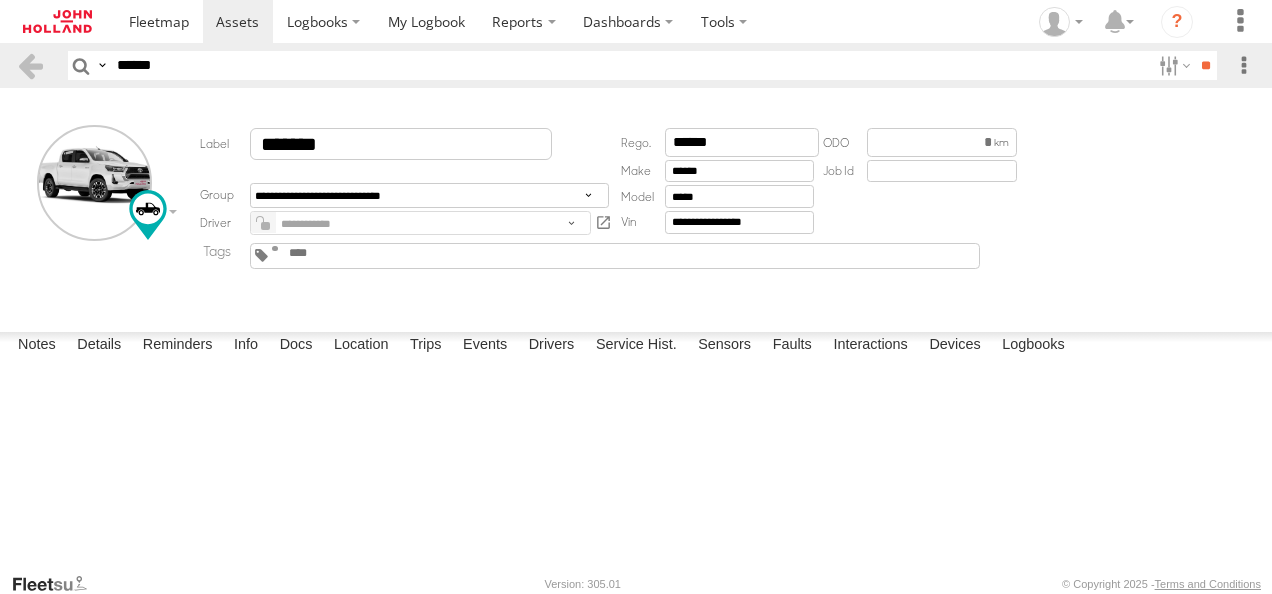 click at bounding box center (0, 0) 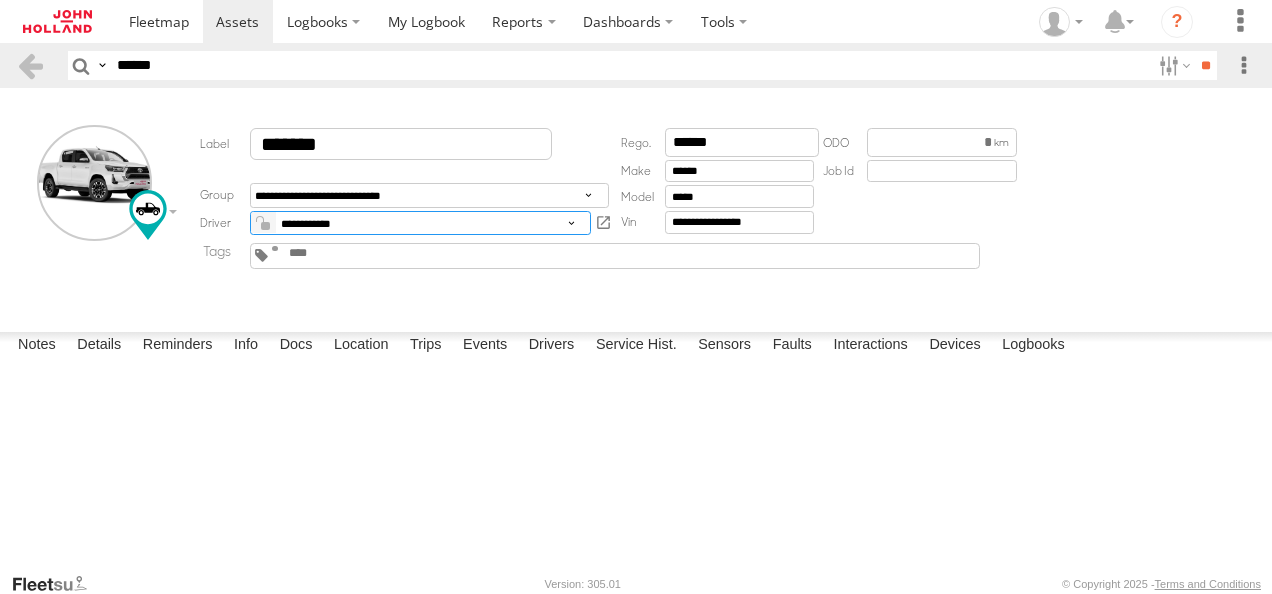click on "**********" at bounding box center (420, 223) 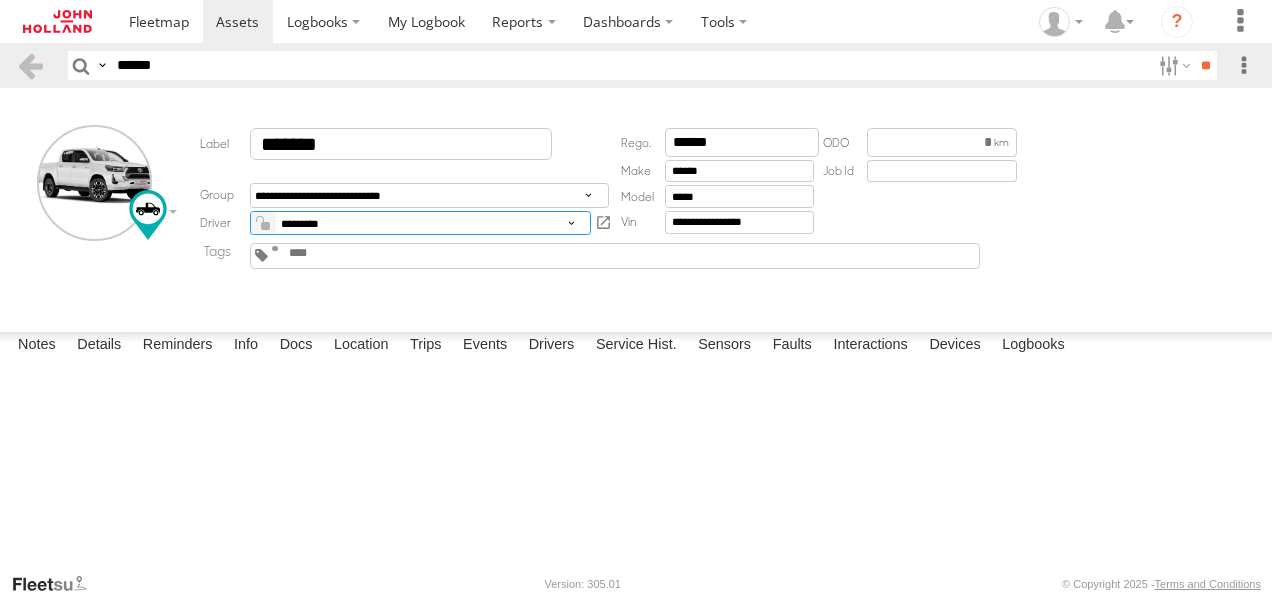 click on "**********" at bounding box center (420, 223) 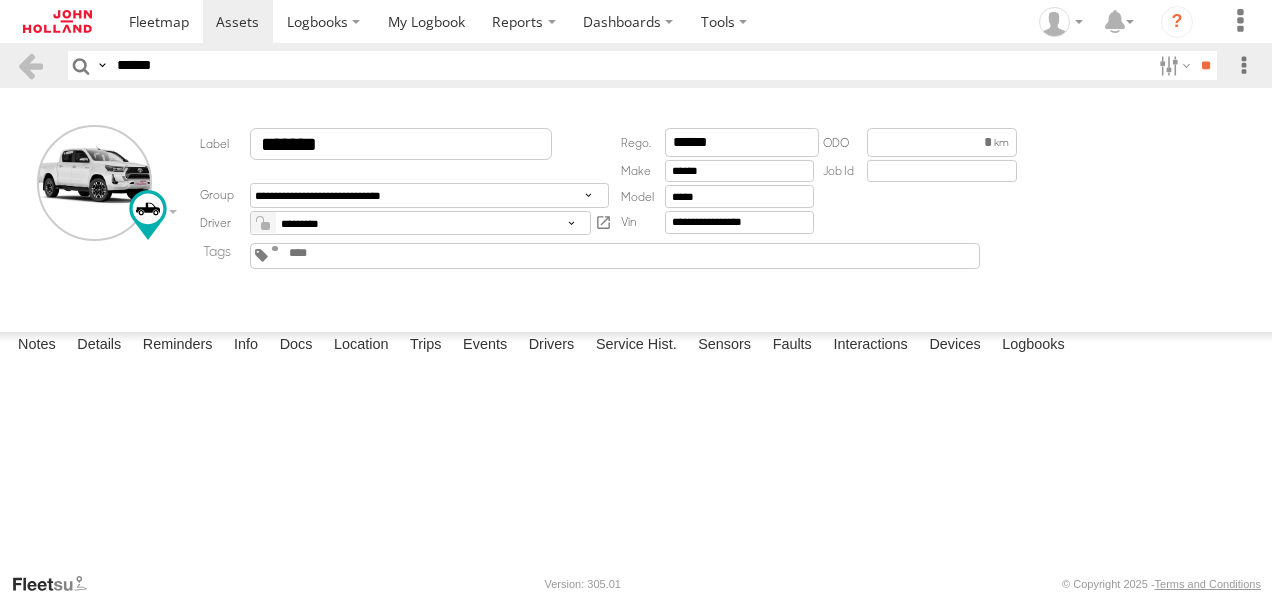 click on "**********" at bounding box center (636, 206) 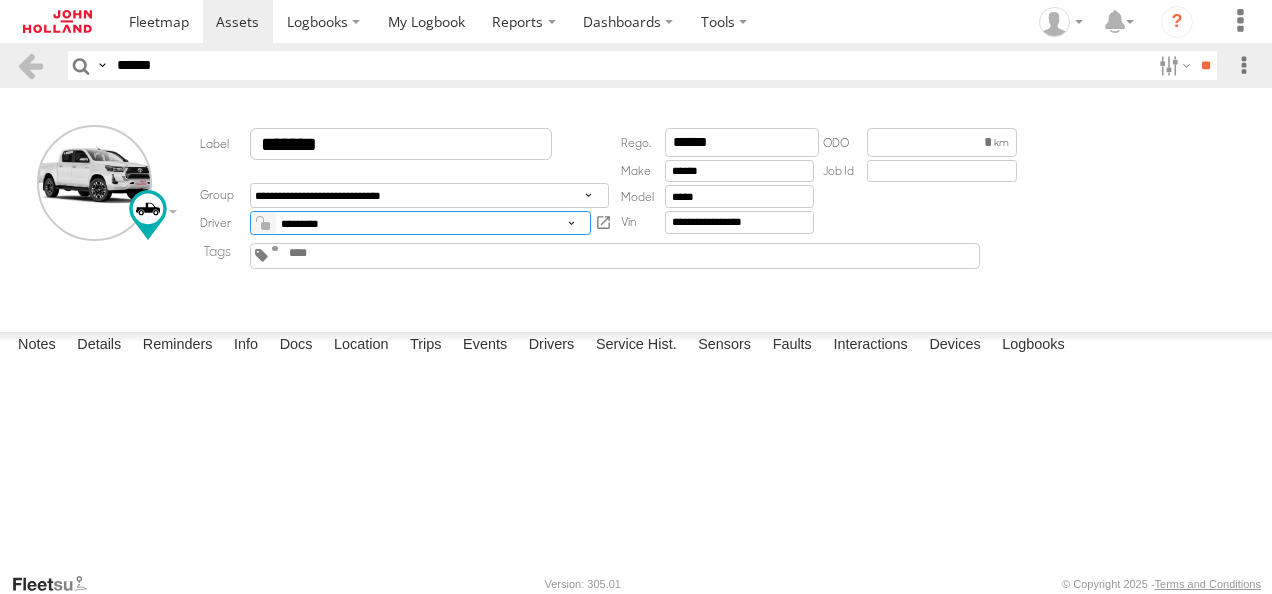 click on "**********" at bounding box center (420, 223) 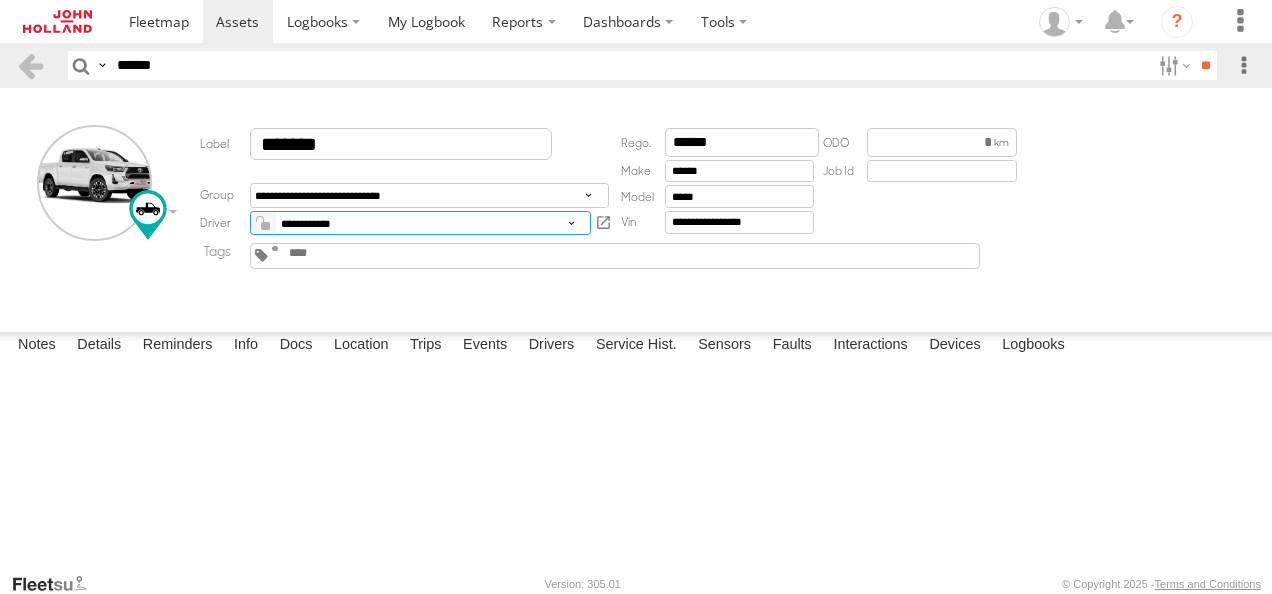 click on "**********" at bounding box center (420, 223) 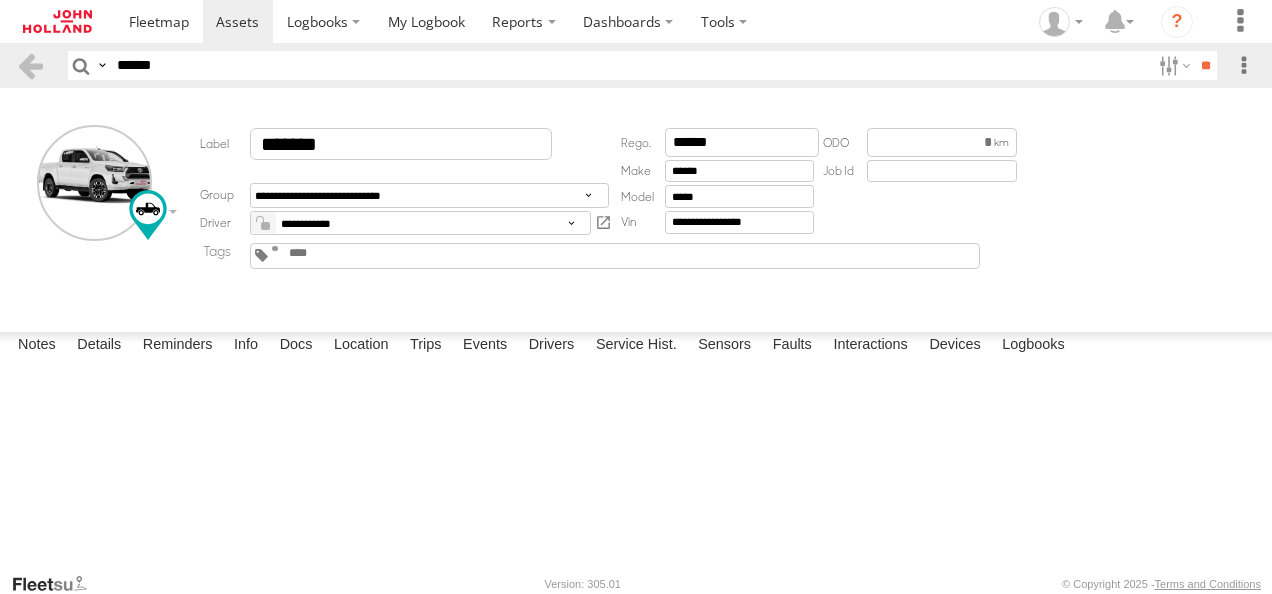 drag, startPoint x: 260, startPoint y: 231, endPoint x: 220, endPoint y: 264, distance: 51.855568 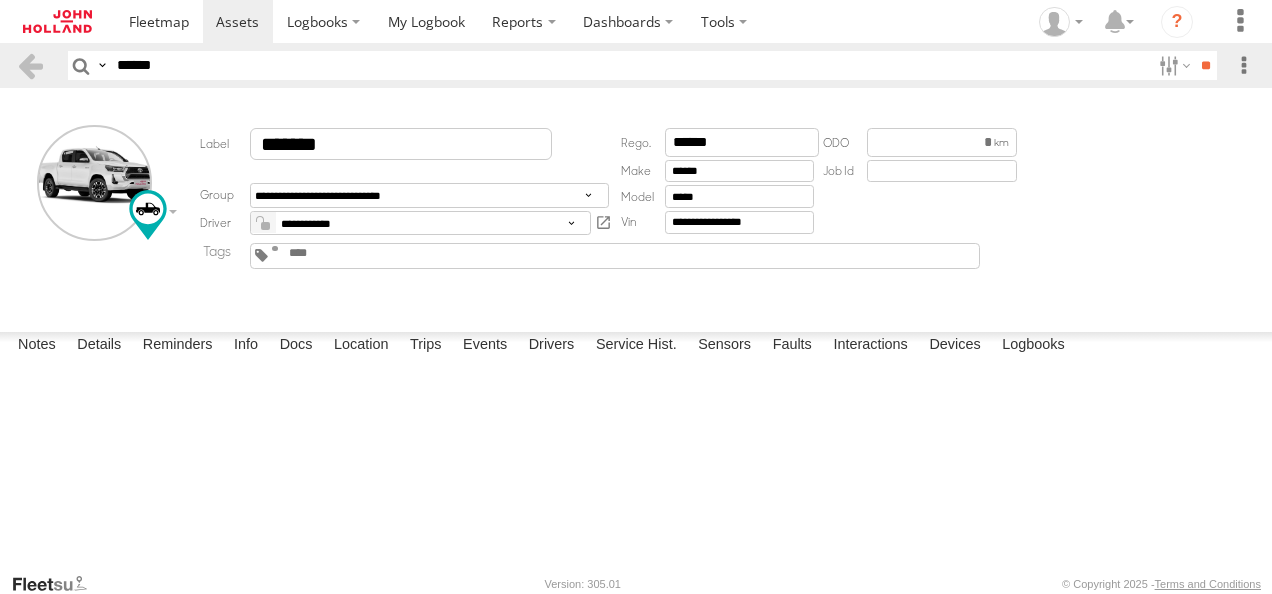 click at bounding box center (263, 223) 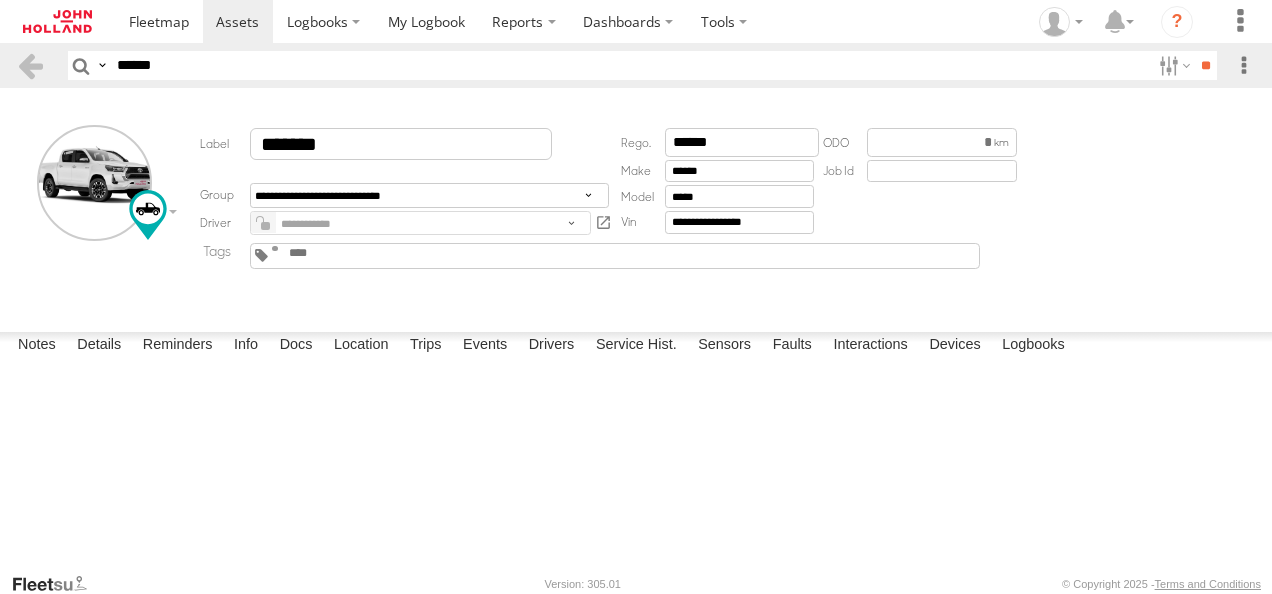 click on "Save" at bounding box center (0, 0) 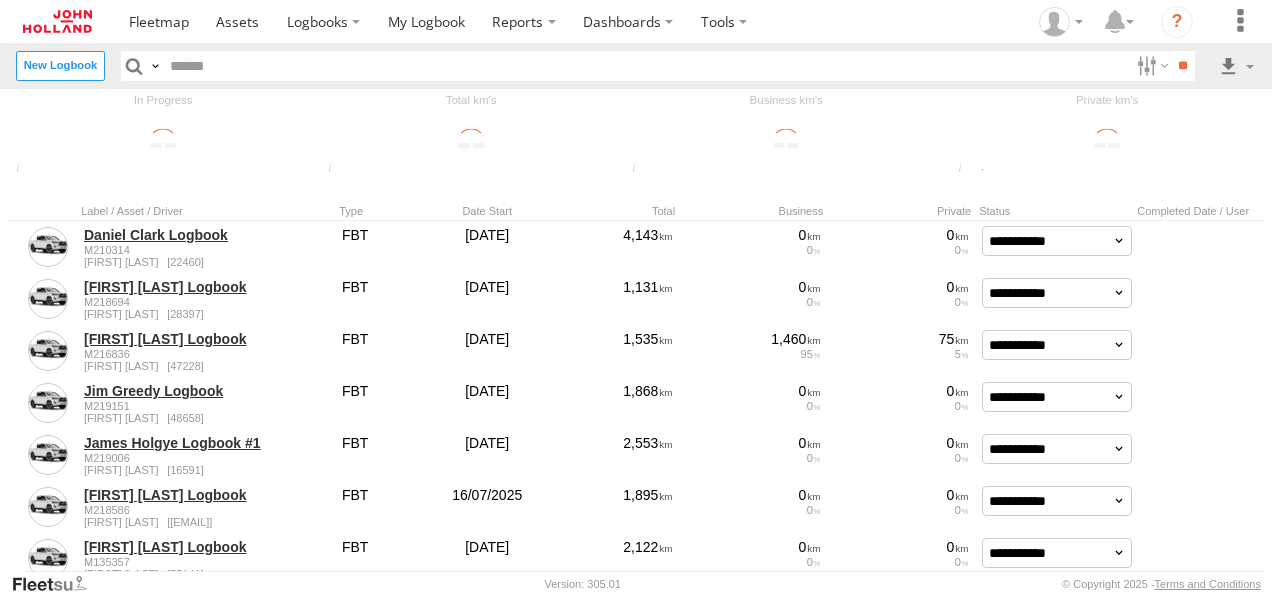 scroll, scrollTop: 0, scrollLeft: 0, axis: both 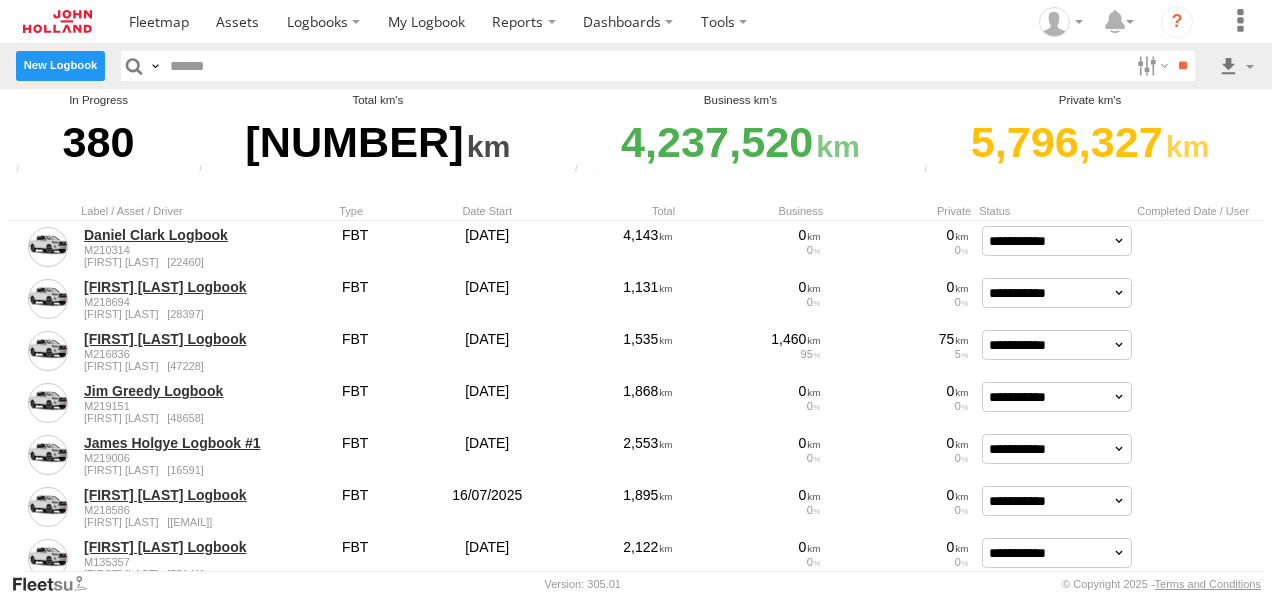 click on "New Logbook" at bounding box center [60, 65] 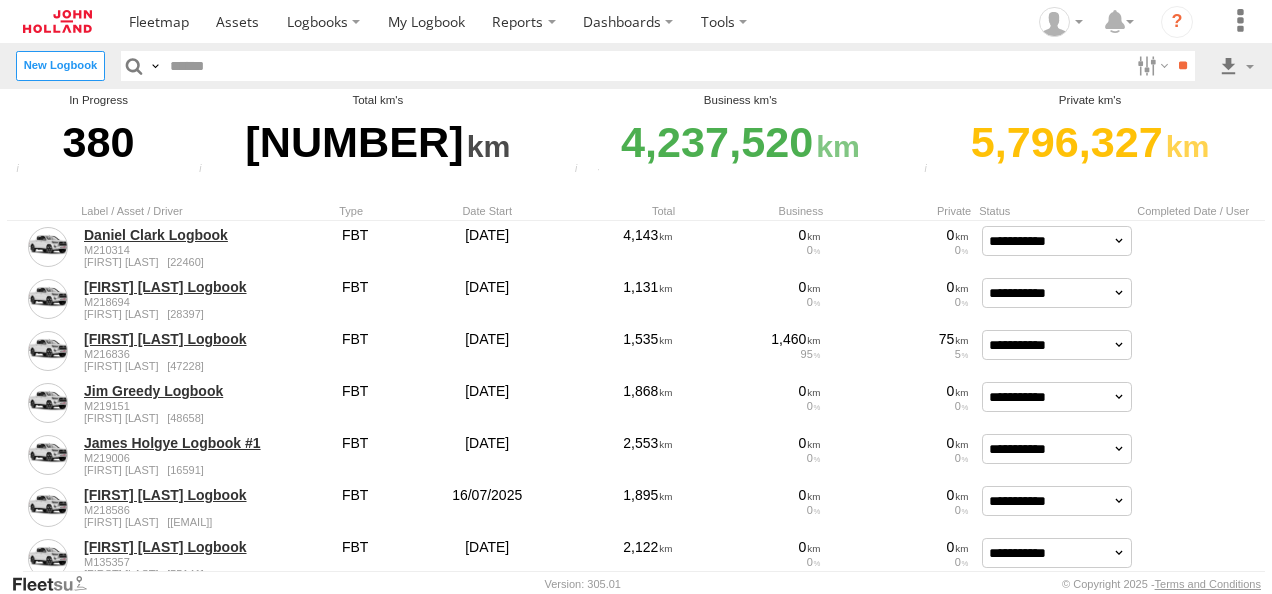 click at bounding box center [0, 0] 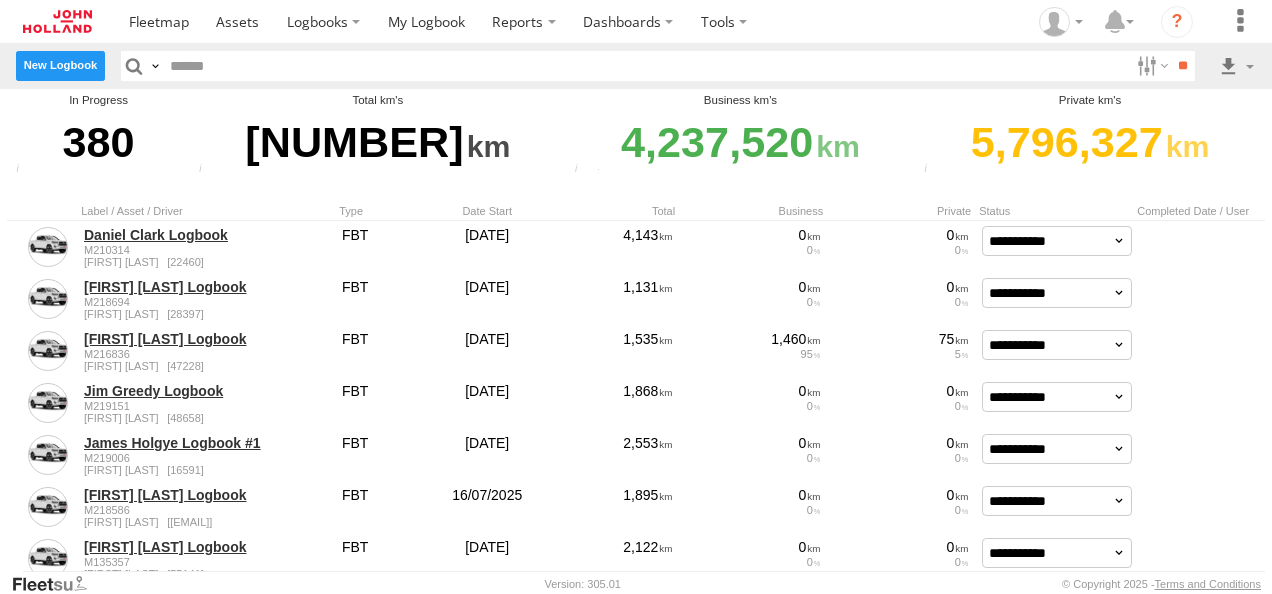 click on "New Logbook" at bounding box center (60, 65) 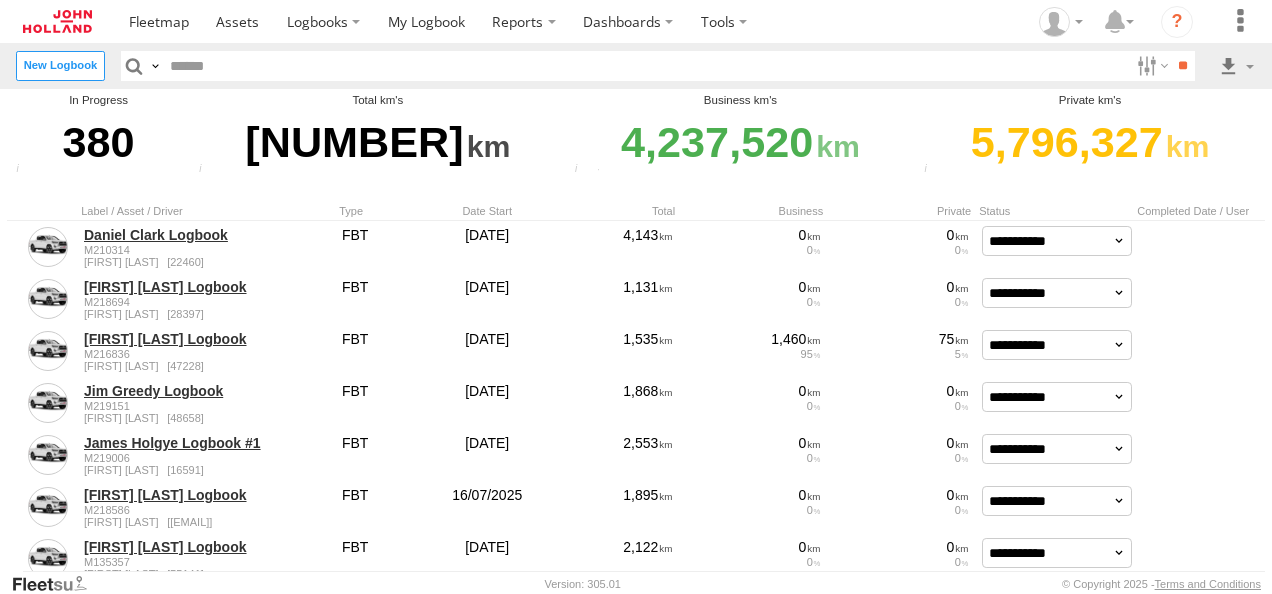 click on "Close" at bounding box center [0, 0] 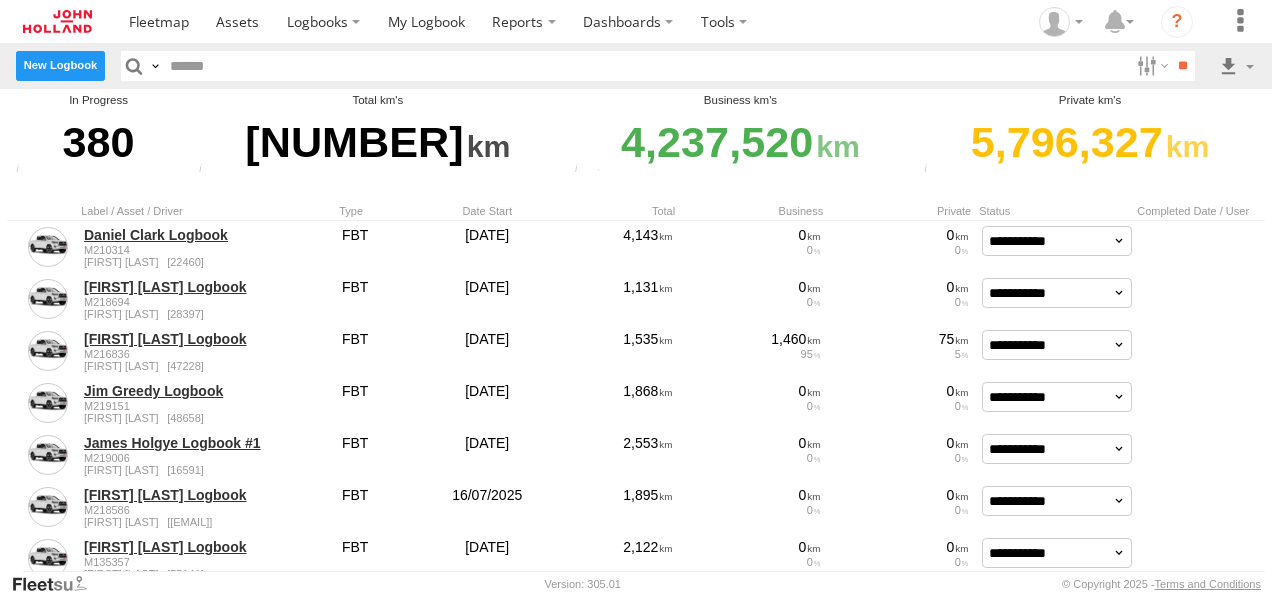 click on "New Logbook" at bounding box center (60, 65) 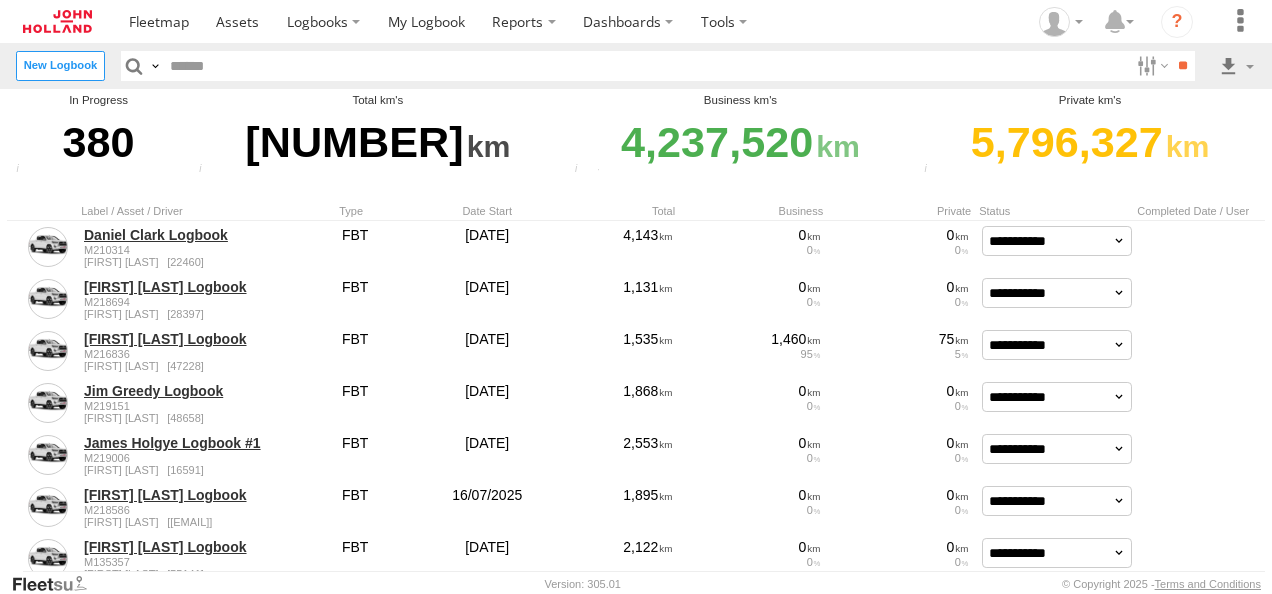 click on "*******" at bounding box center [0, 0] 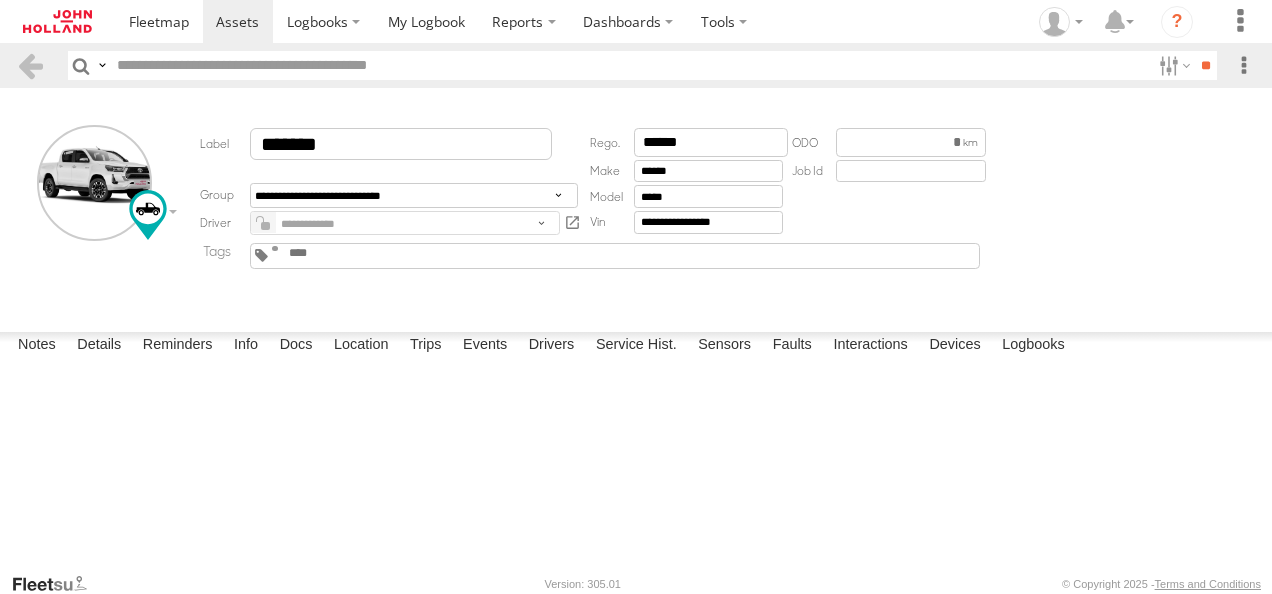 scroll, scrollTop: 0, scrollLeft: 0, axis: both 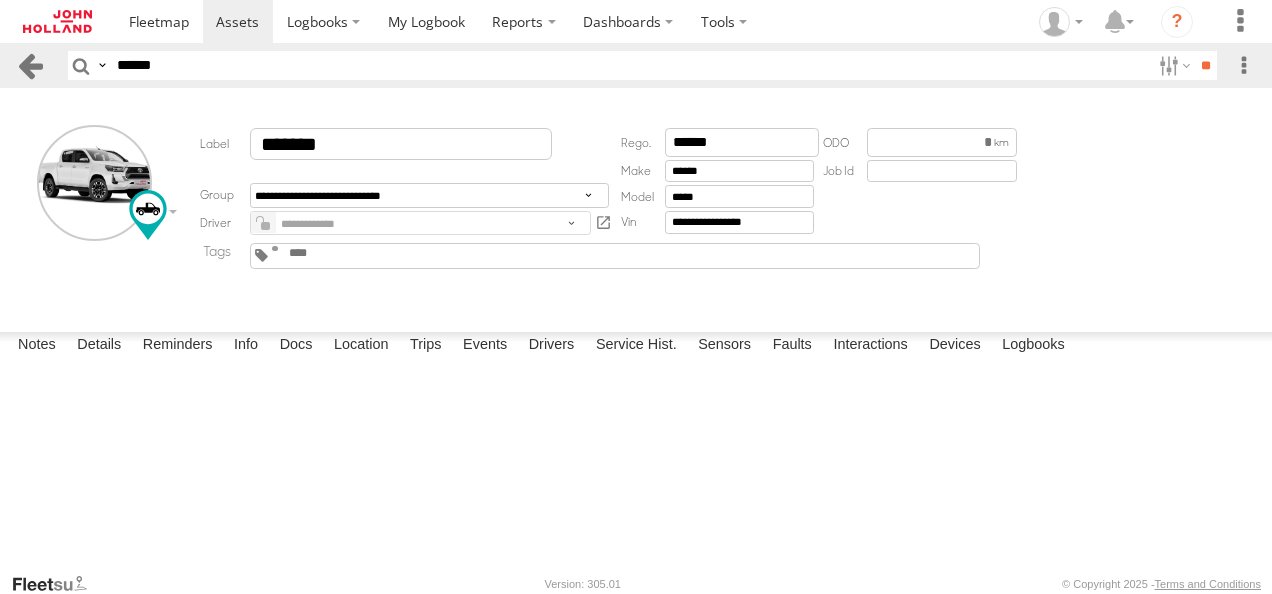 drag, startPoint x: 194, startPoint y: 74, endPoint x: 38, endPoint y: 64, distance: 156.32019 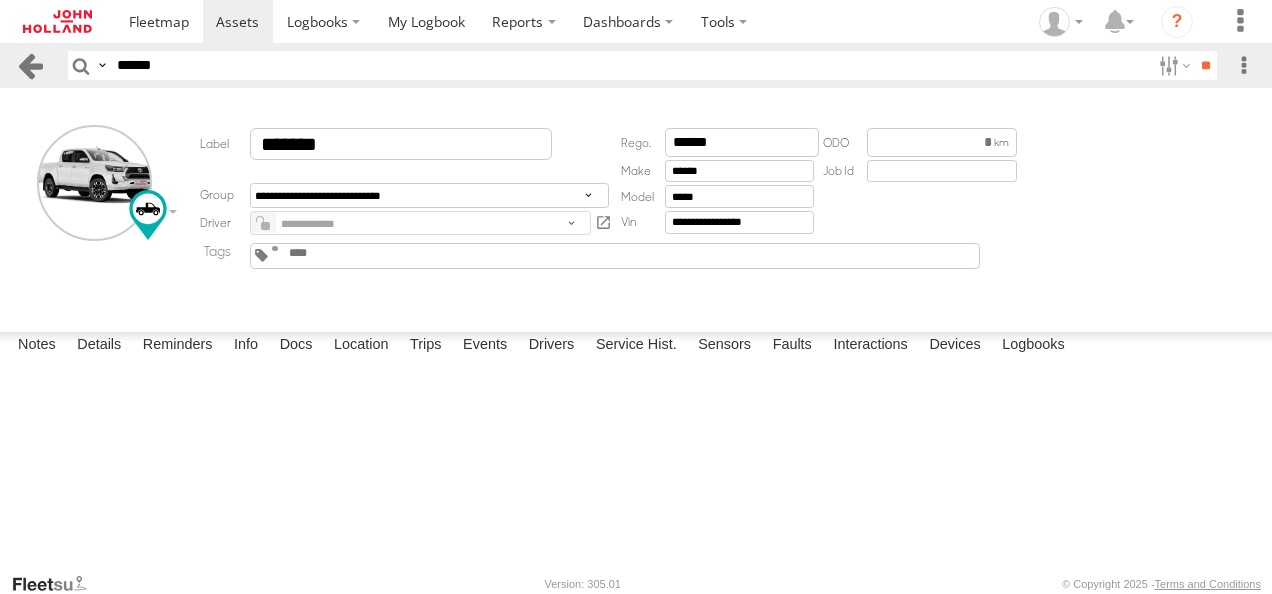 paste 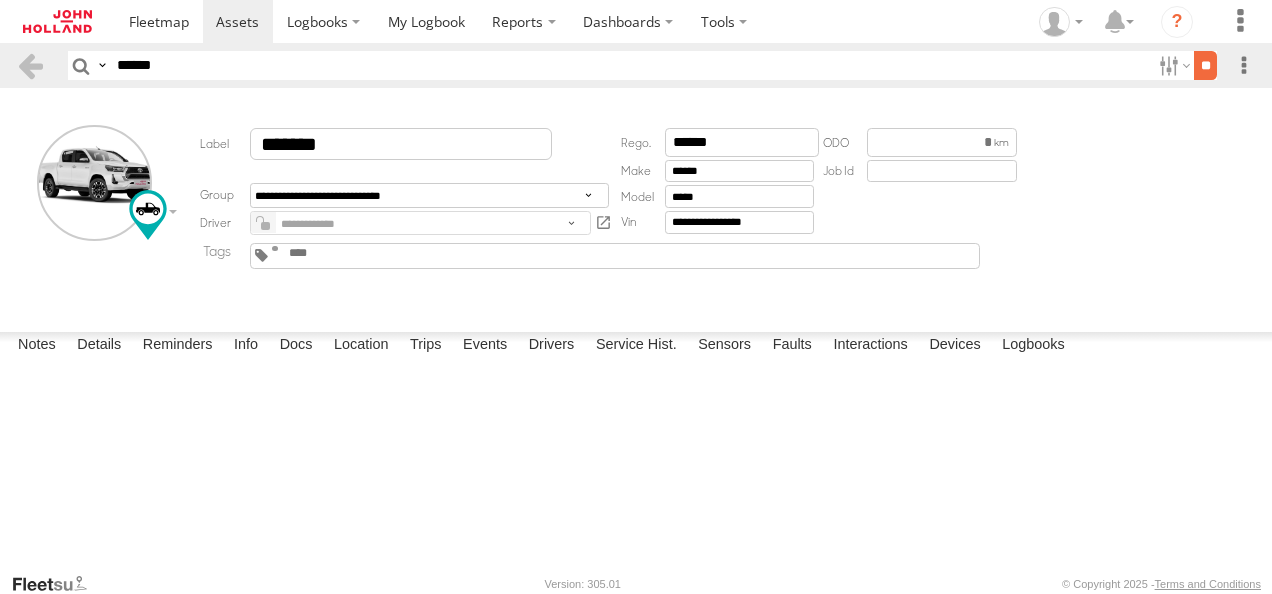 type on "******" 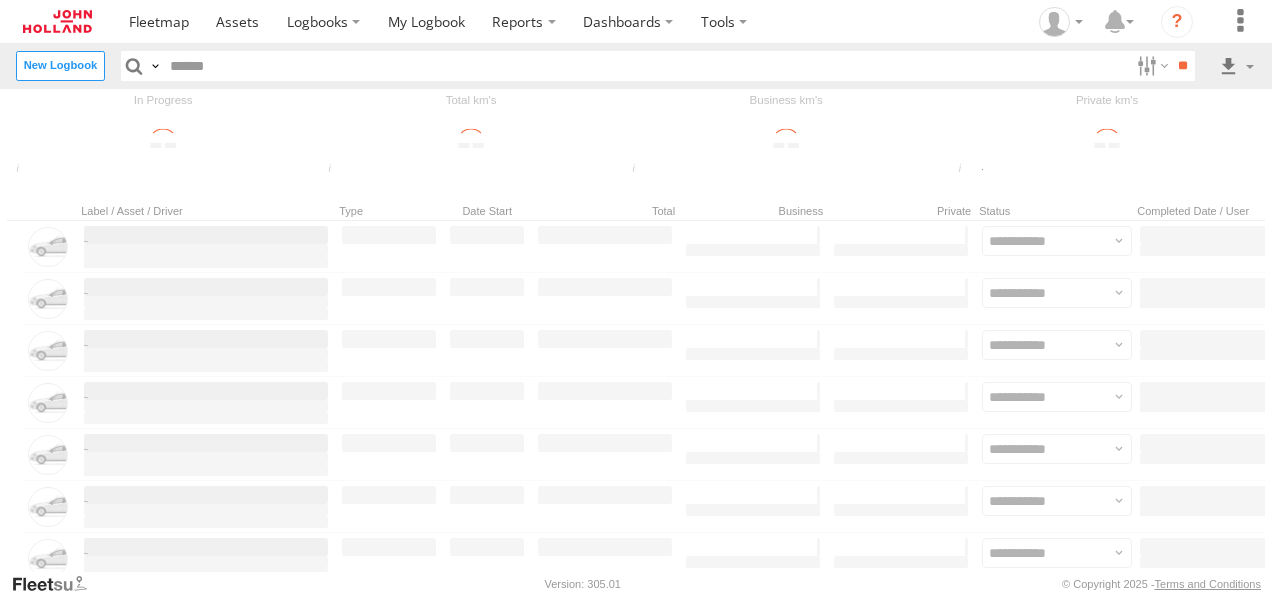 scroll, scrollTop: 0, scrollLeft: 0, axis: both 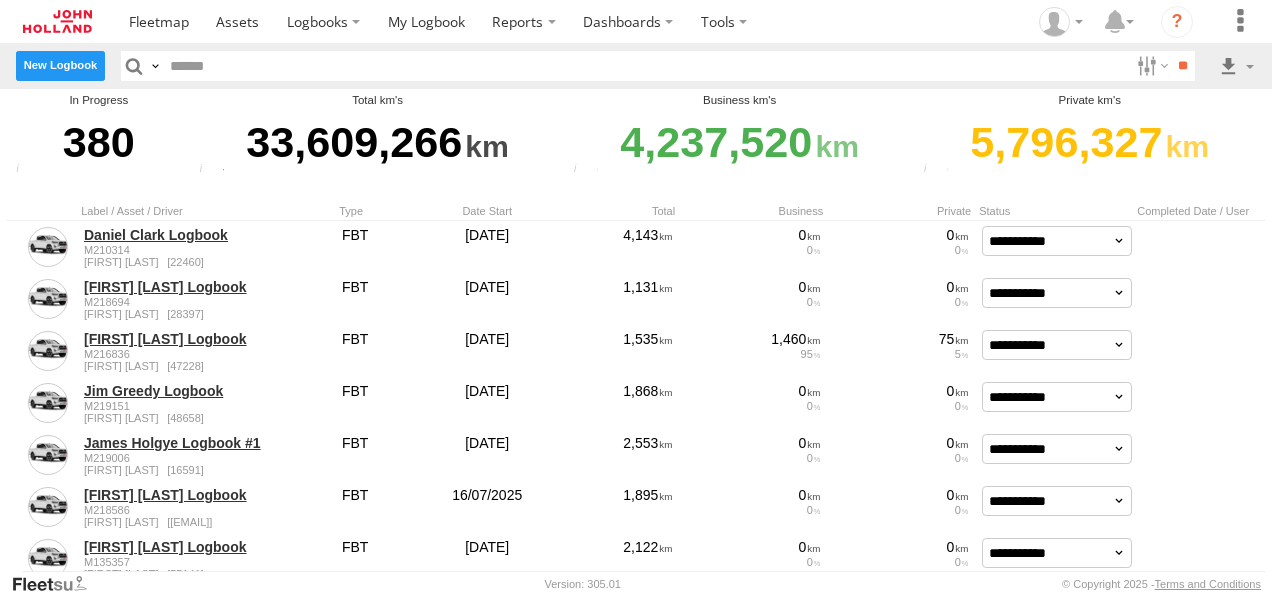 click on "New Logbook" at bounding box center (60, 65) 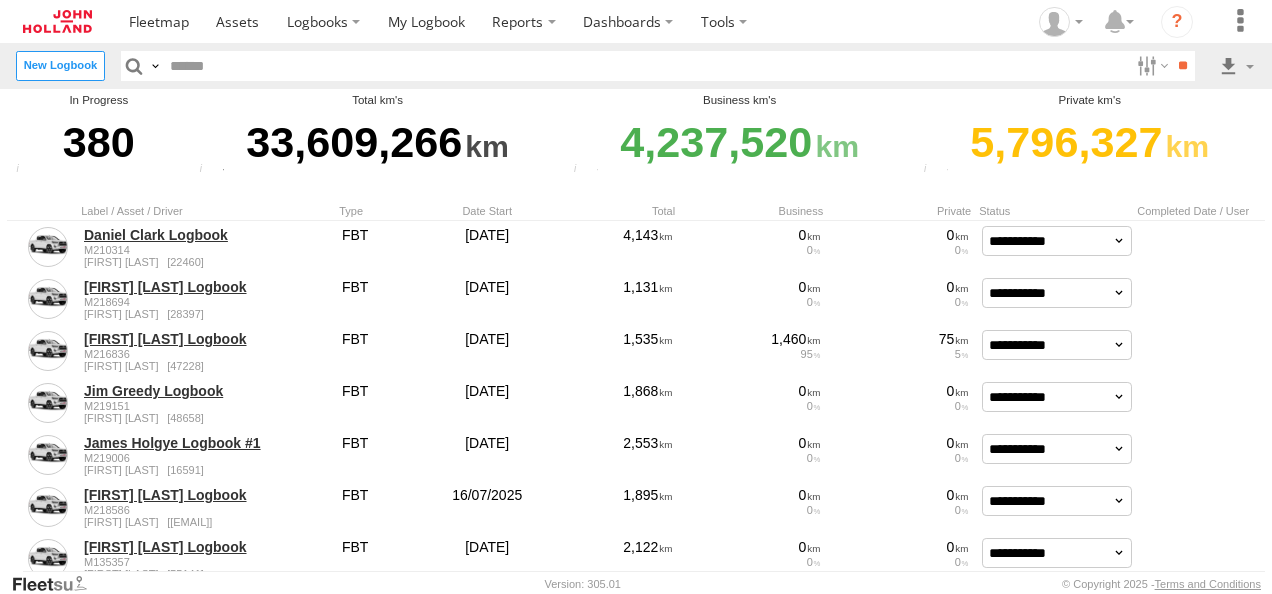 click at bounding box center (0, 0) 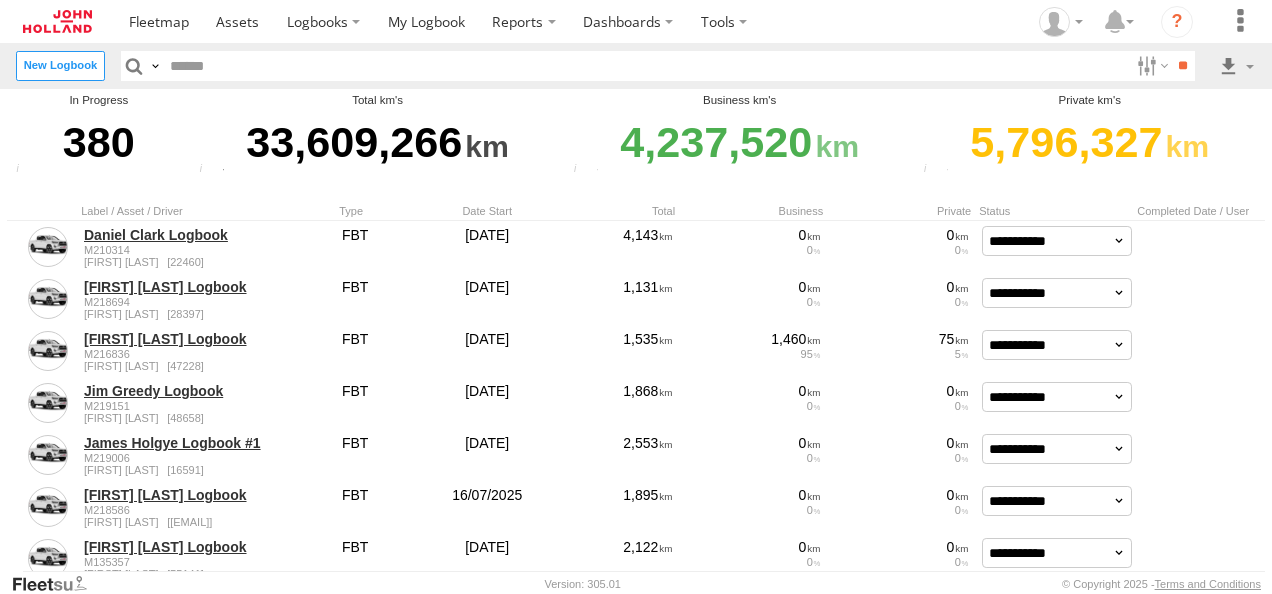 type on "**********" 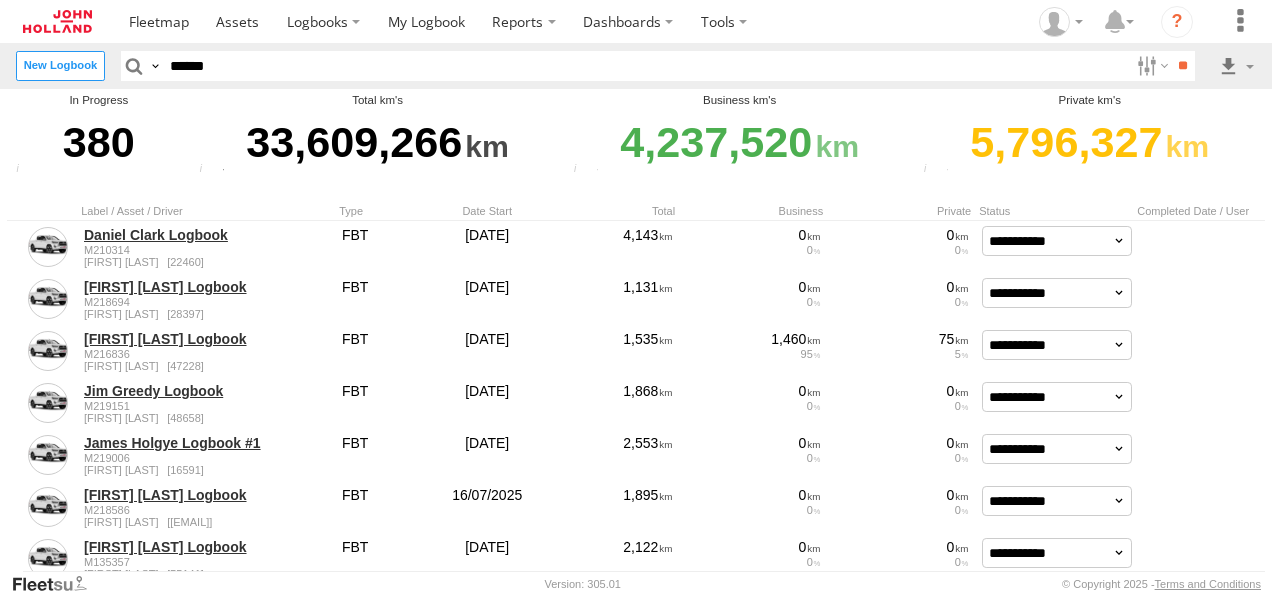 type on "******" 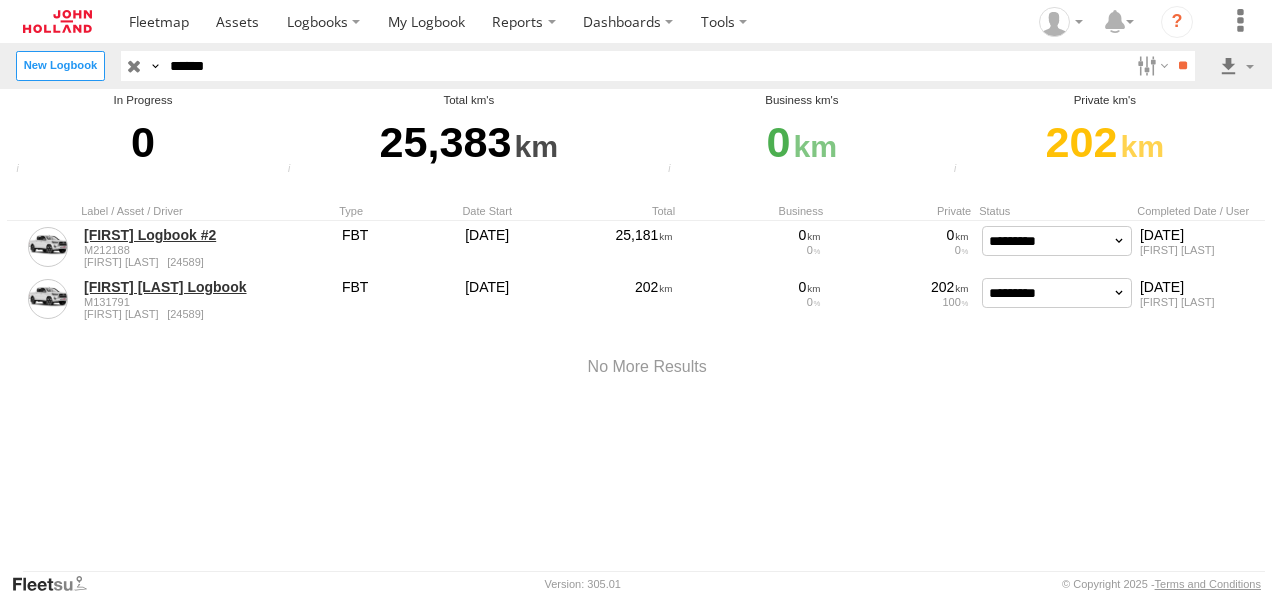 click at bounding box center (134, 65) 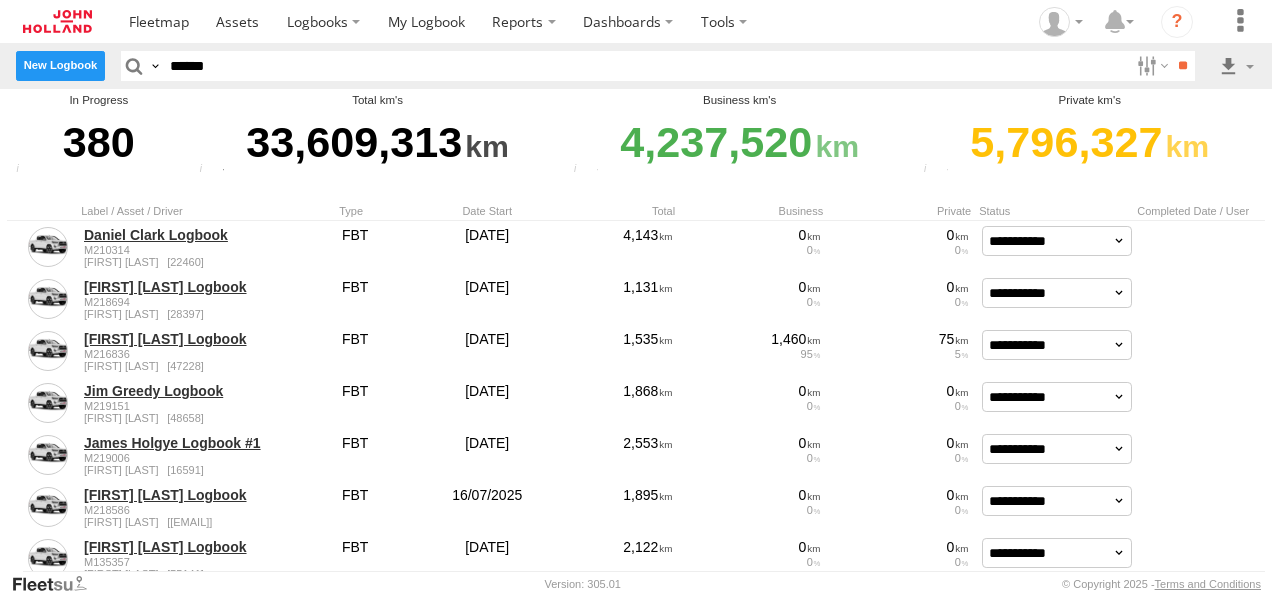 click on "New Logbook" at bounding box center (60, 65) 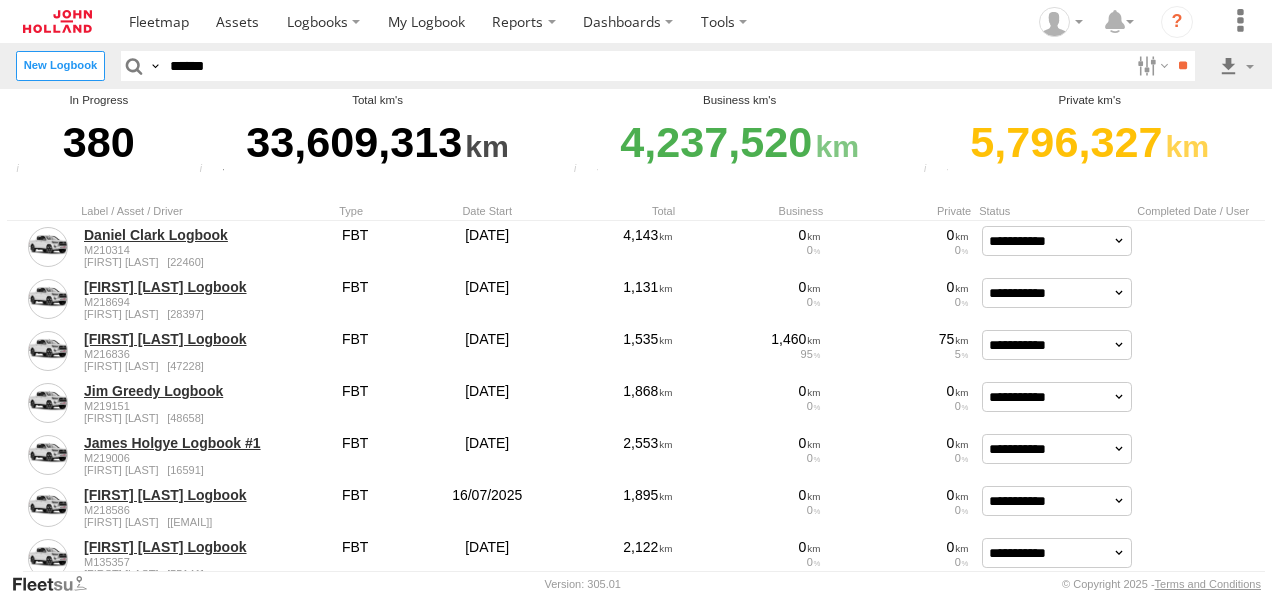 drag, startPoint x: 722, startPoint y: 282, endPoint x: 428, endPoint y: 258, distance: 294.97797 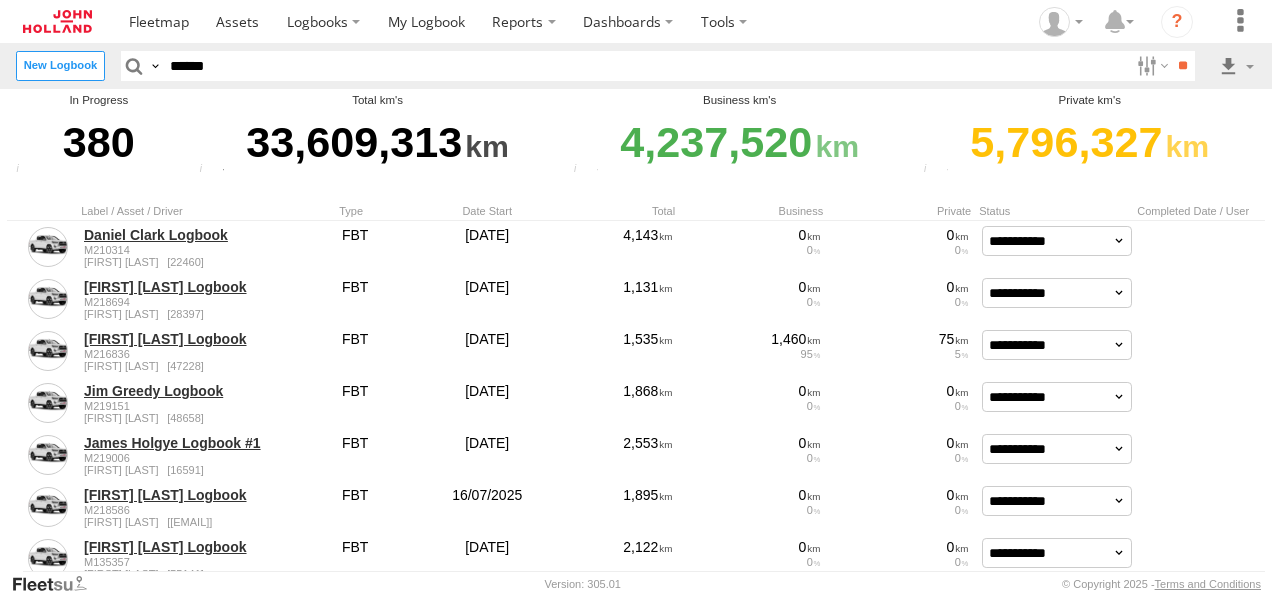 click on "******" at bounding box center (645, 65) 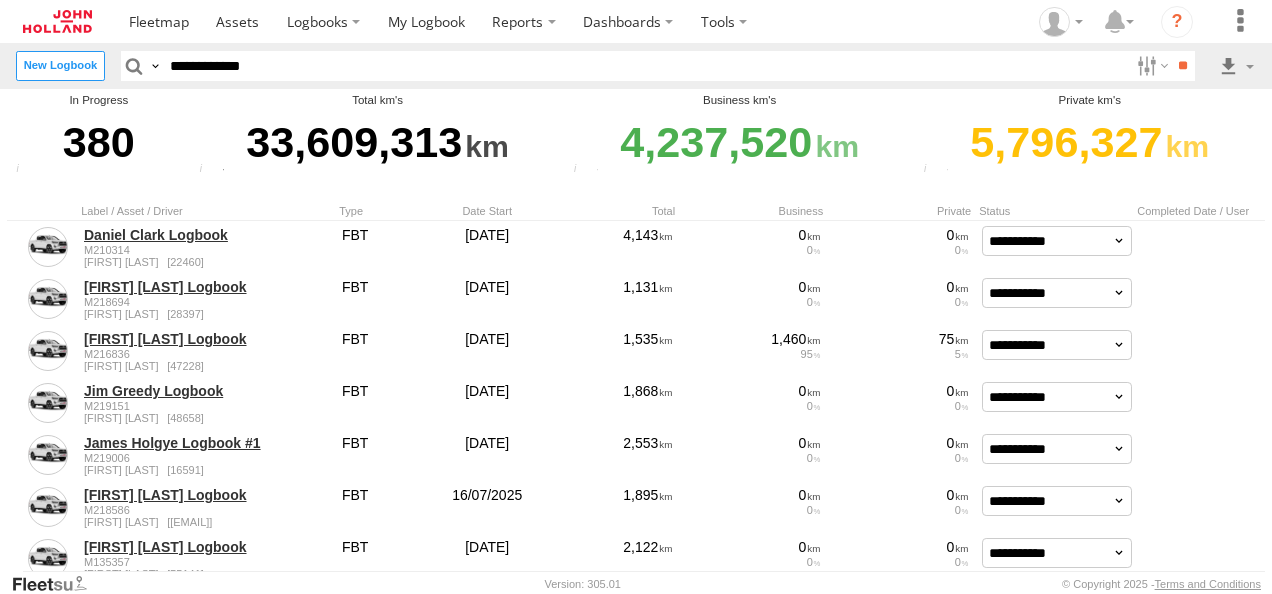 type on "**********" 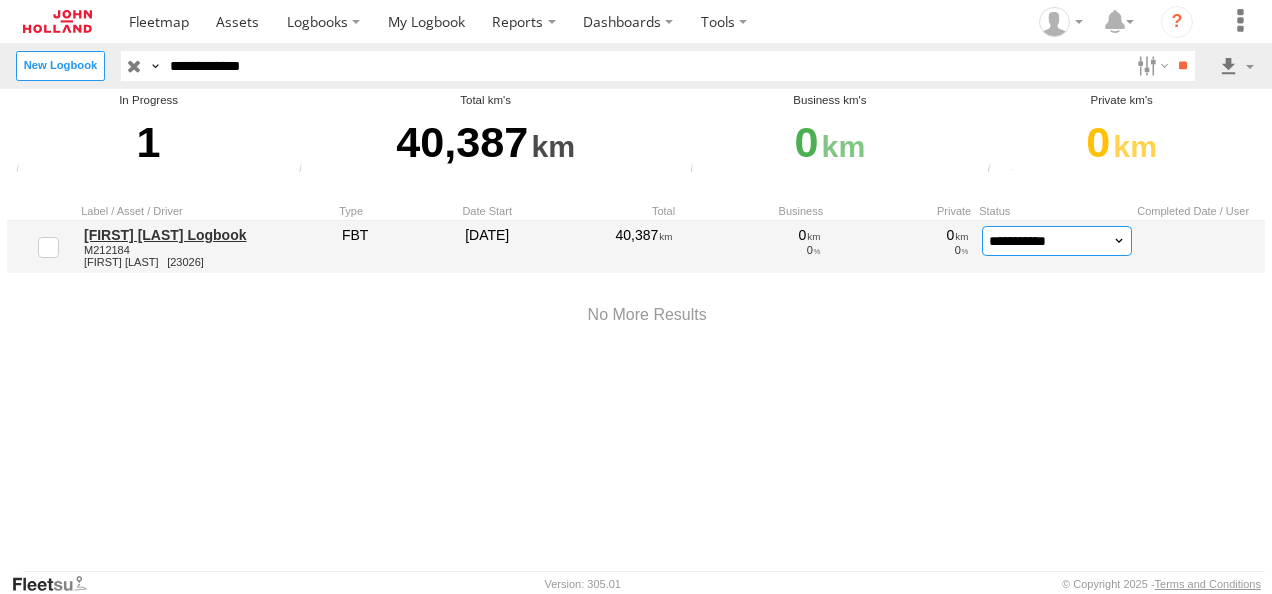 click on "**********" at bounding box center [1057, 241] 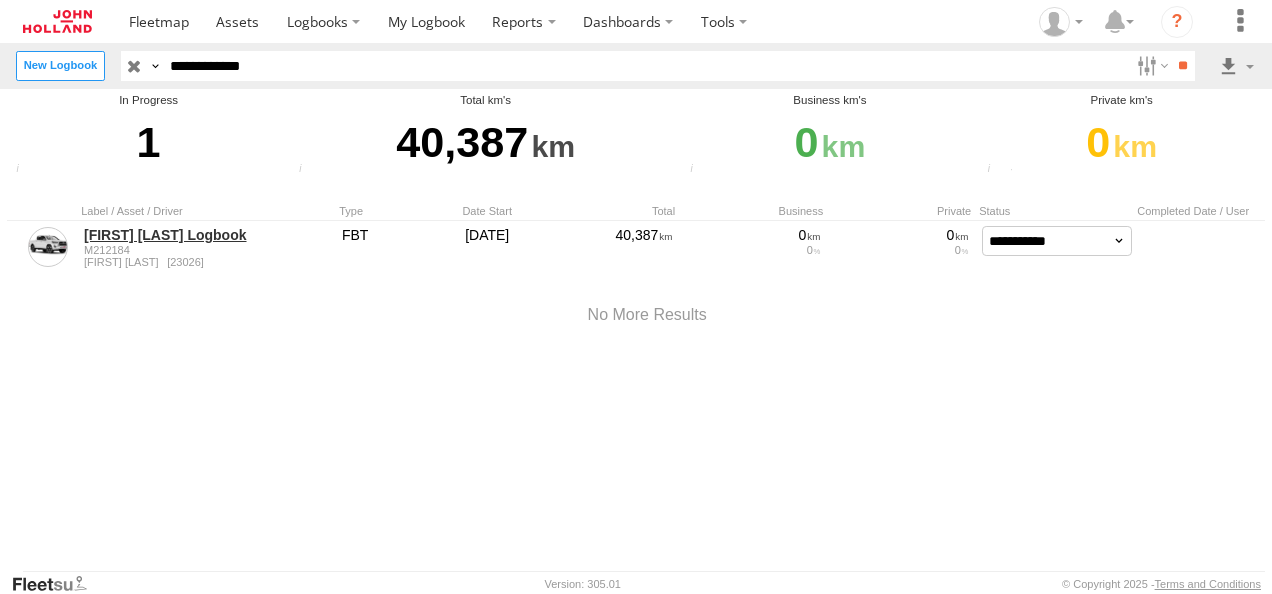 click on "**********" at bounding box center [0, 0] 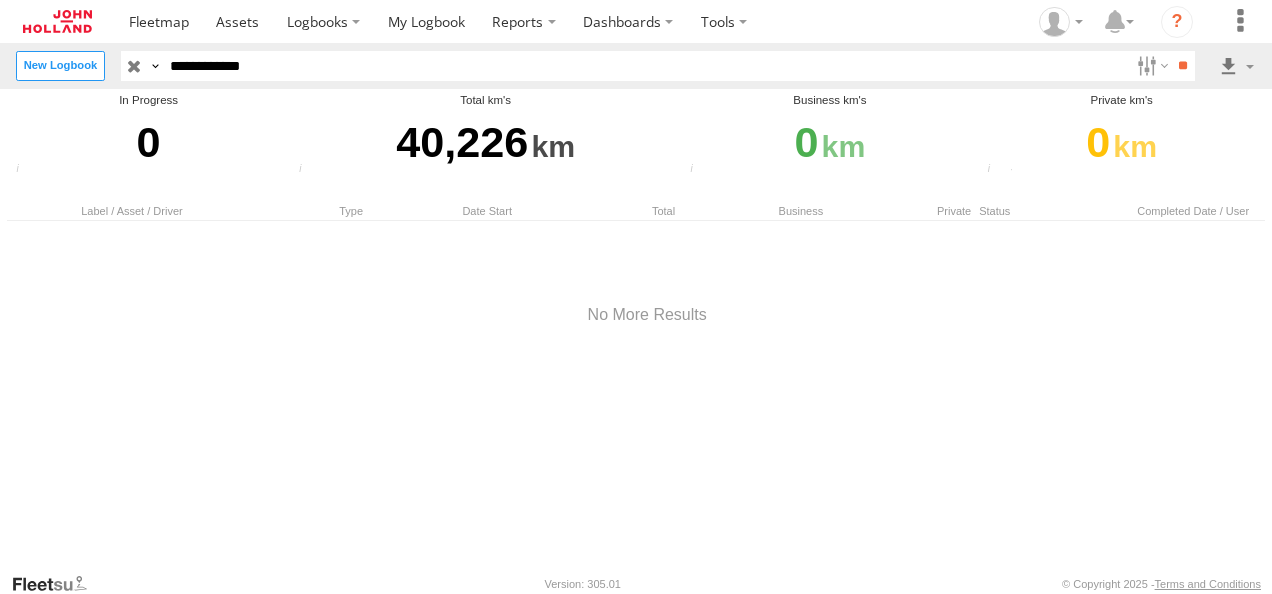 click at bounding box center [134, 65] 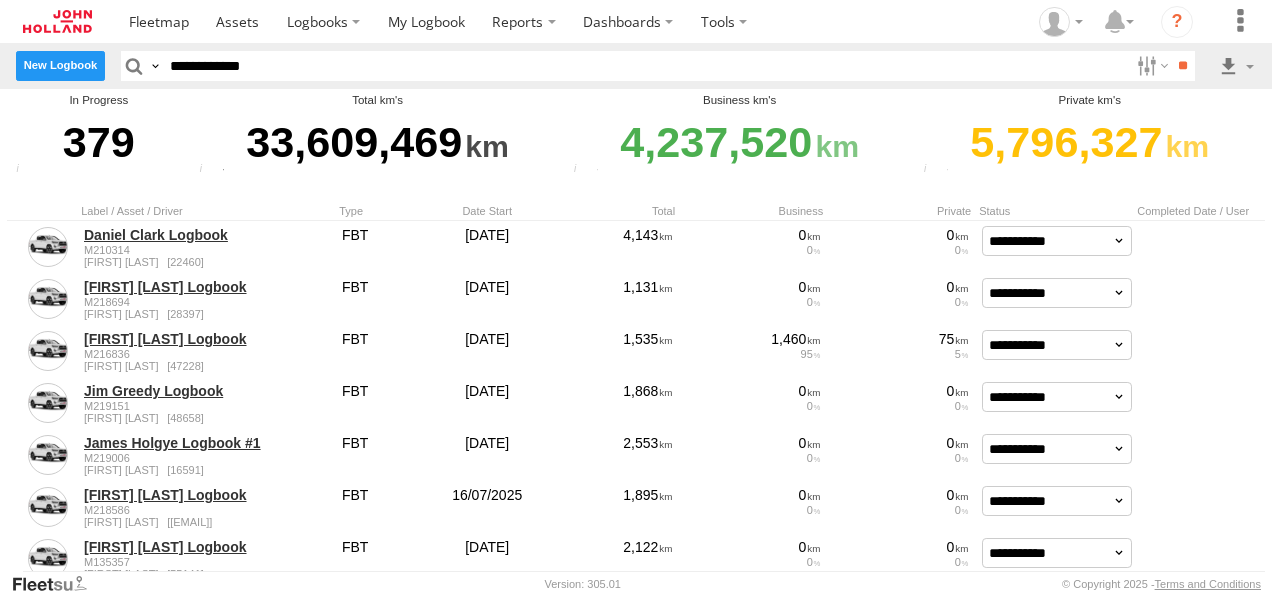 click on "New Logbook" at bounding box center [60, 65] 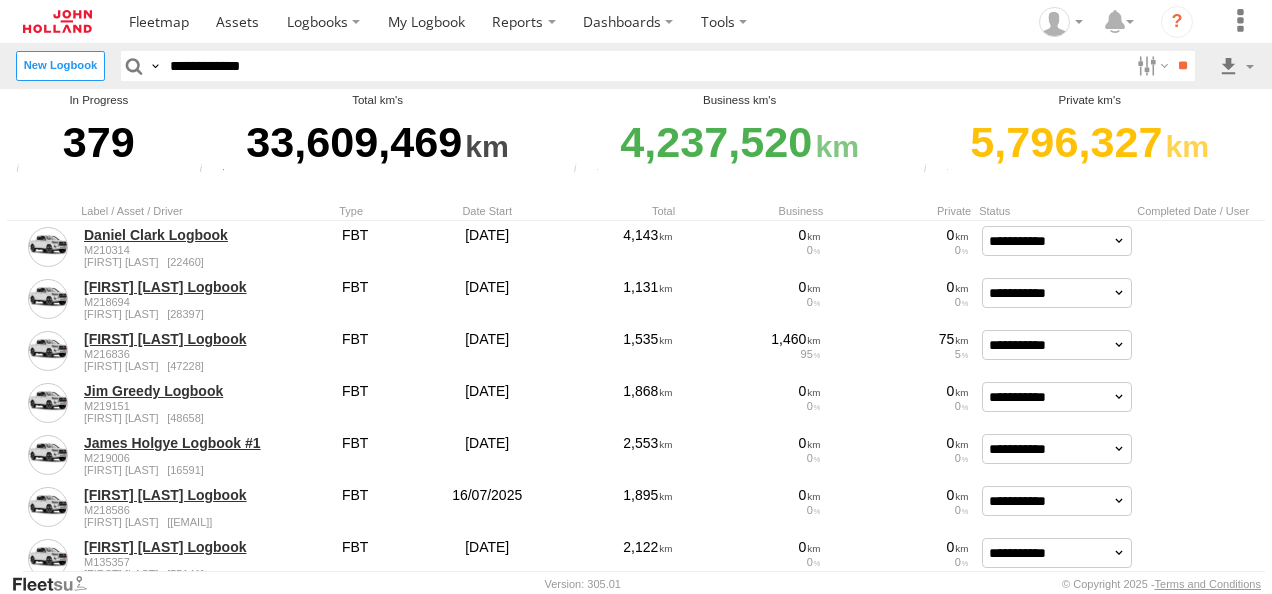 drag, startPoint x: 707, startPoint y: 277, endPoint x: 362, endPoint y: 264, distance: 345.24484 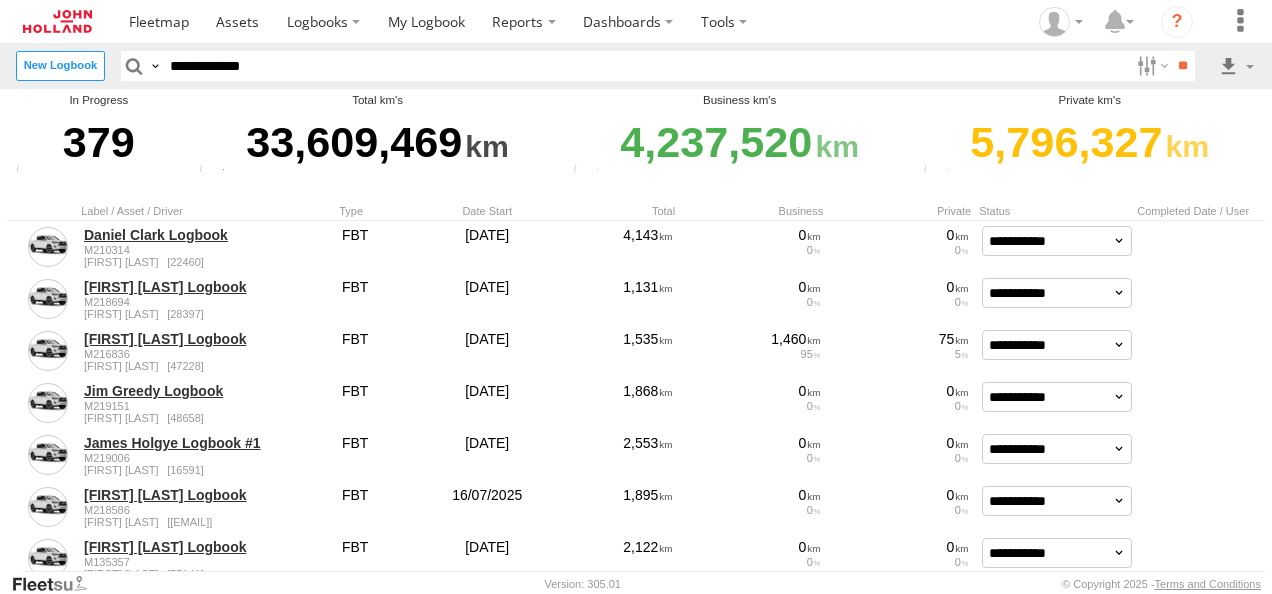 type on "*******" 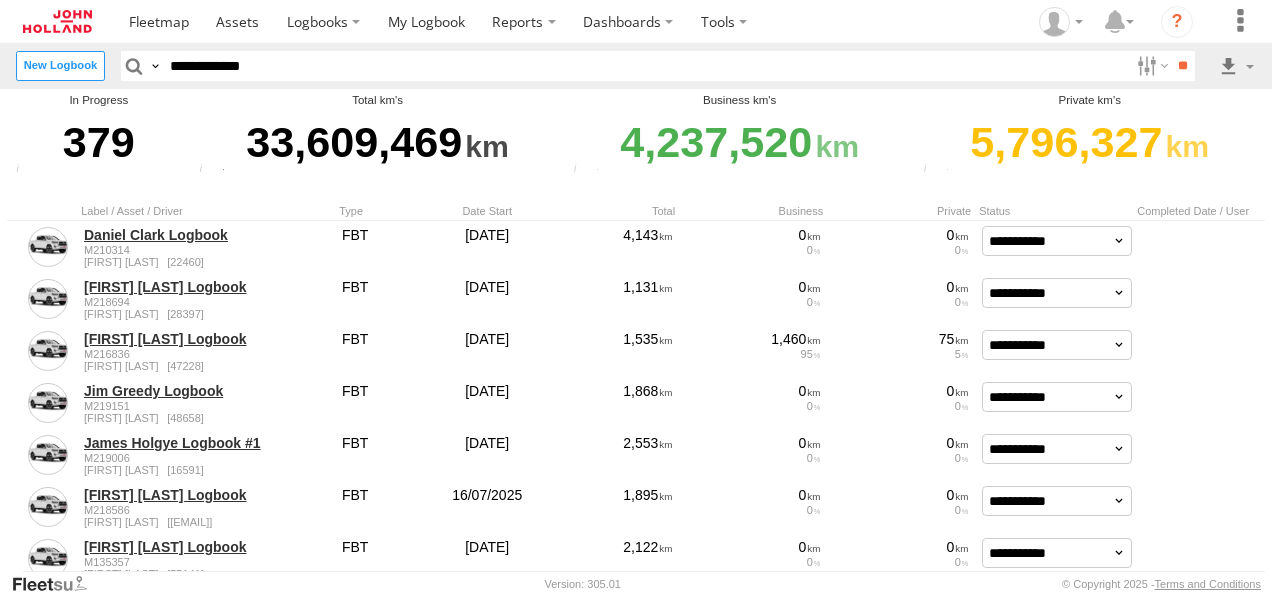 click on "**********" at bounding box center (0, 0) 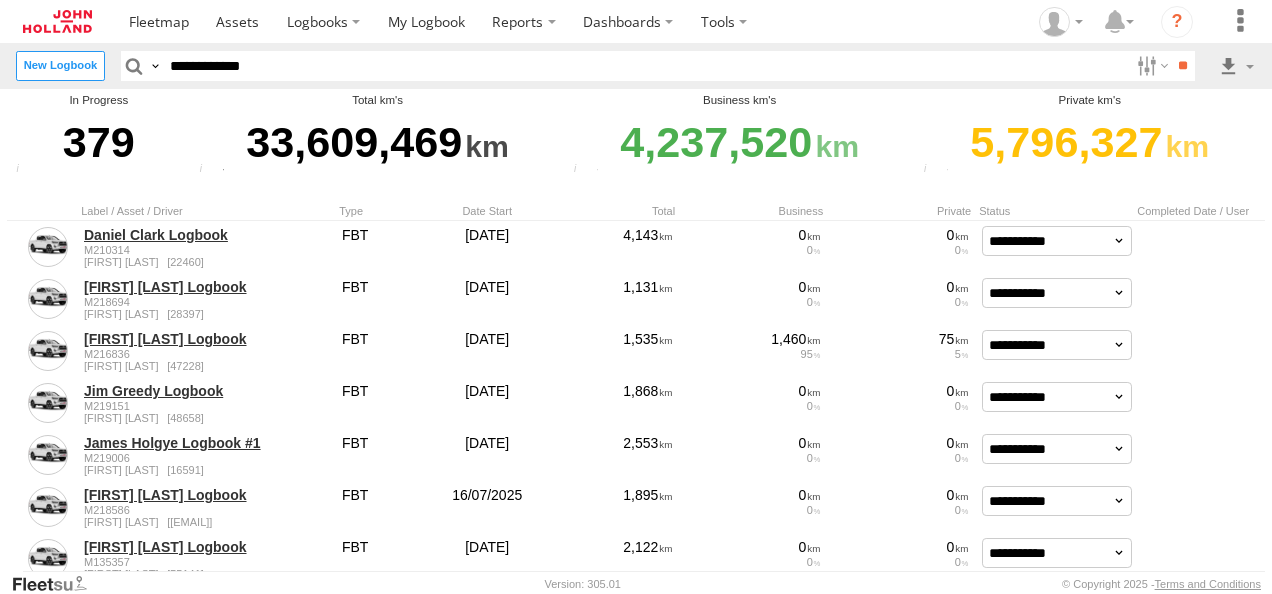 click on "Create" at bounding box center (0, 0) 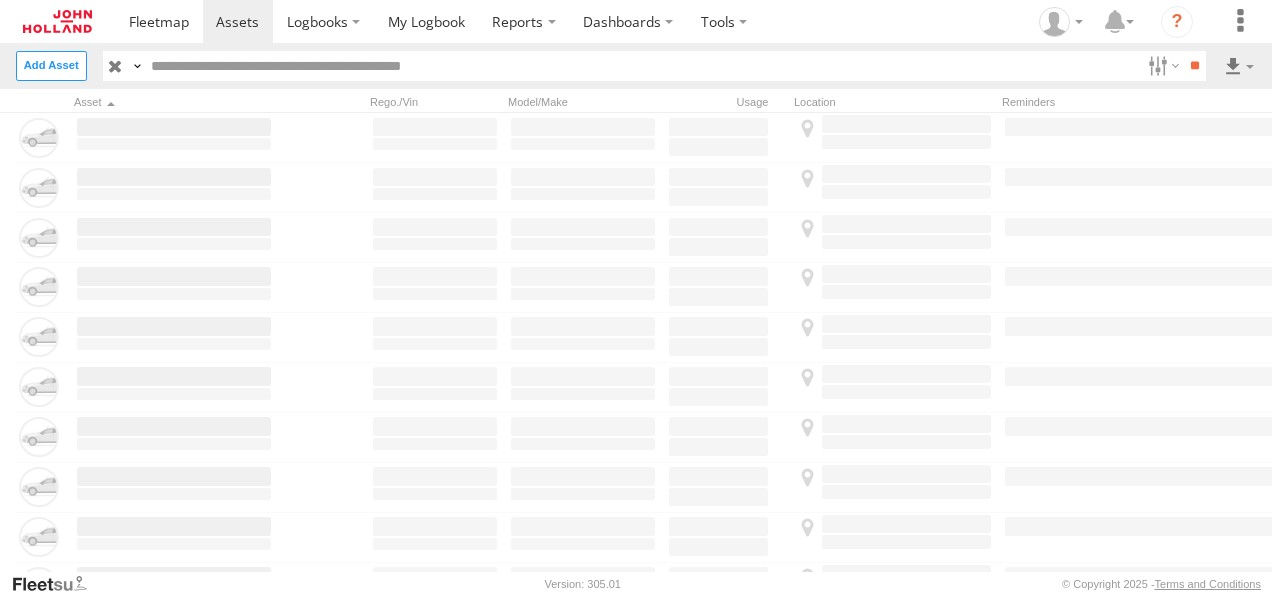 scroll, scrollTop: 0, scrollLeft: 0, axis: both 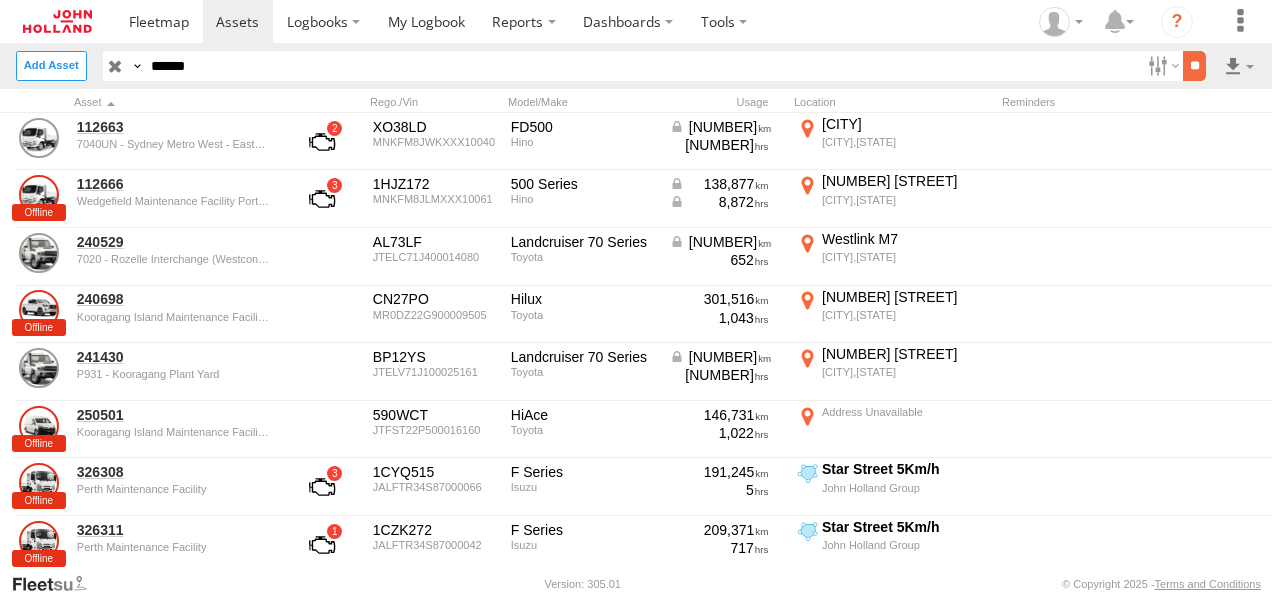 type on "******" 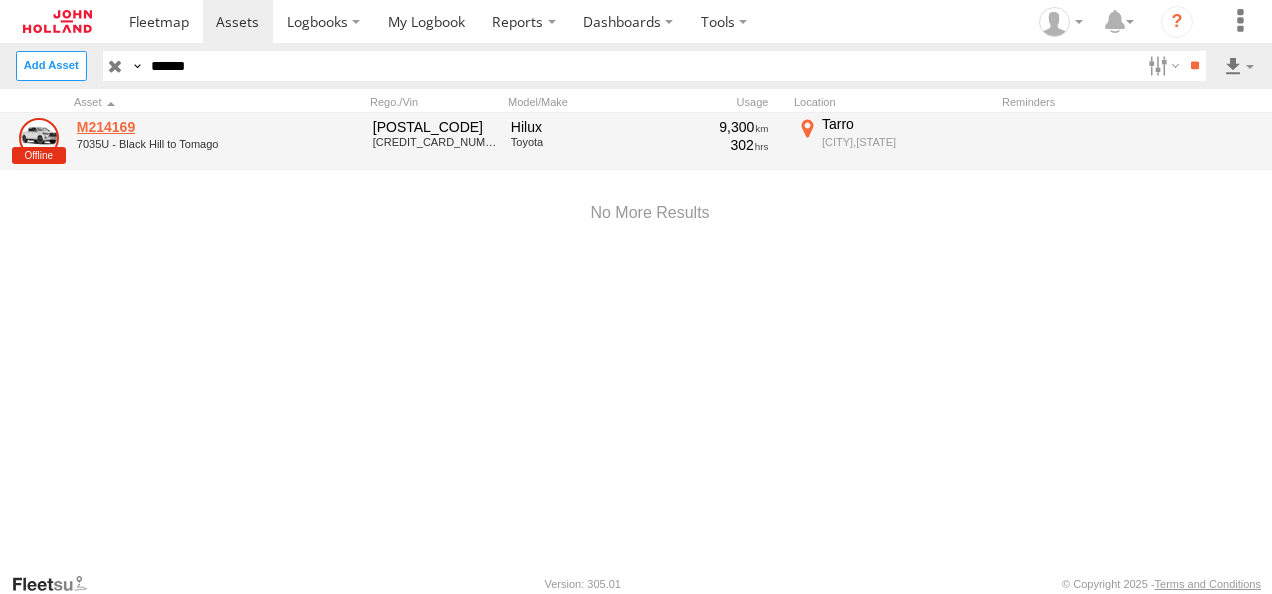 click on "M214169" at bounding box center [174, 127] 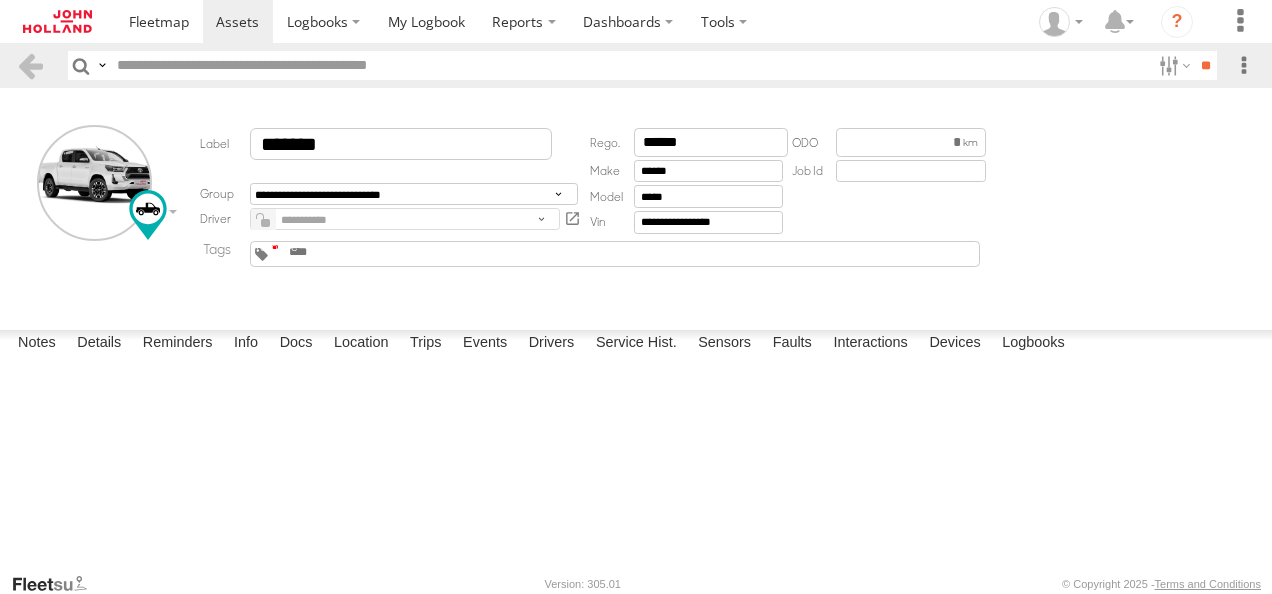 scroll, scrollTop: 0, scrollLeft: 0, axis: both 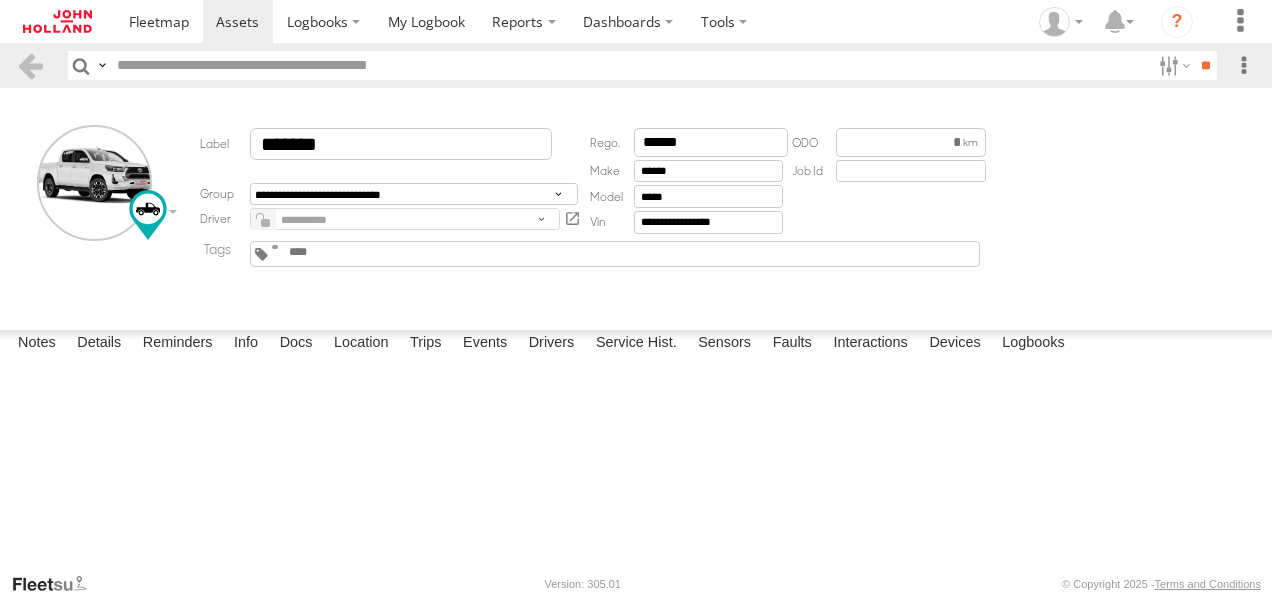 type on "******" 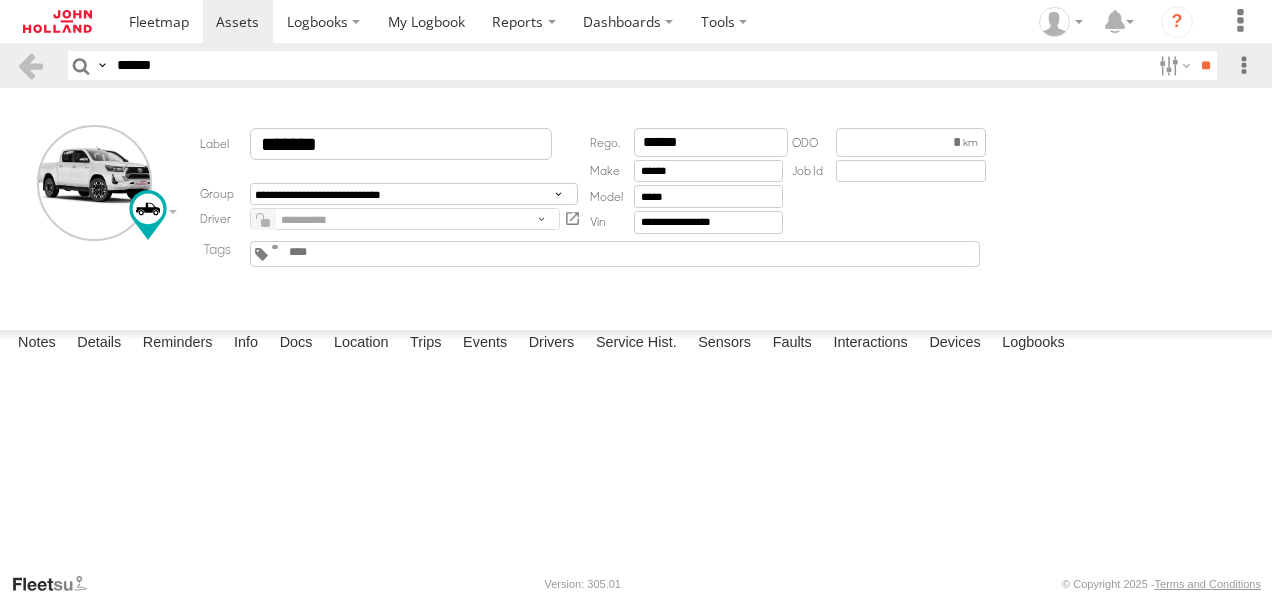 click at bounding box center [0, 0] 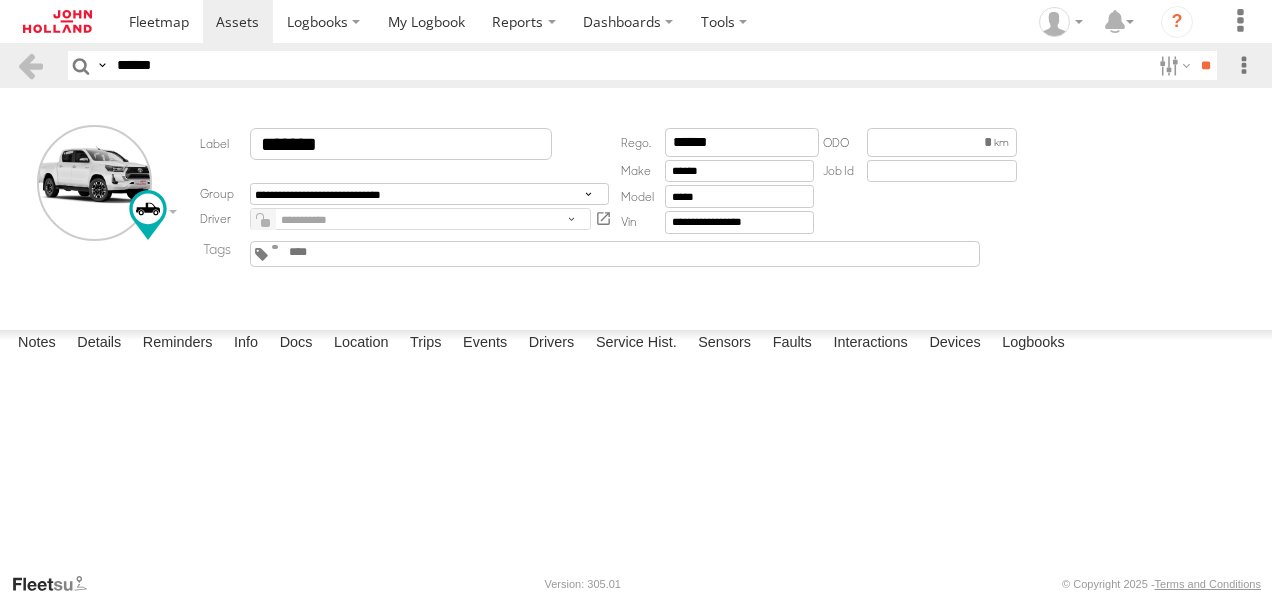 type on "**********" 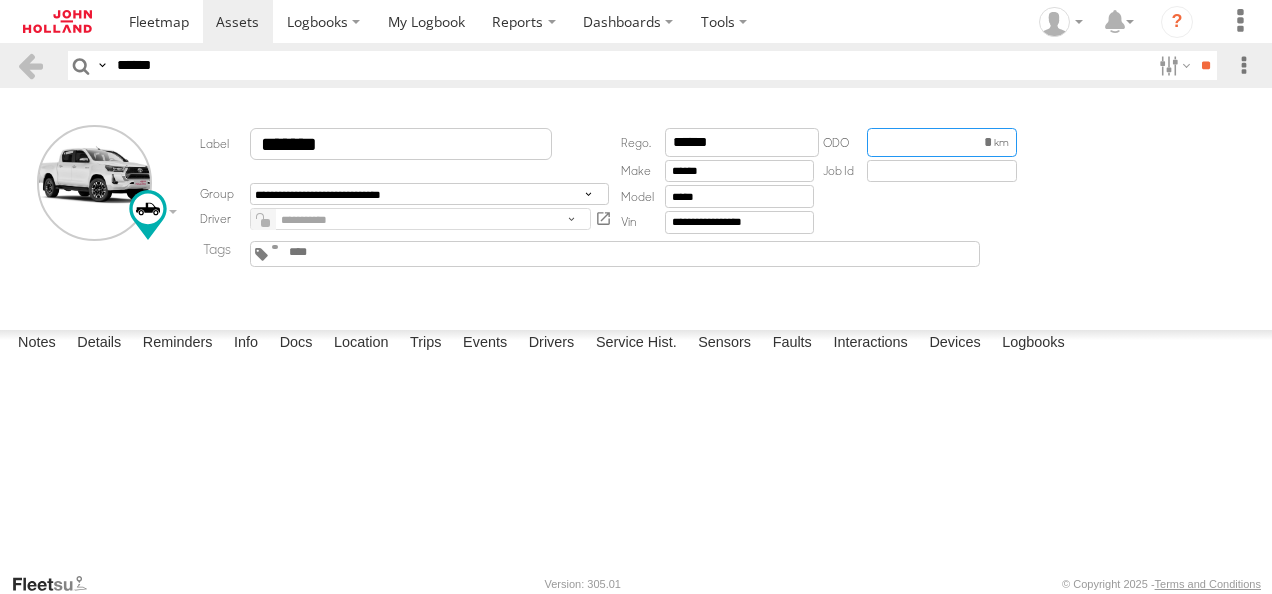 drag, startPoint x: 931, startPoint y: 141, endPoint x: 1034, endPoint y: 136, distance: 103.121284 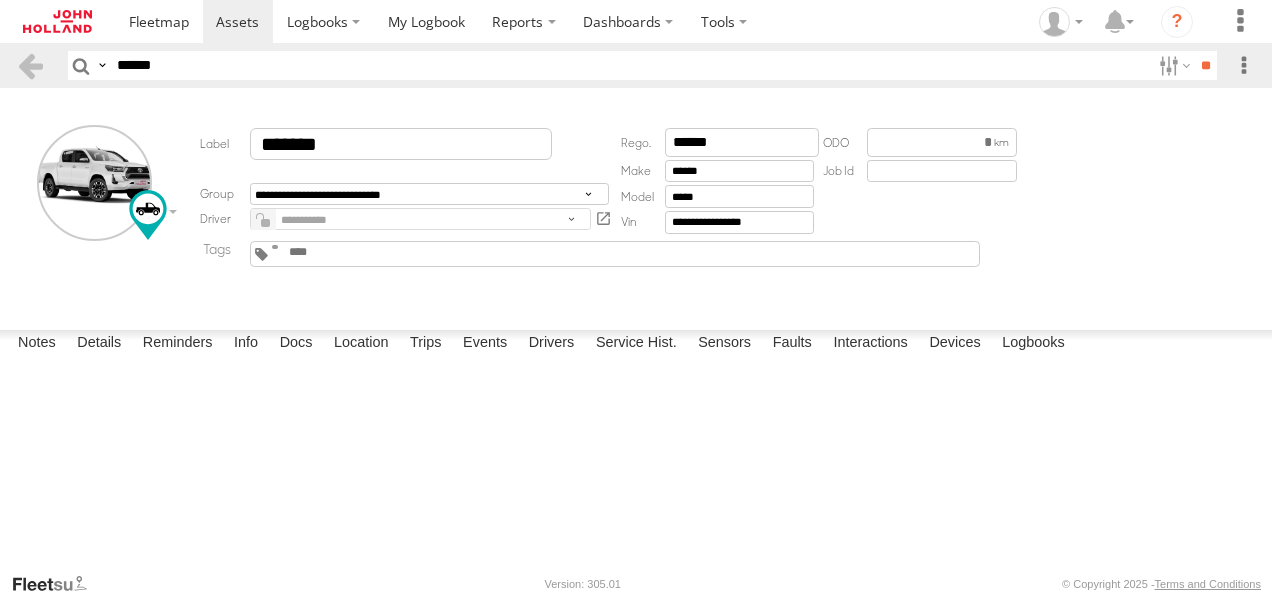 click on "**********" at bounding box center (636, 205) 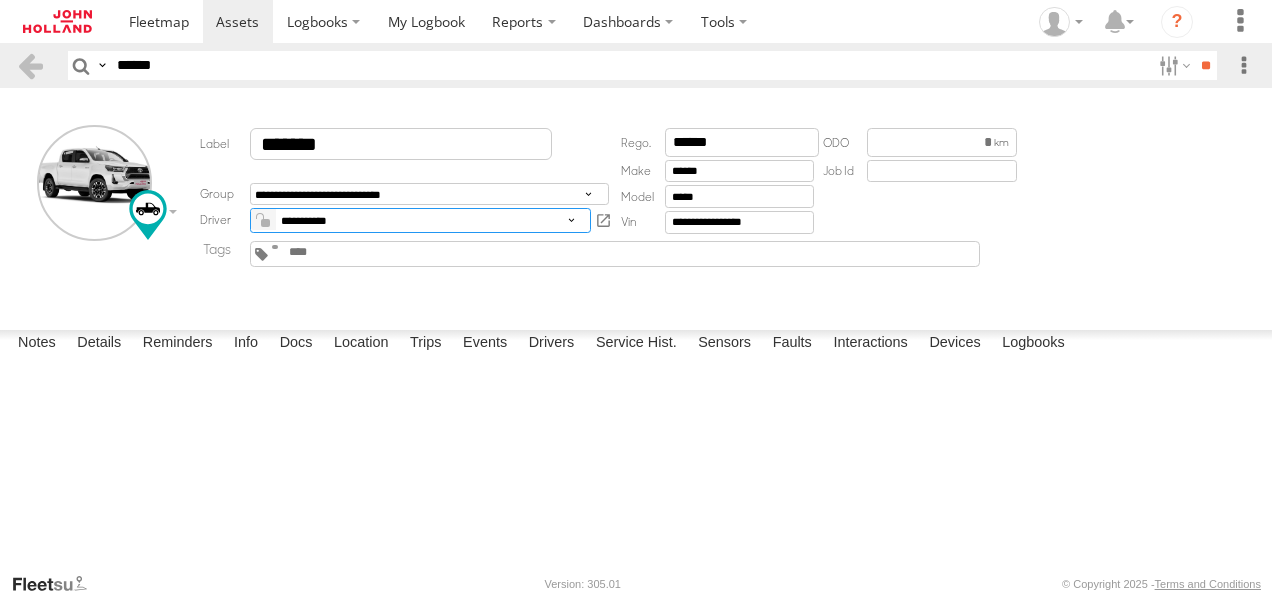 click on "**********" at bounding box center [420, 220] 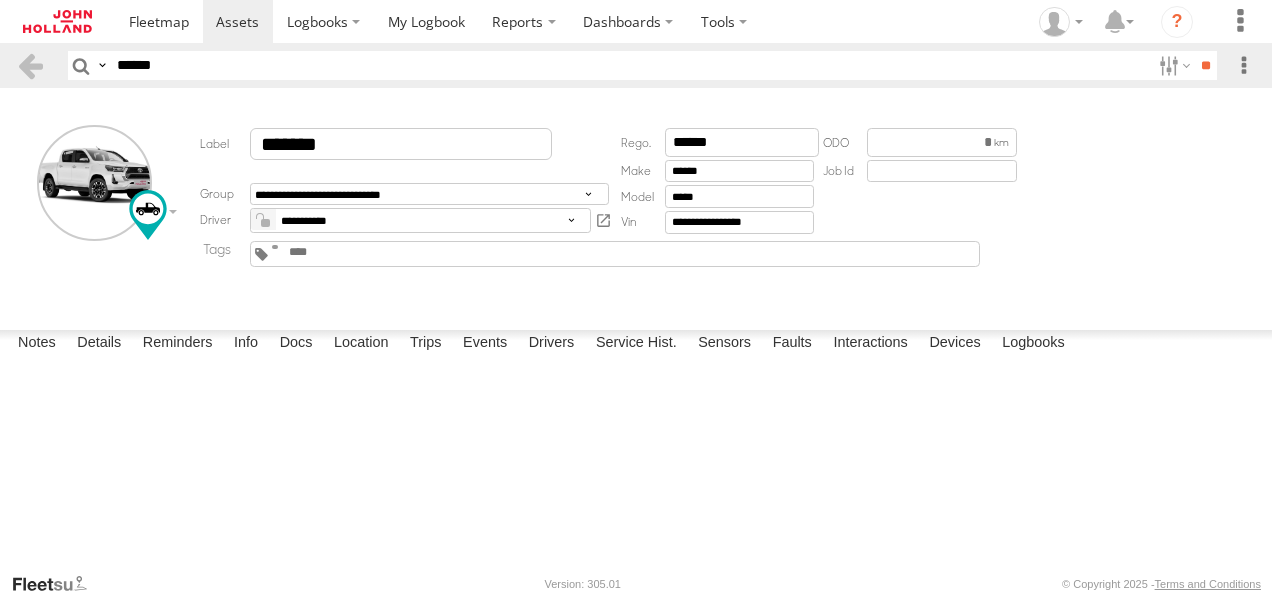 click at bounding box center [263, 220] 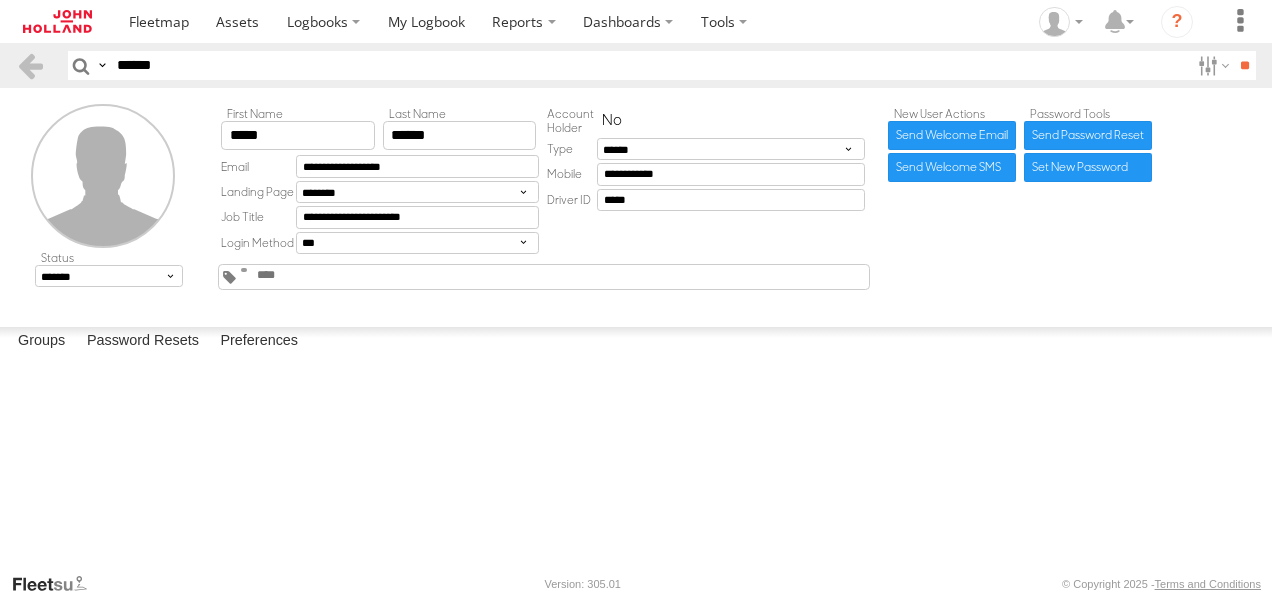 scroll, scrollTop: 0, scrollLeft: 0, axis: both 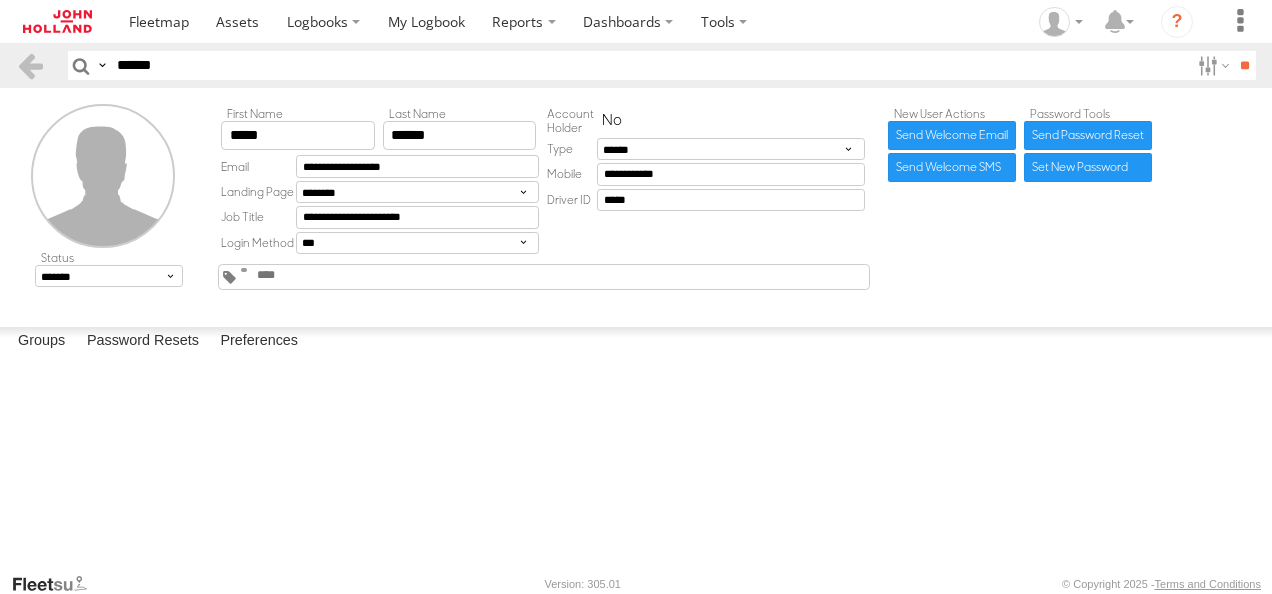 drag, startPoint x: 227, startPoint y: 68, endPoint x: 2, endPoint y: 80, distance: 225.31978 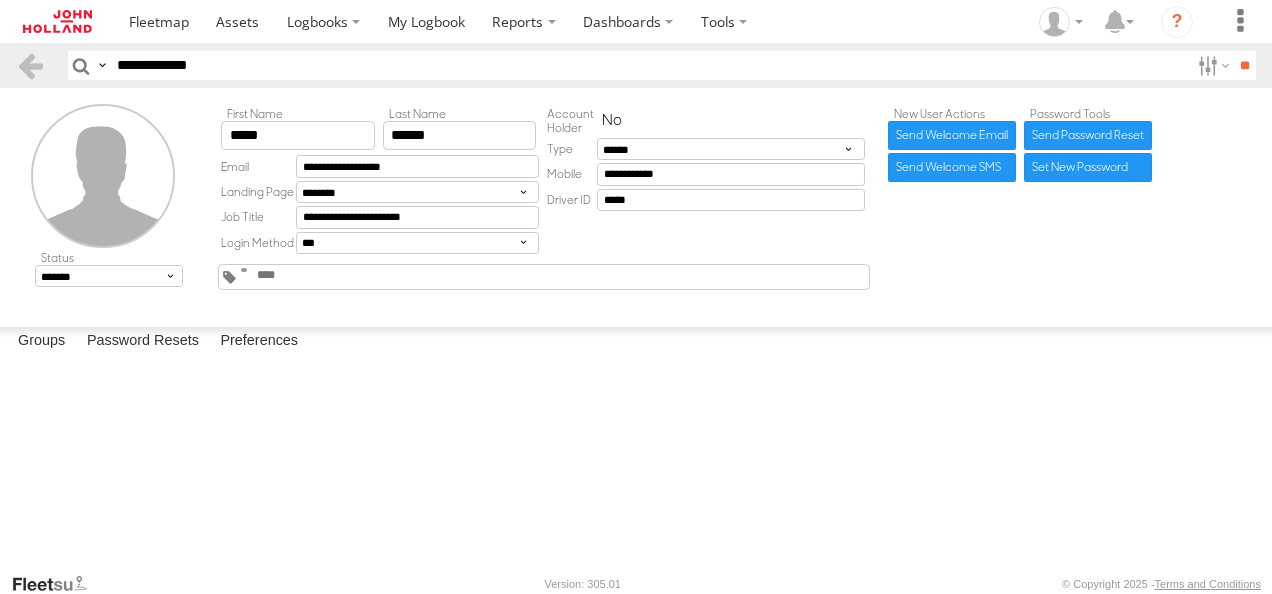 type on "**********" 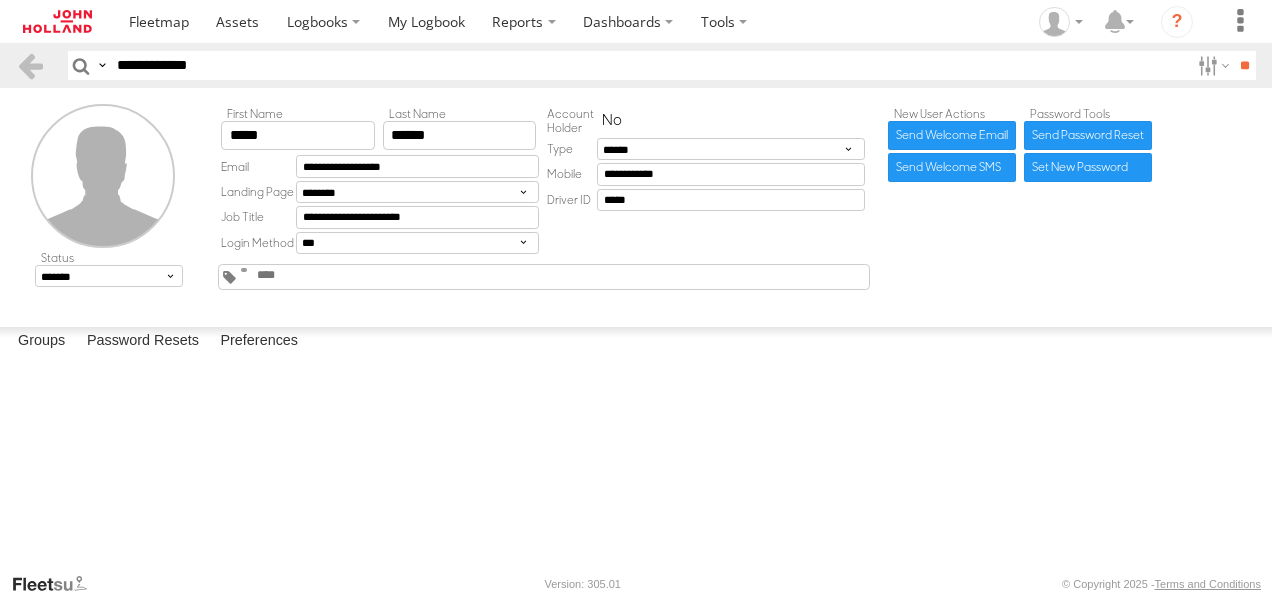 click on "**" at bounding box center [1244, 65] 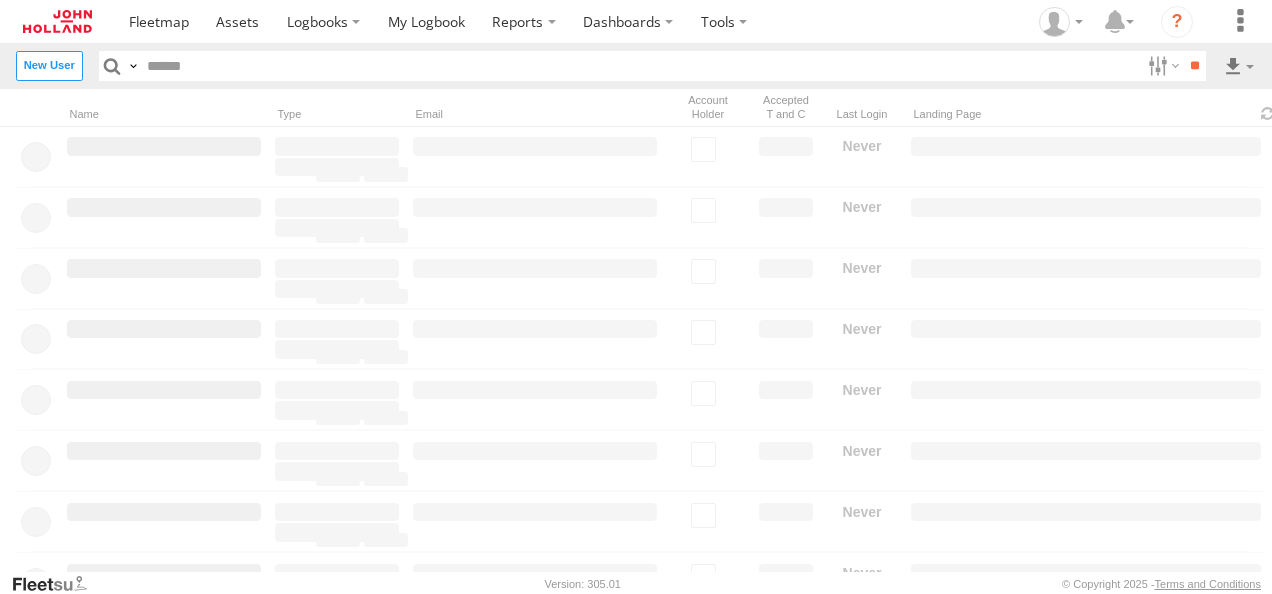 scroll, scrollTop: 0, scrollLeft: 0, axis: both 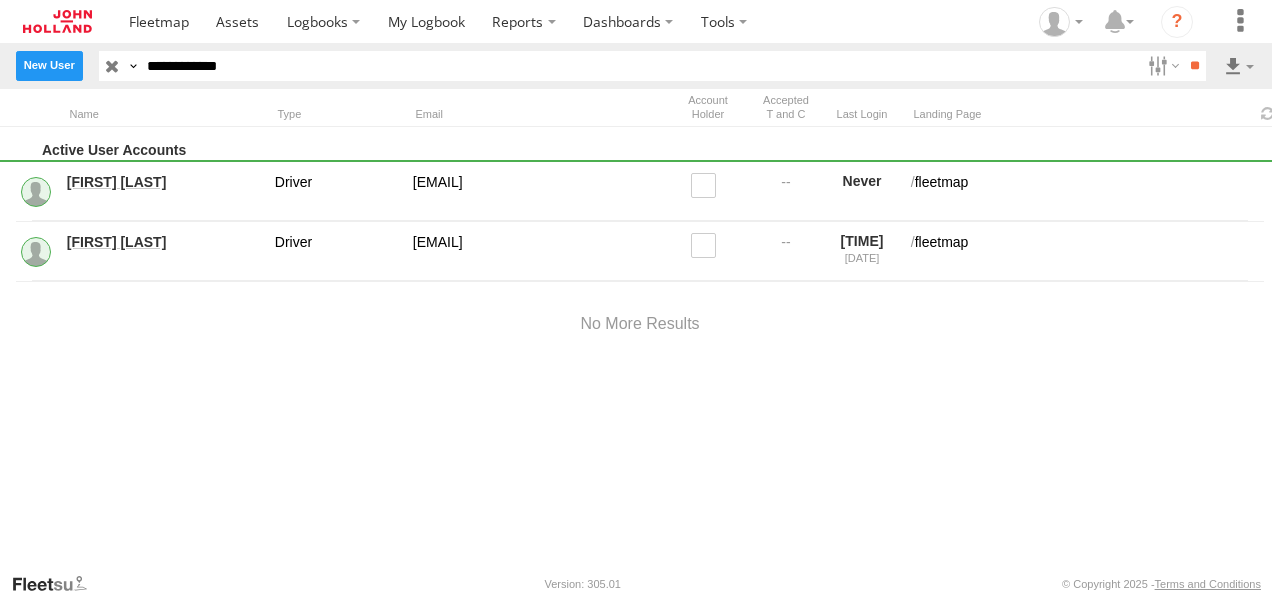 drag, startPoint x: 237, startPoint y: 72, endPoint x: 26, endPoint y: 68, distance: 211.03792 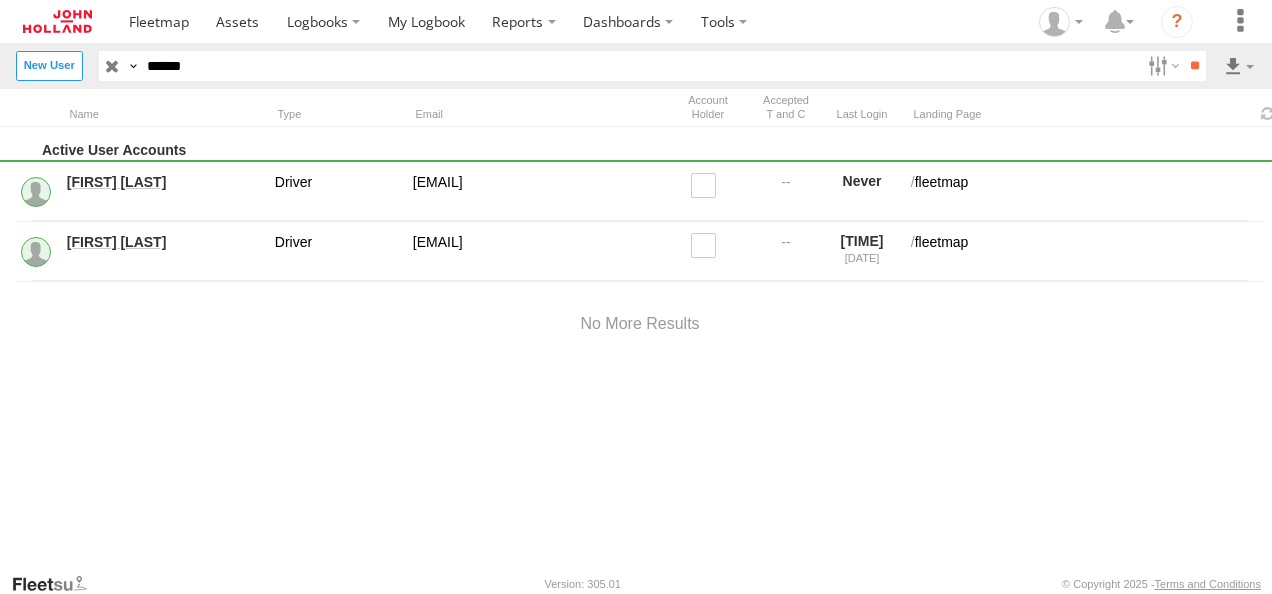 type on "******" 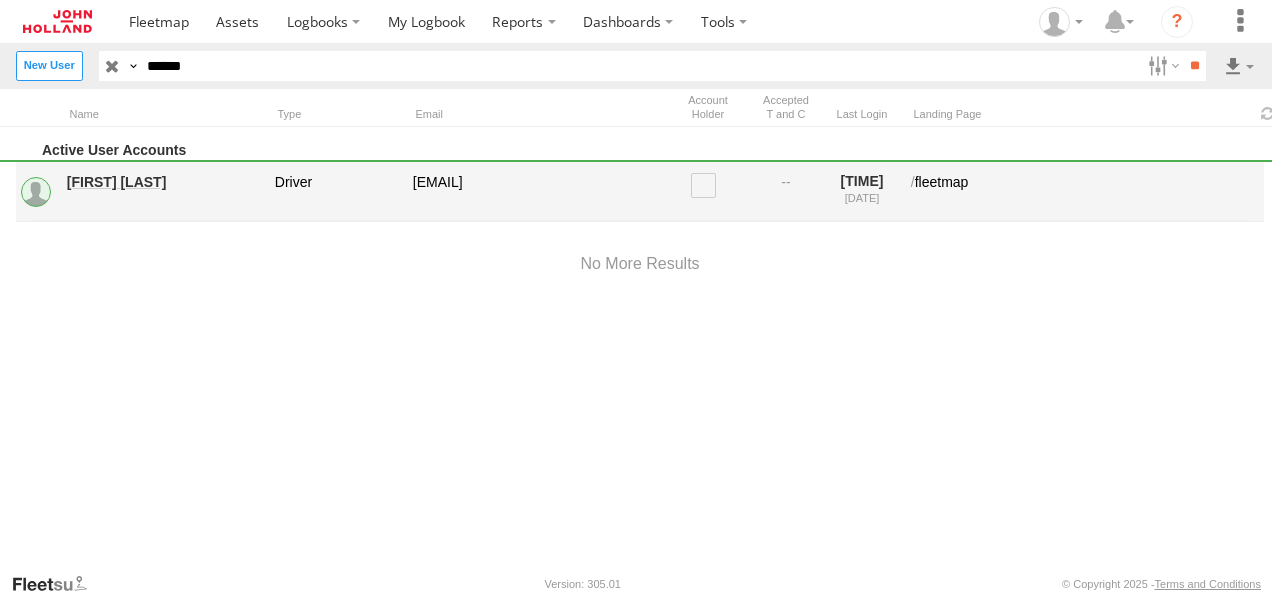 click on "[FIRST] [LAST]" at bounding box center [164, 182] 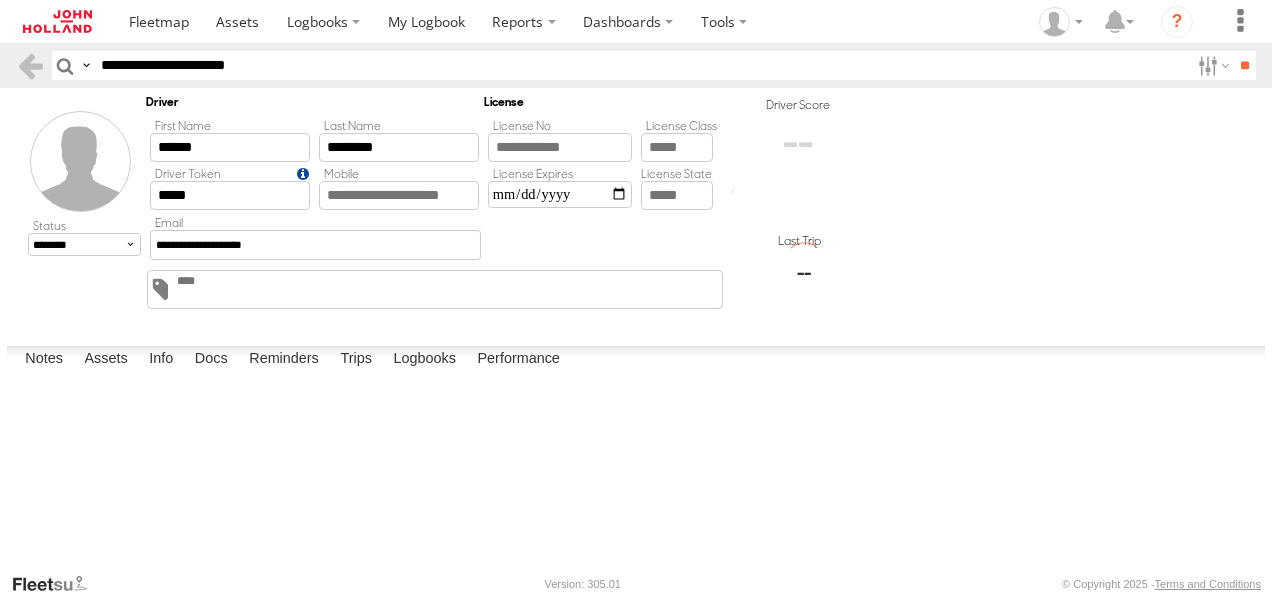 scroll, scrollTop: 0, scrollLeft: 0, axis: both 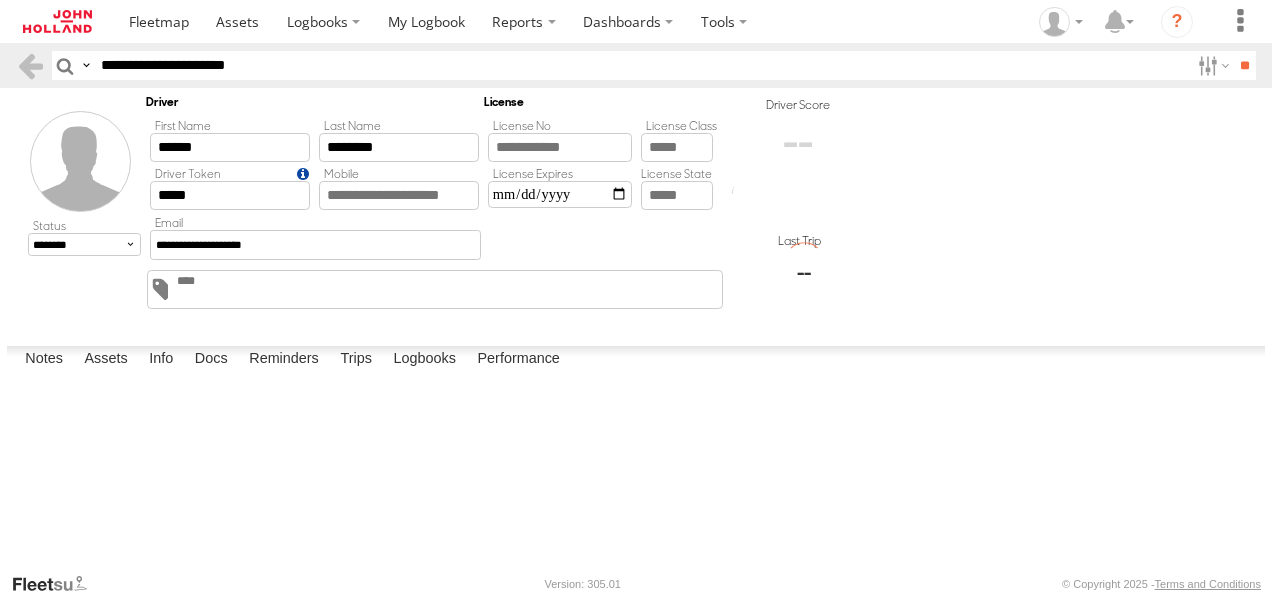drag, startPoint x: 308, startPoint y: 70, endPoint x: -4, endPoint y: 49, distance: 312.70593 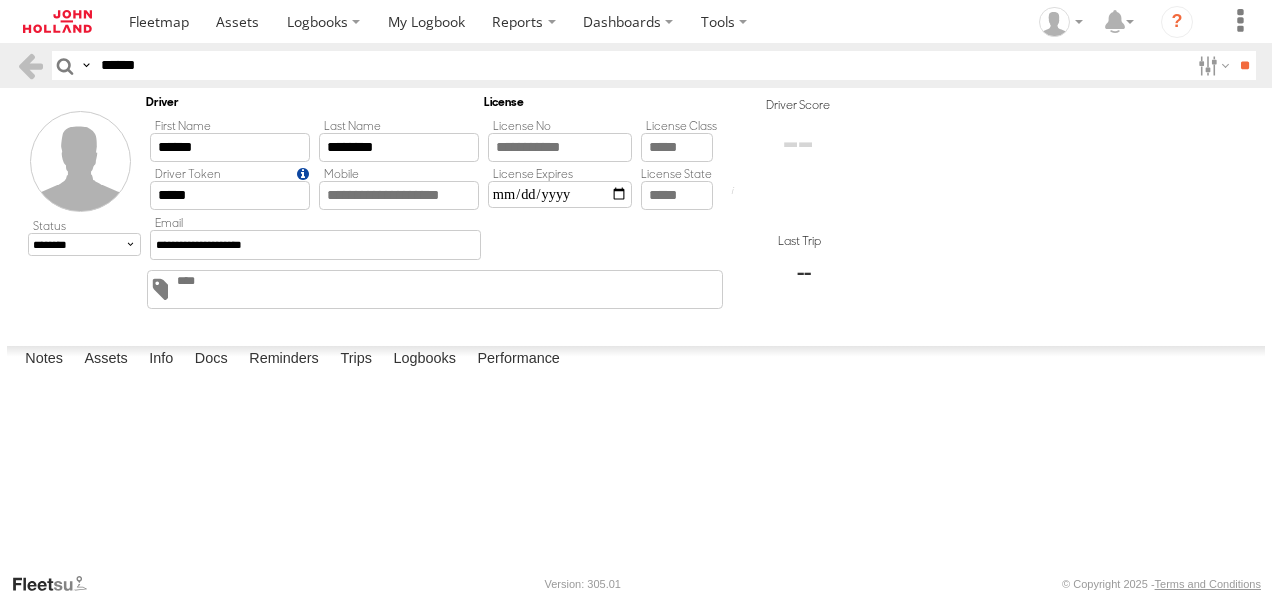 type on "******" 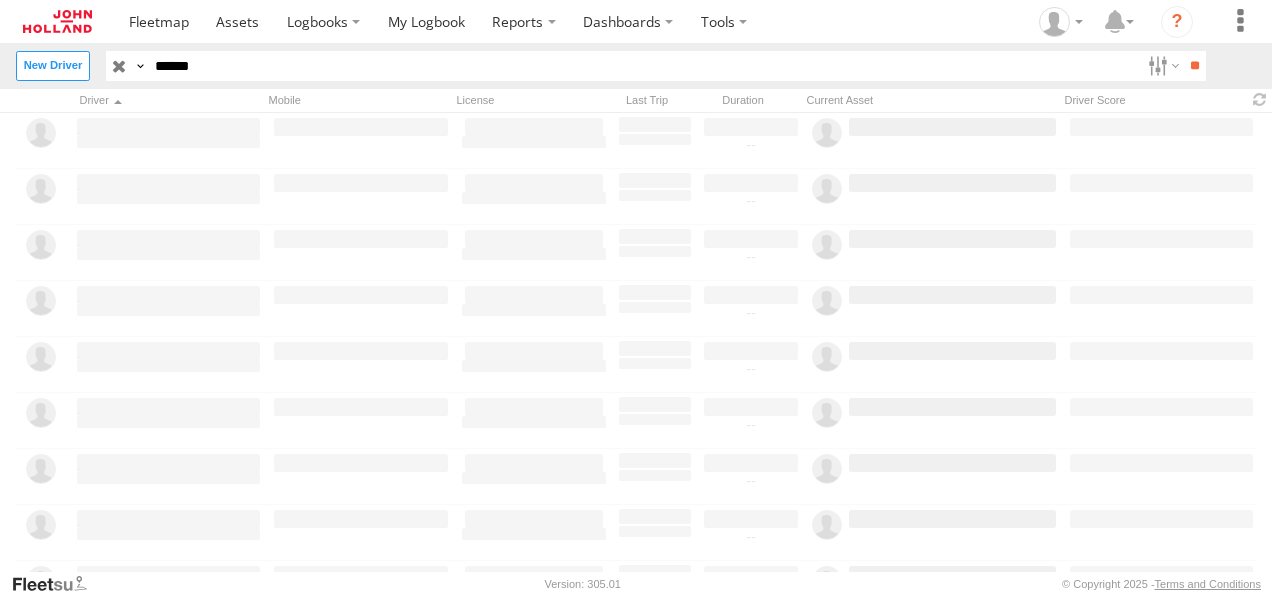 scroll, scrollTop: 0, scrollLeft: 0, axis: both 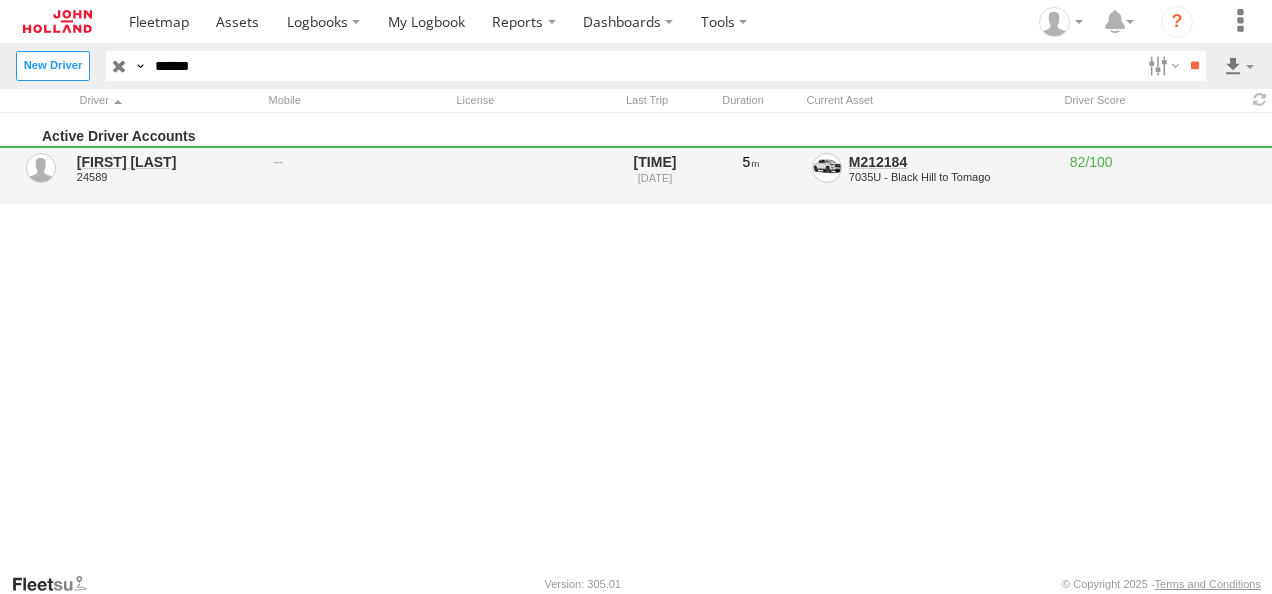 click on "[FIRST] [LAST]" at bounding box center (168, 162) 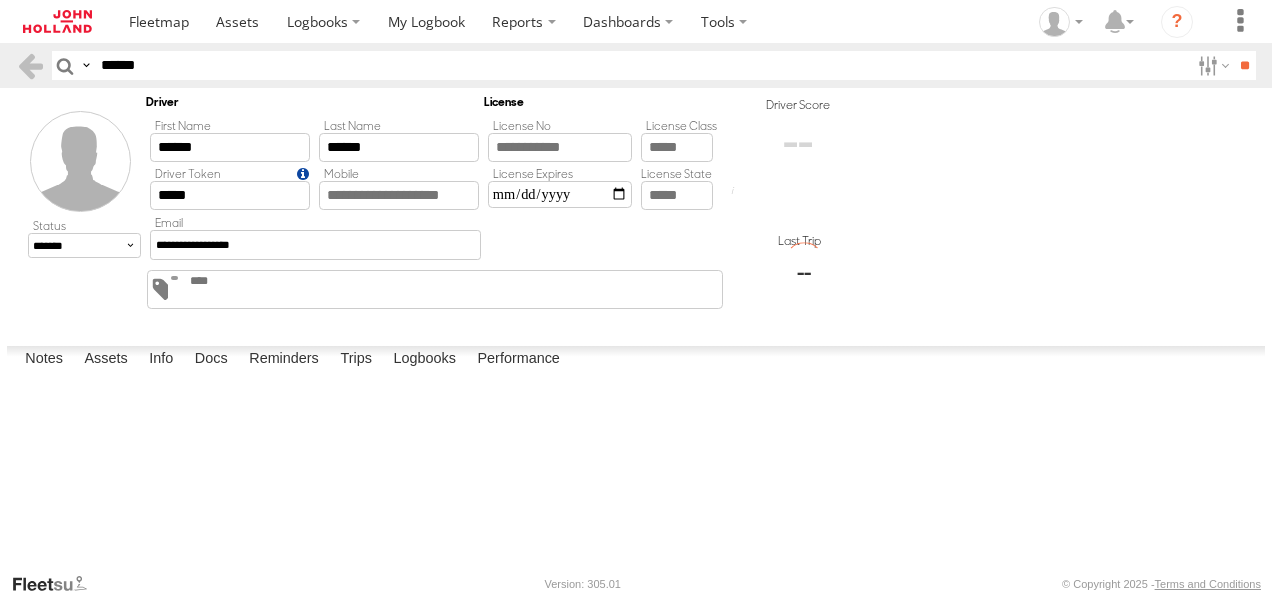 scroll, scrollTop: 0, scrollLeft: 0, axis: both 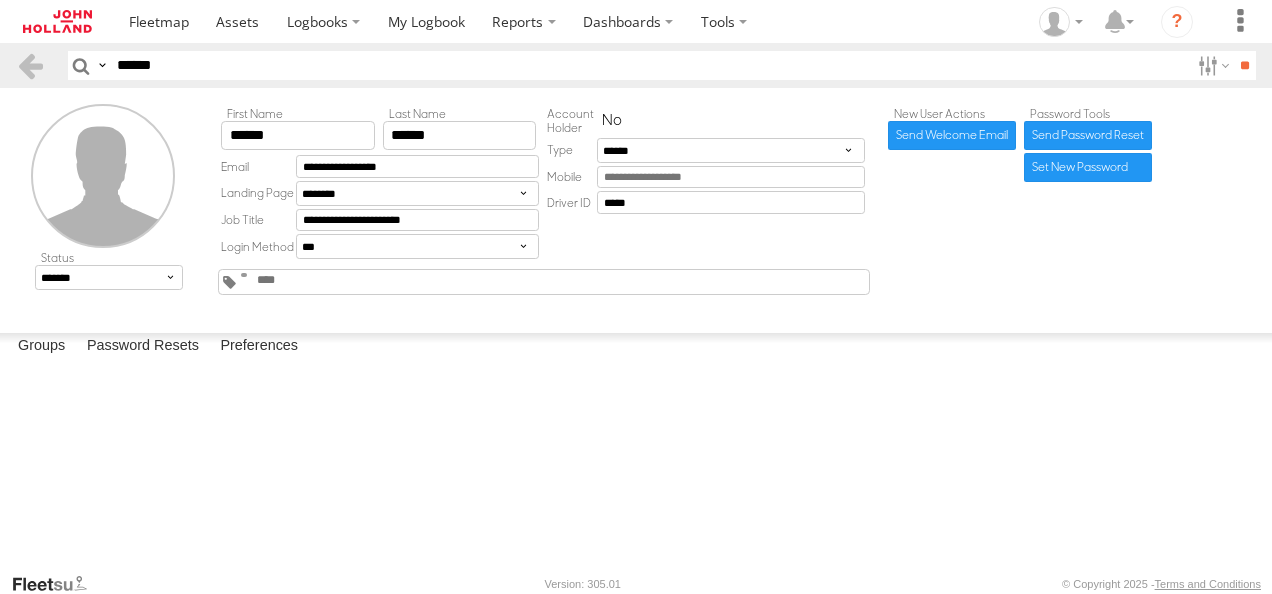 drag, startPoint x: 68, startPoint y: 64, endPoint x: 13, endPoint y: 52, distance: 56.293873 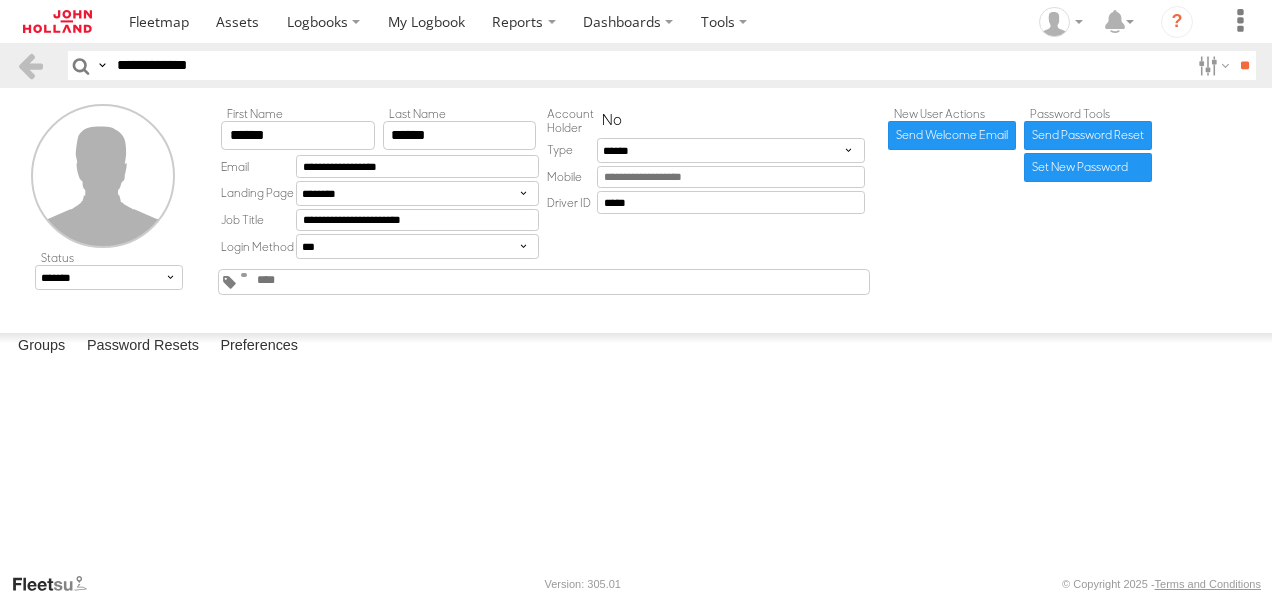 type on "**********" 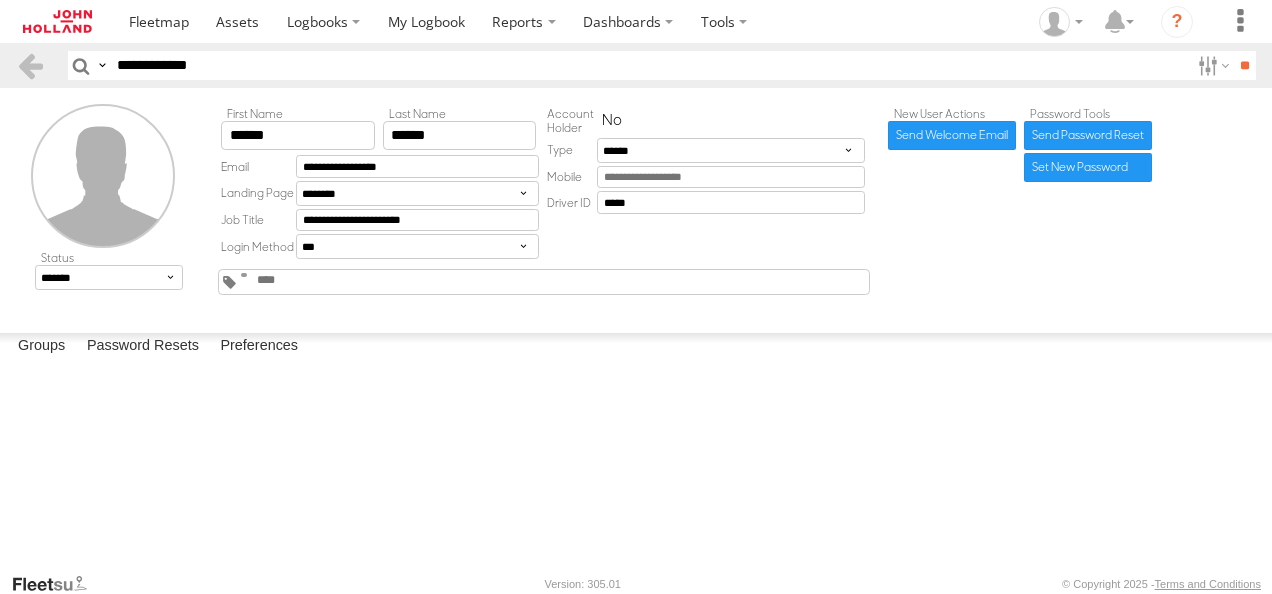 click on "**" at bounding box center (1244, 65) 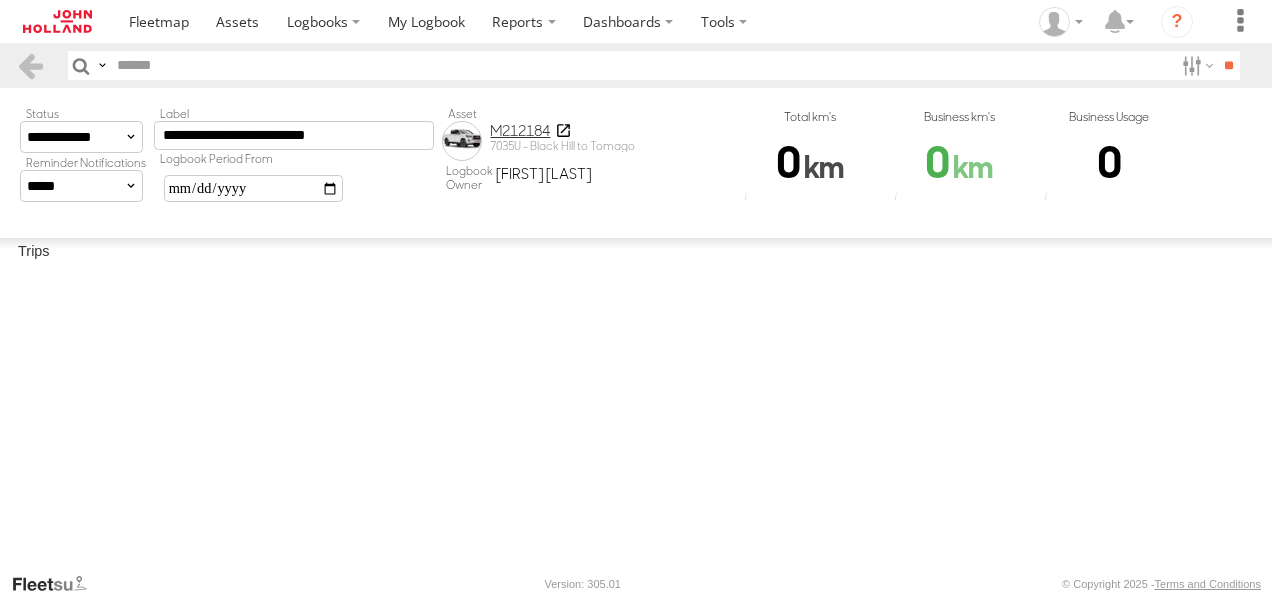 scroll, scrollTop: 0, scrollLeft: 0, axis: both 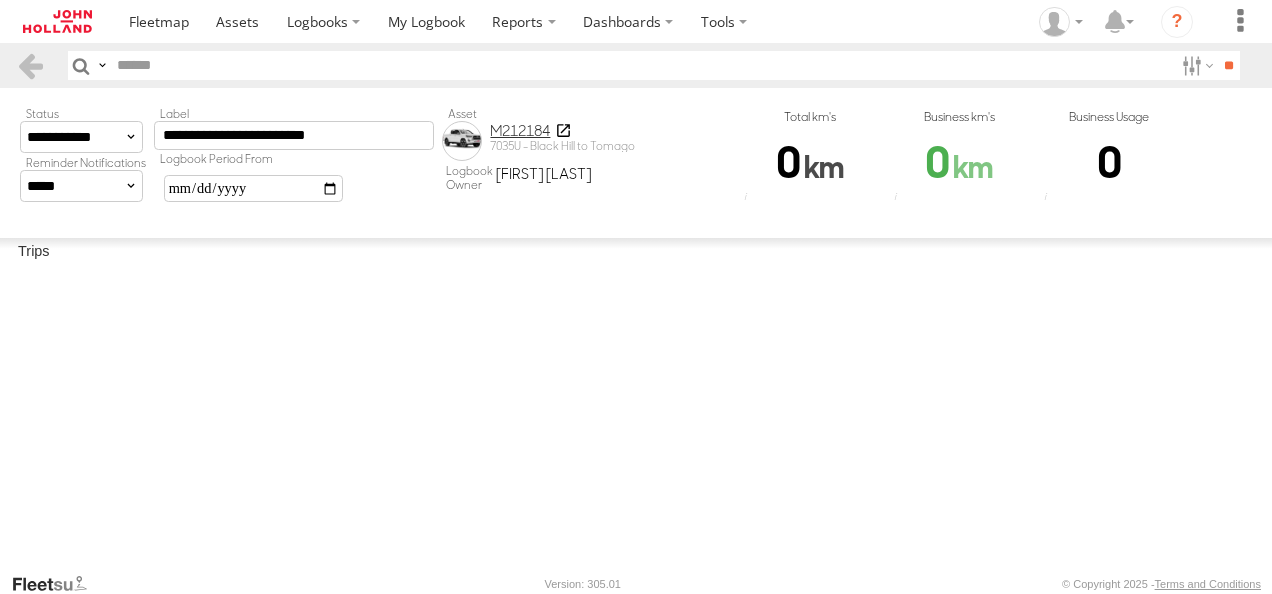 click at bounding box center [641, 65] 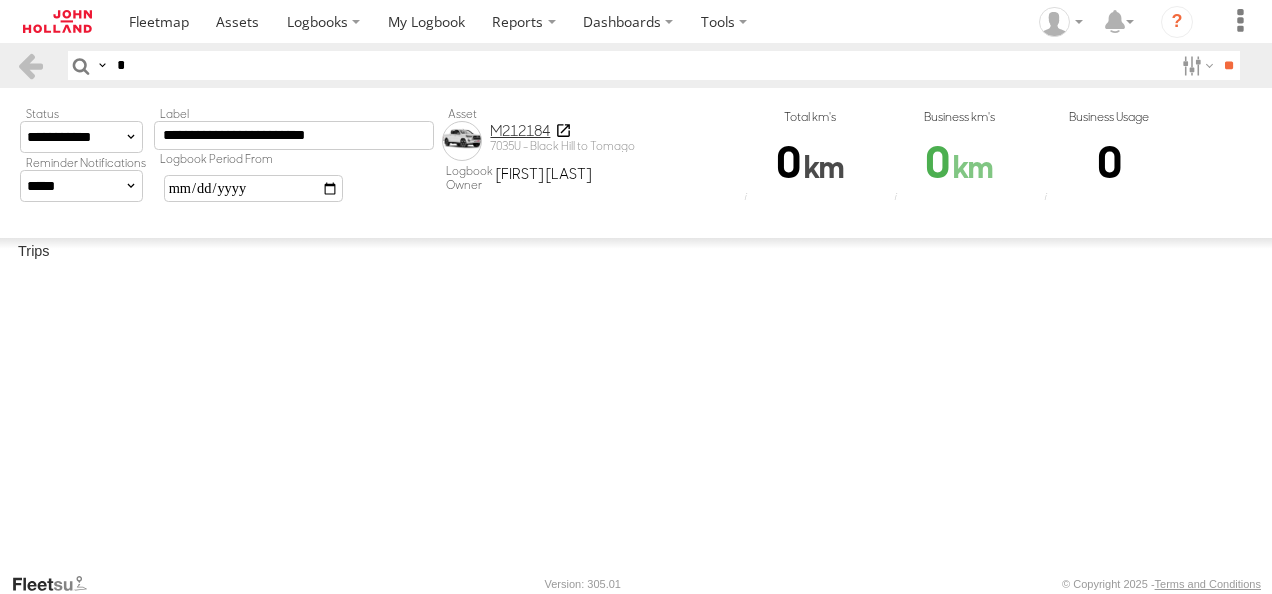 click on "*" at bounding box center (641, 65) 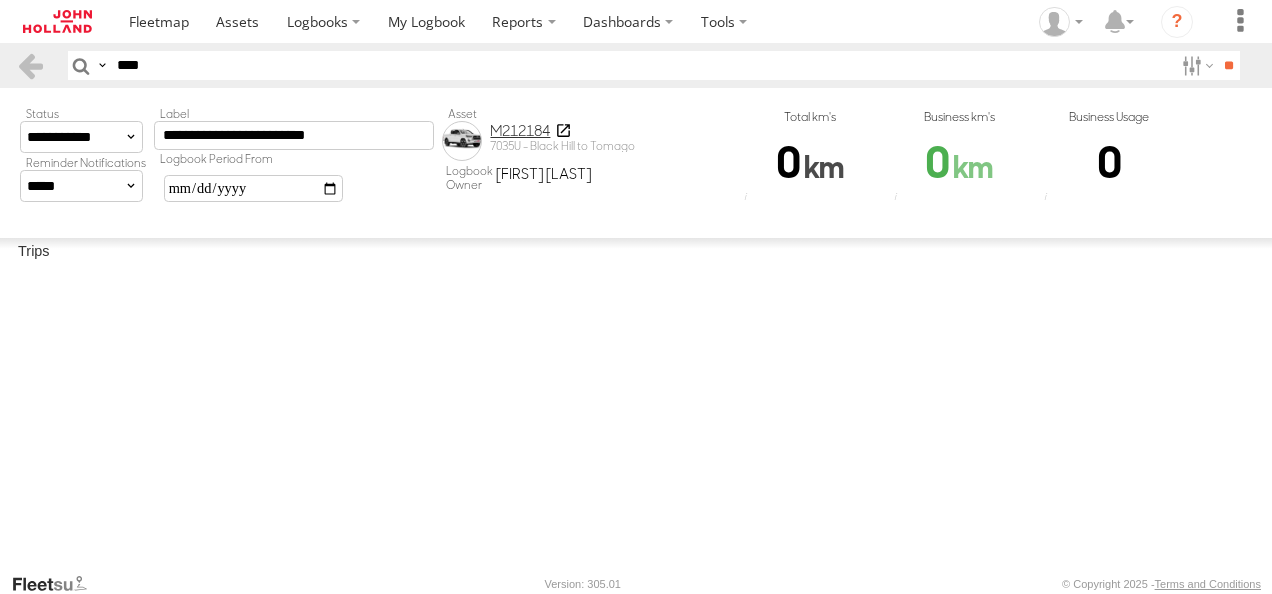 type on "****" 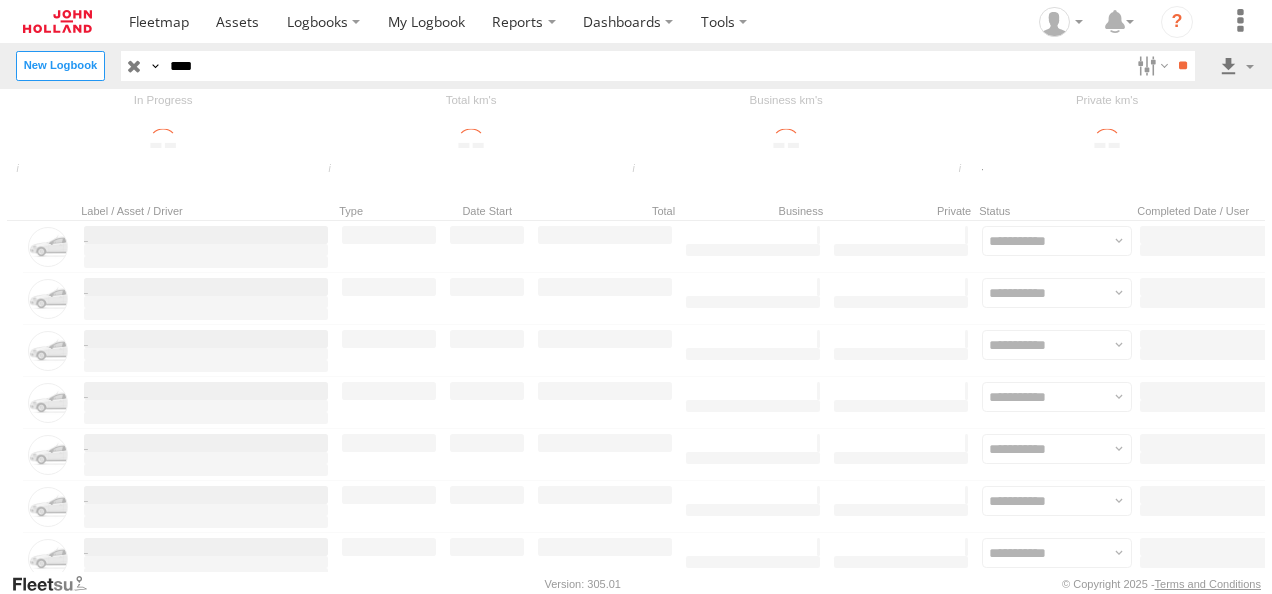 scroll, scrollTop: 0, scrollLeft: 0, axis: both 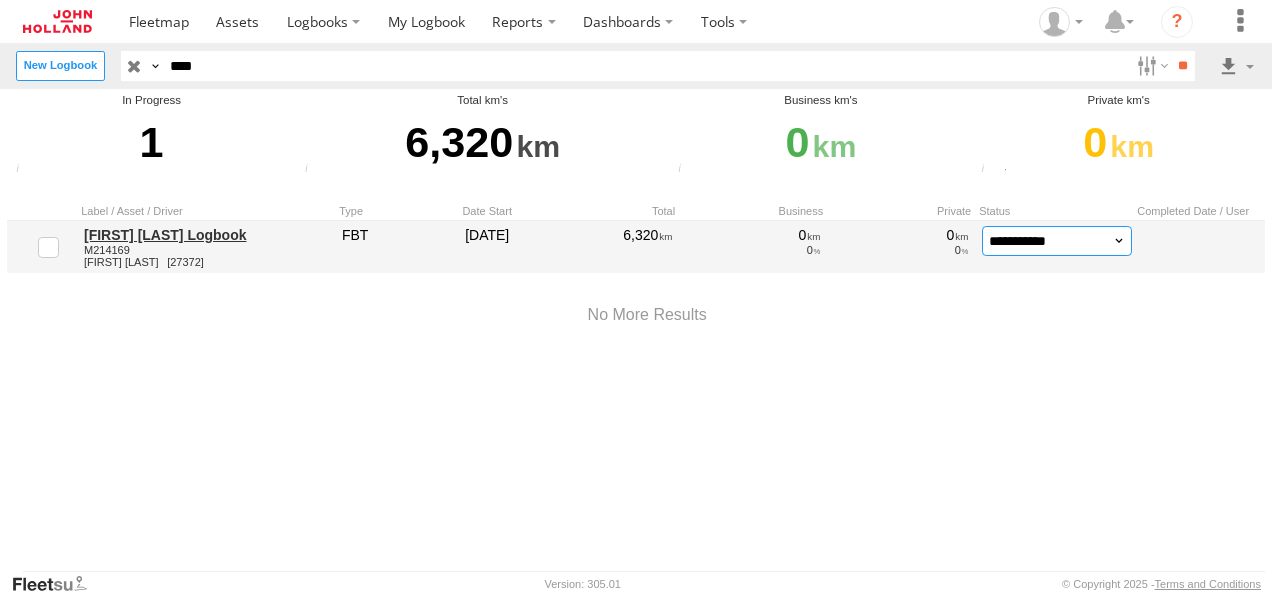 click on "**********" at bounding box center (1057, 241) 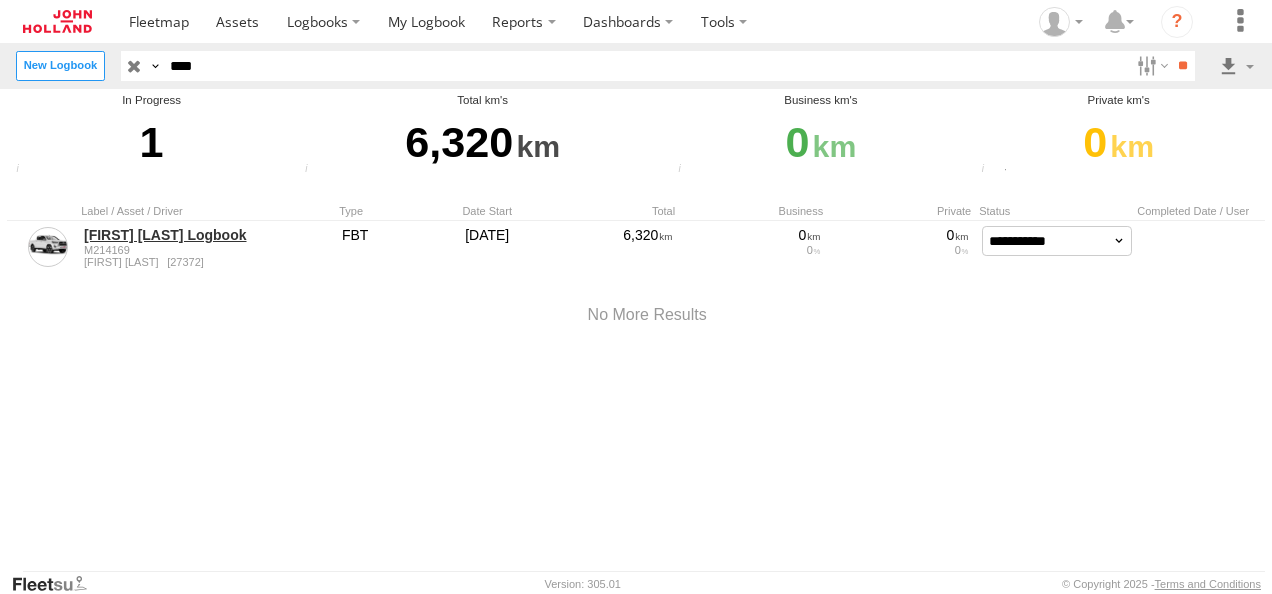 click on "**********" at bounding box center (0, 0) 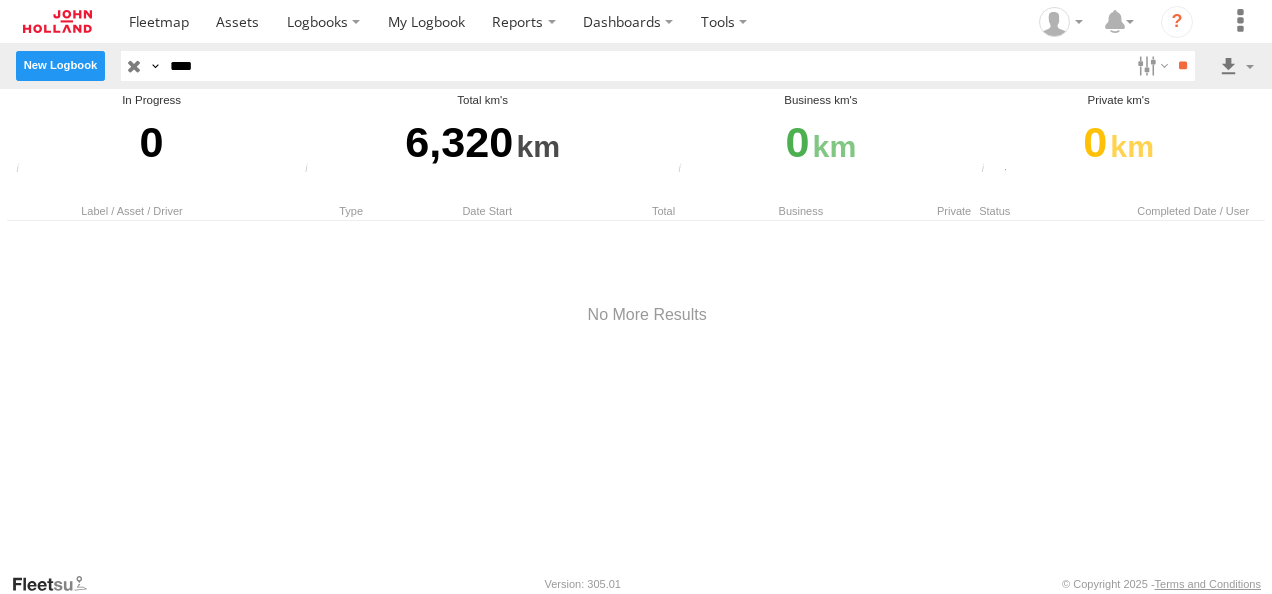 click on "New Logbook" at bounding box center [60, 65] 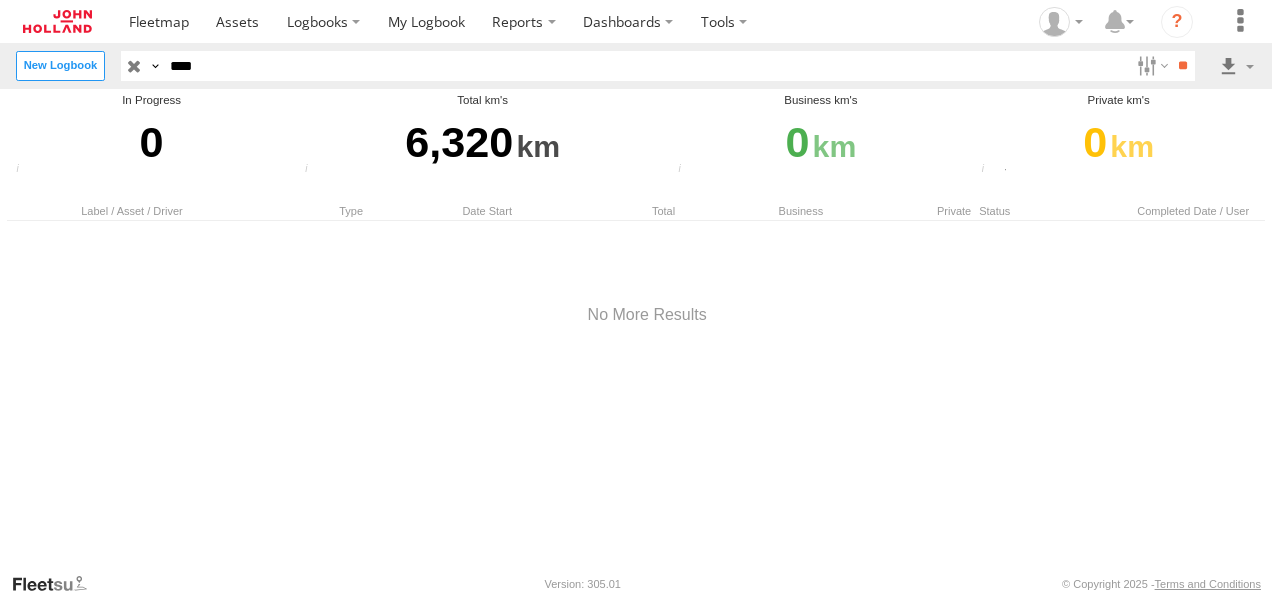 click at bounding box center [0, 0] 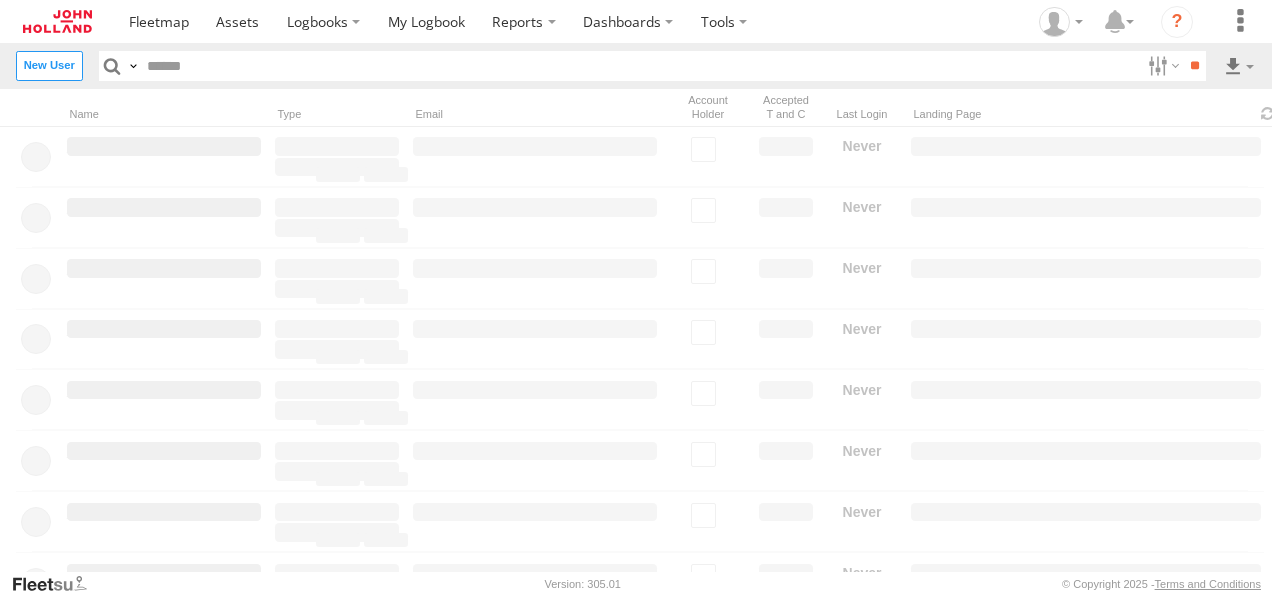 scroll, scrollTop: 0, scrollLeft: 0, axis: both 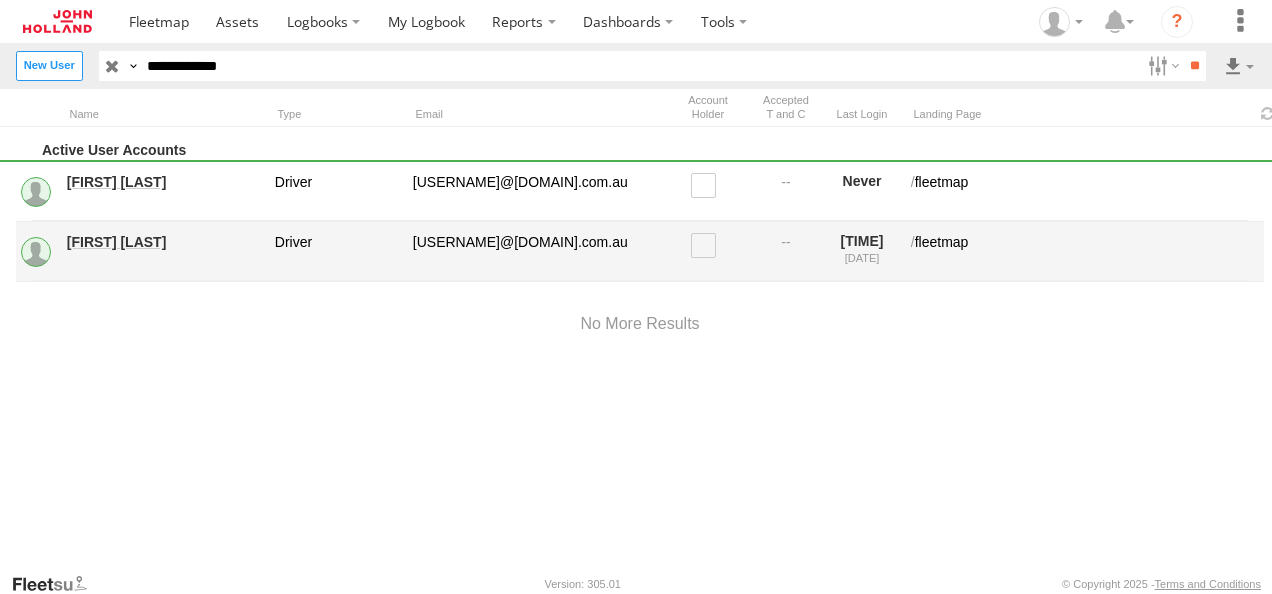 click on "[FIRST] [LAST]" at bounding box center (164, 242) 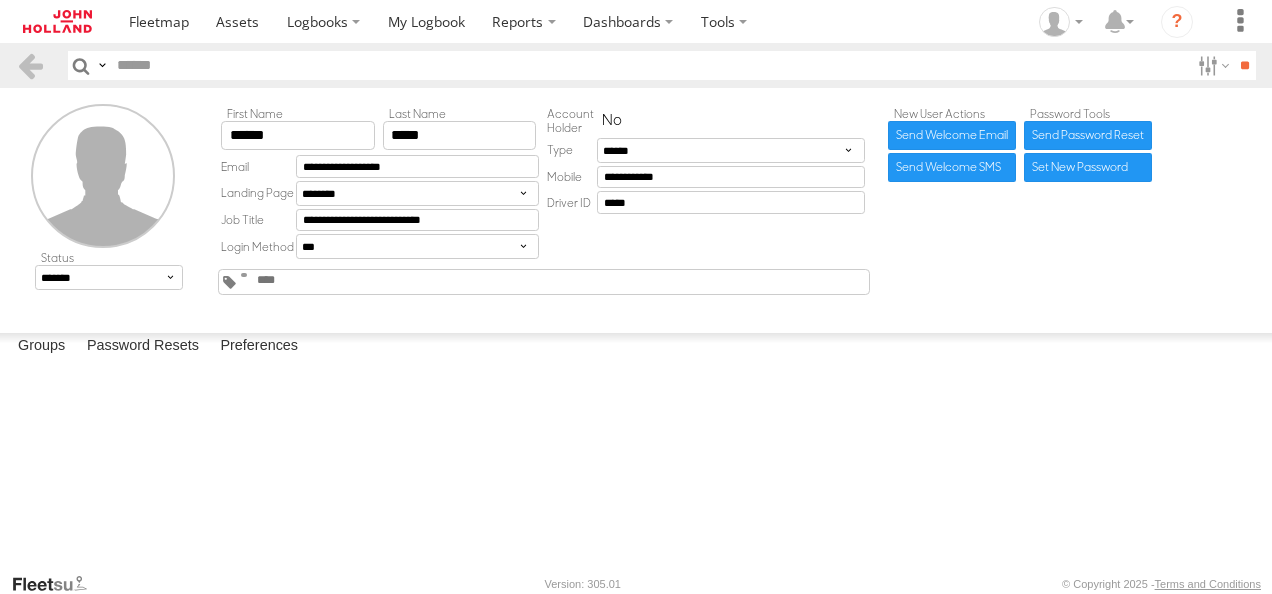 scroll, scrollTop: 0, scrollLeft: 0, axis: both 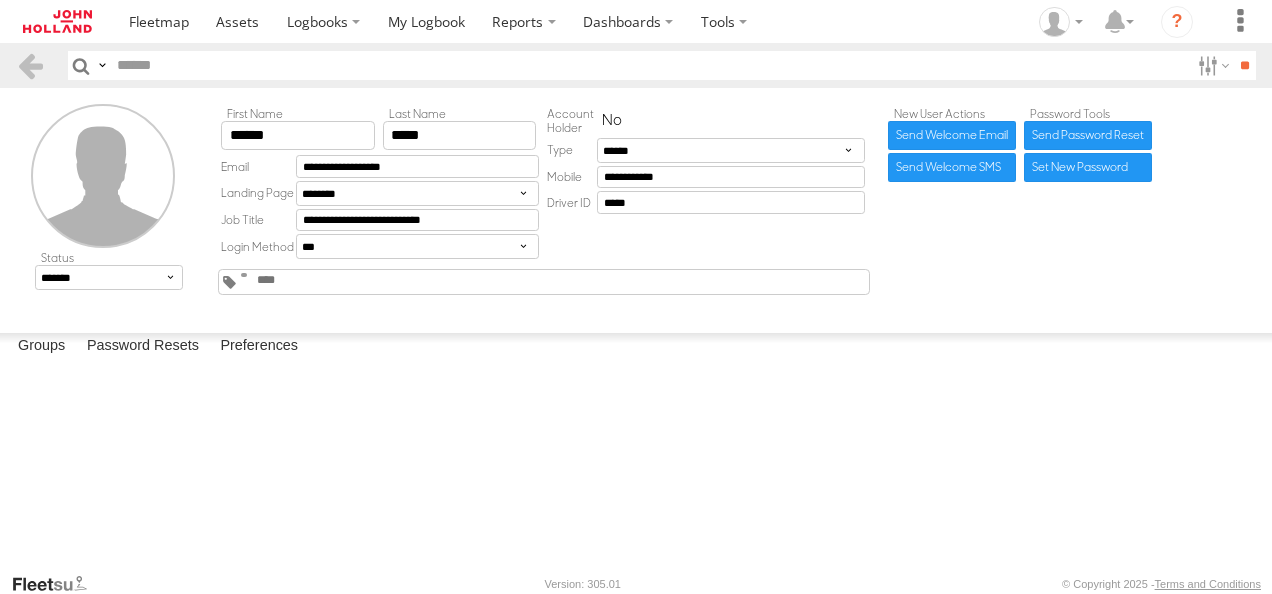 type on "**********" 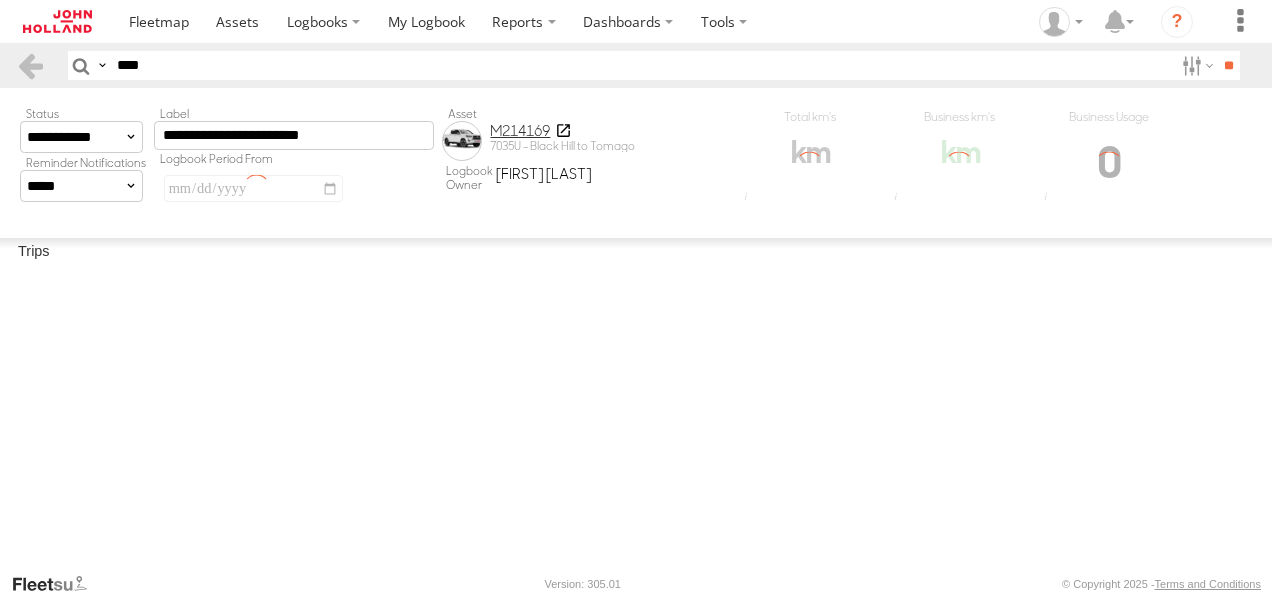 scroll, scrollTop: 0, scrollLeft: 0, axis: both 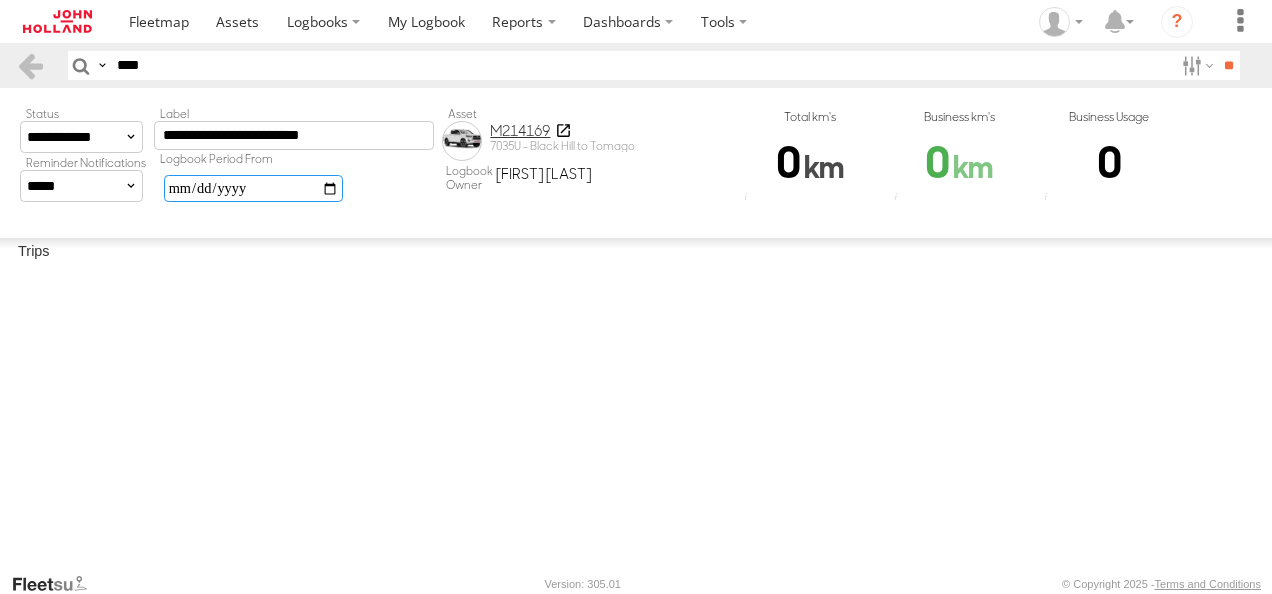 click at bounding box center (253, 188) 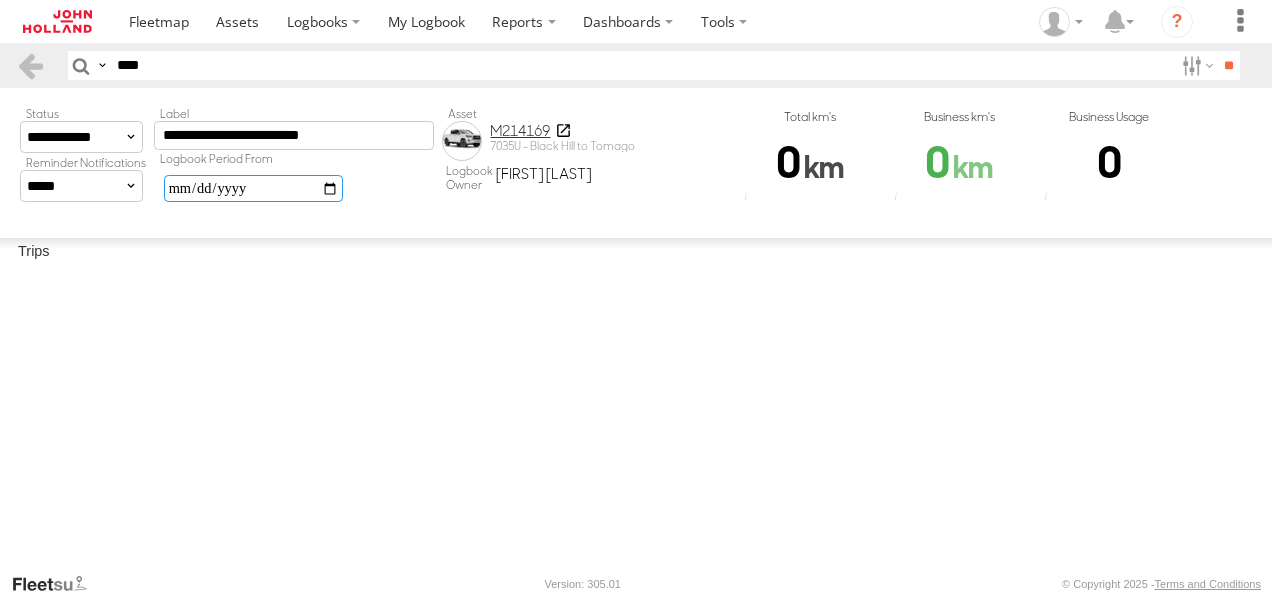 type on "**********" 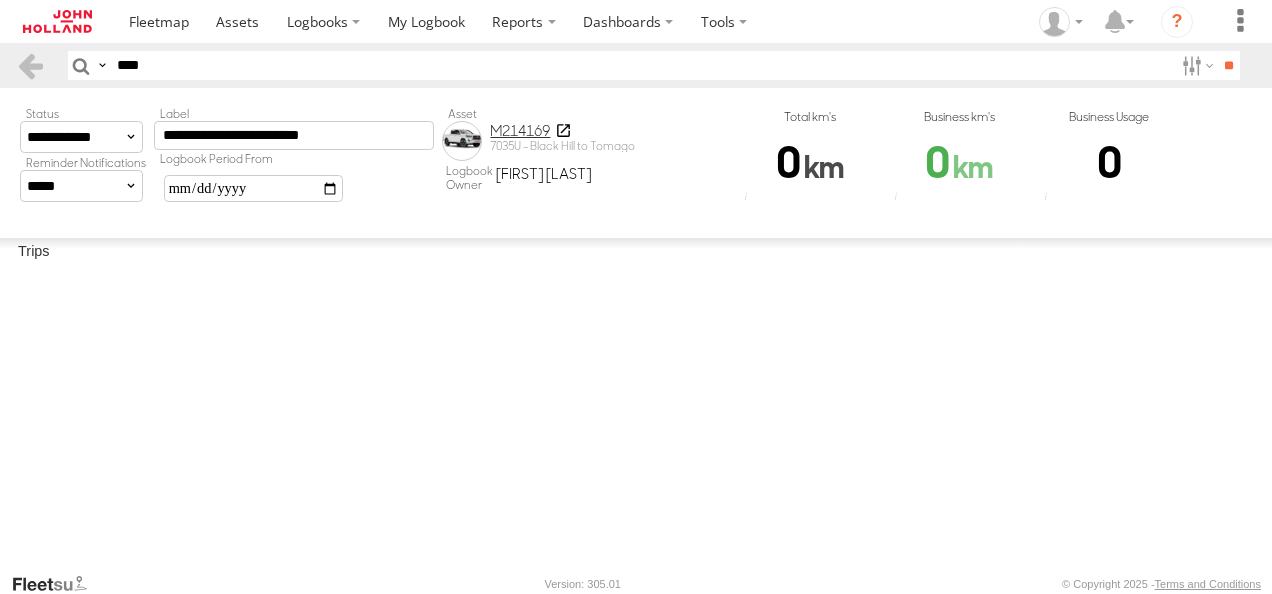 drag, startPoint x: 173, startPoint y: 63, endPoint x: 4, endPoint y: 58, distance: 169.07394 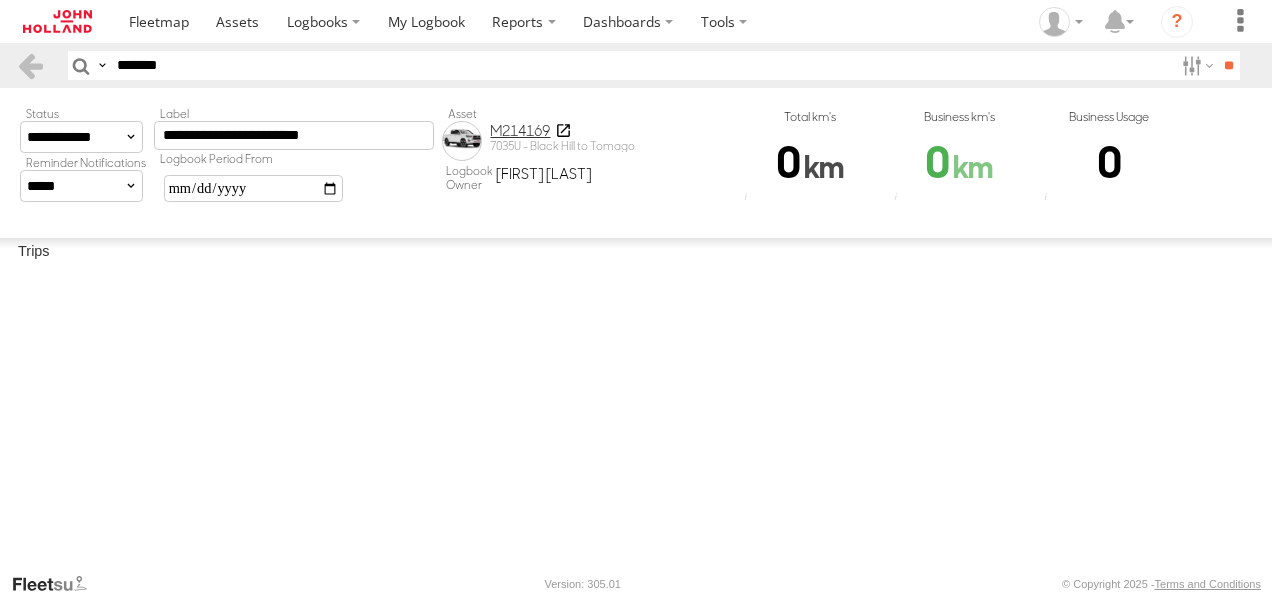 type on "*******" 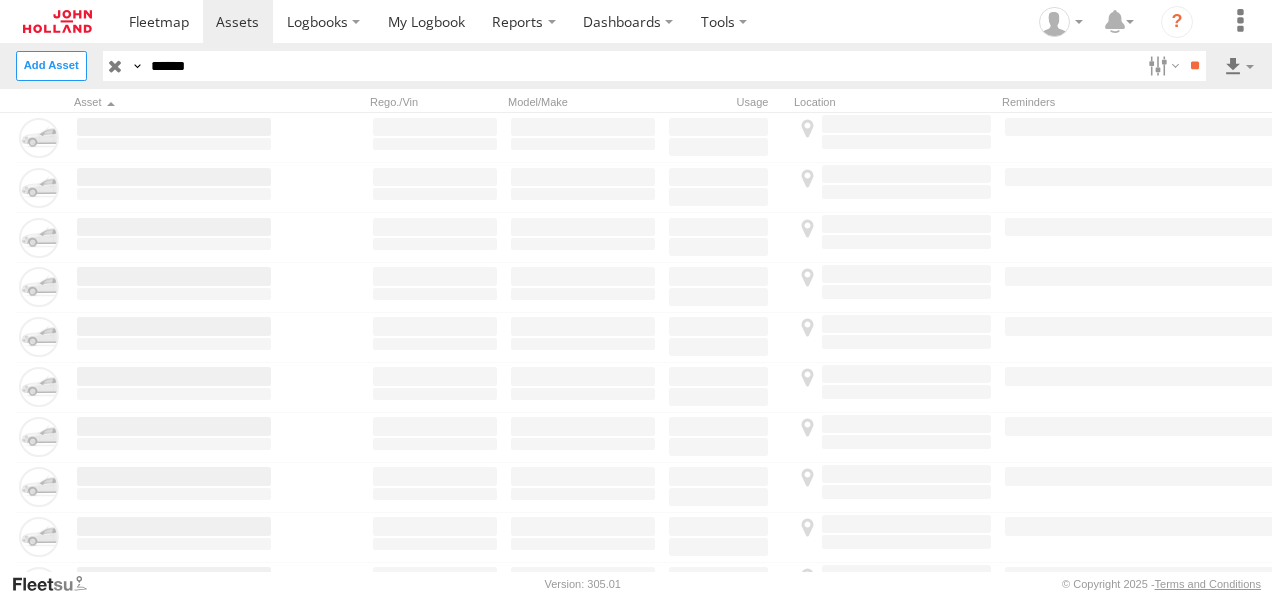scroll, scrollTop: 0, scrollLeft: 0, axis: both 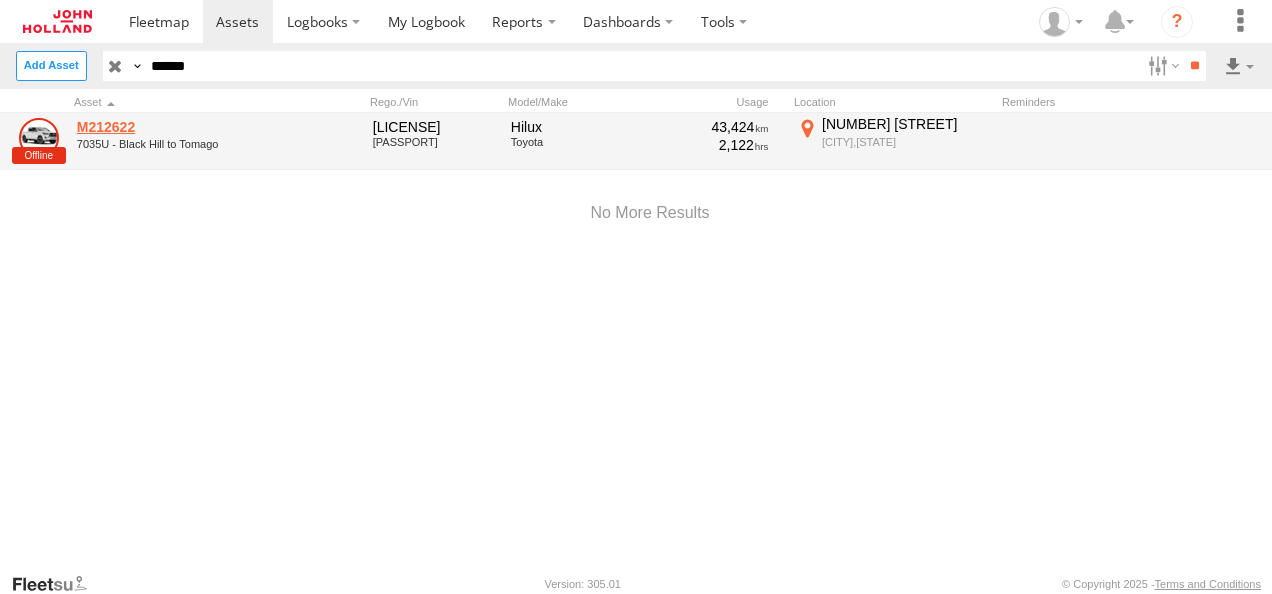click on "M212622" at bounding box center [174, 127] 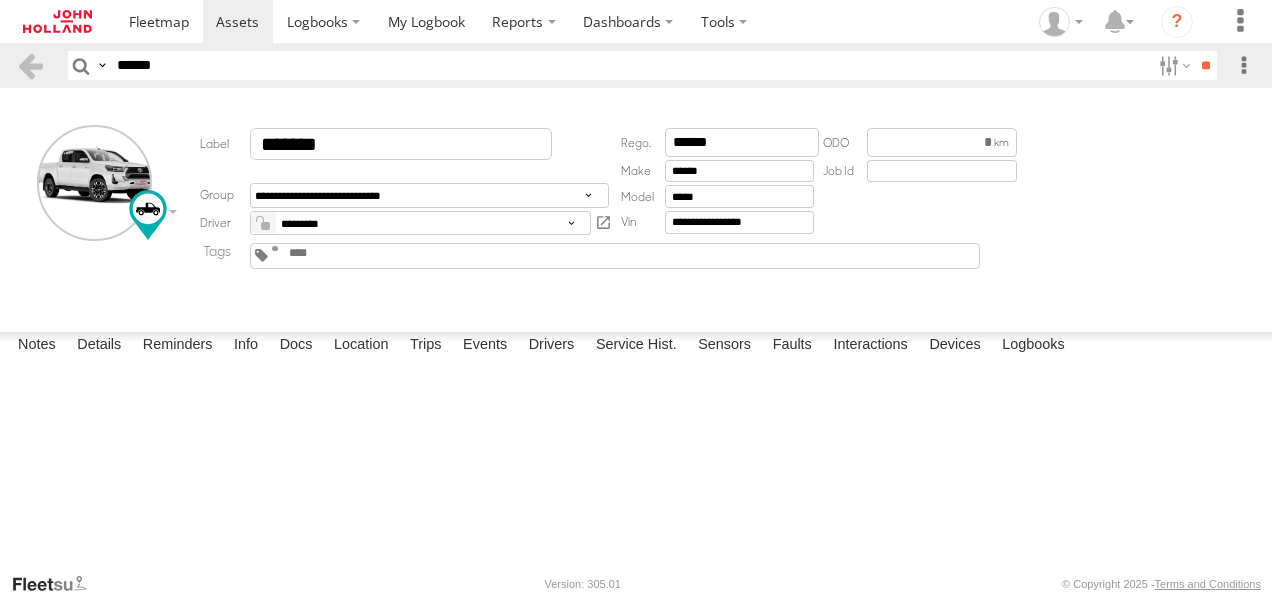 scroll, scrollTop: 0, scrollLeft: 0, axis: both 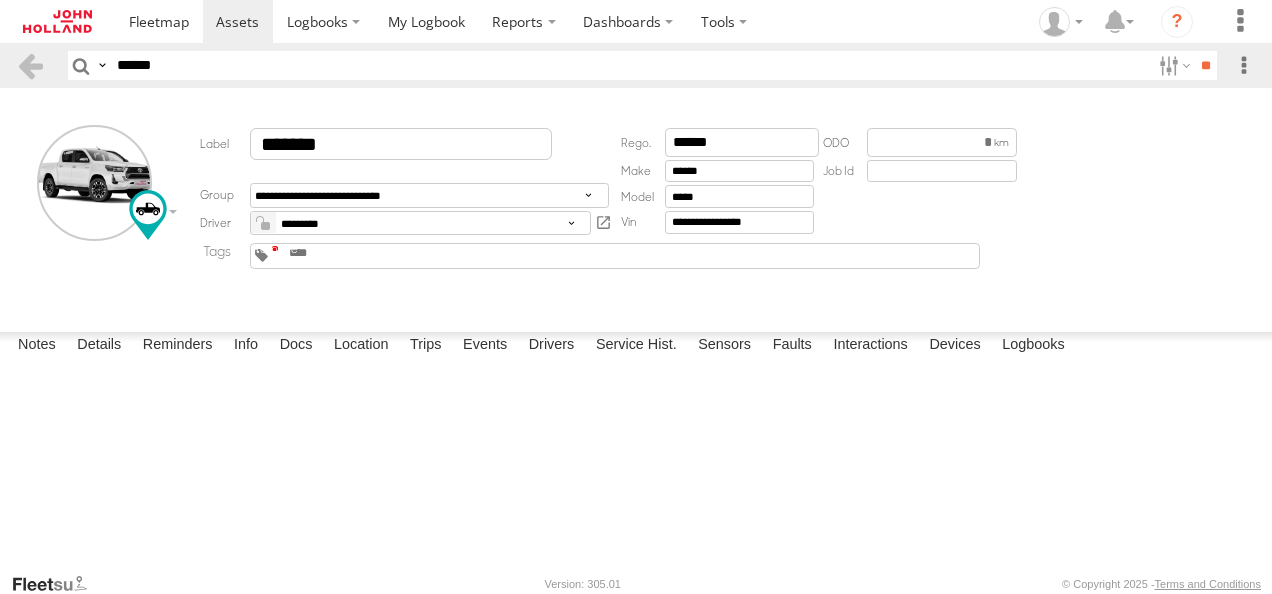 type on "**********" 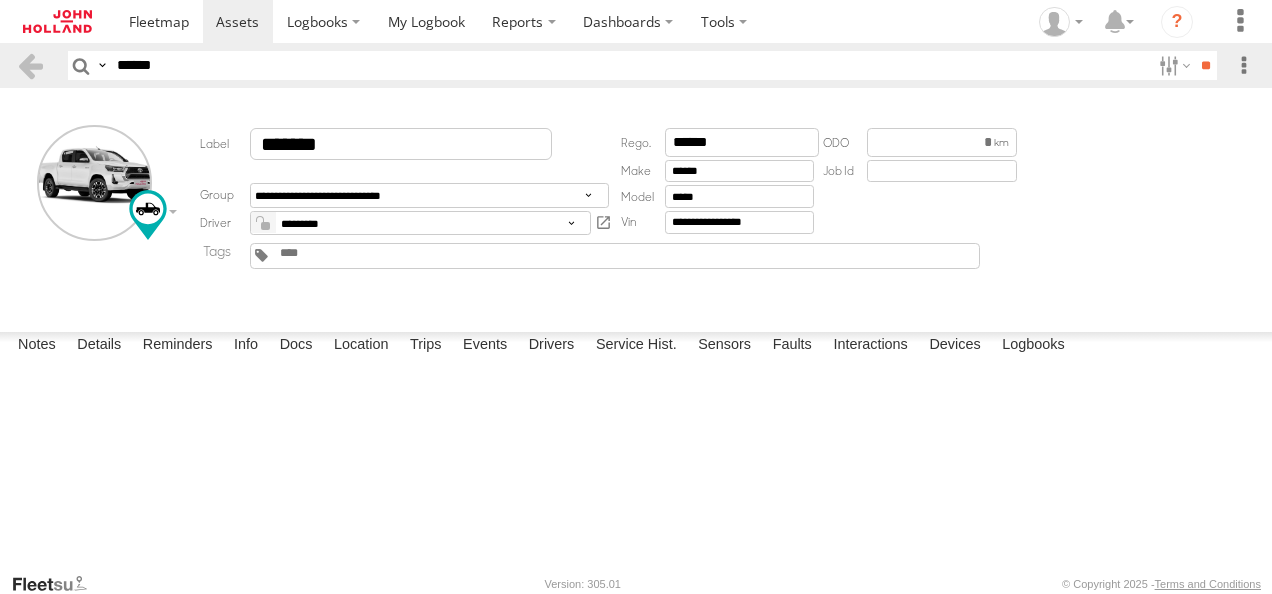 click at bounding box center (326, 253) 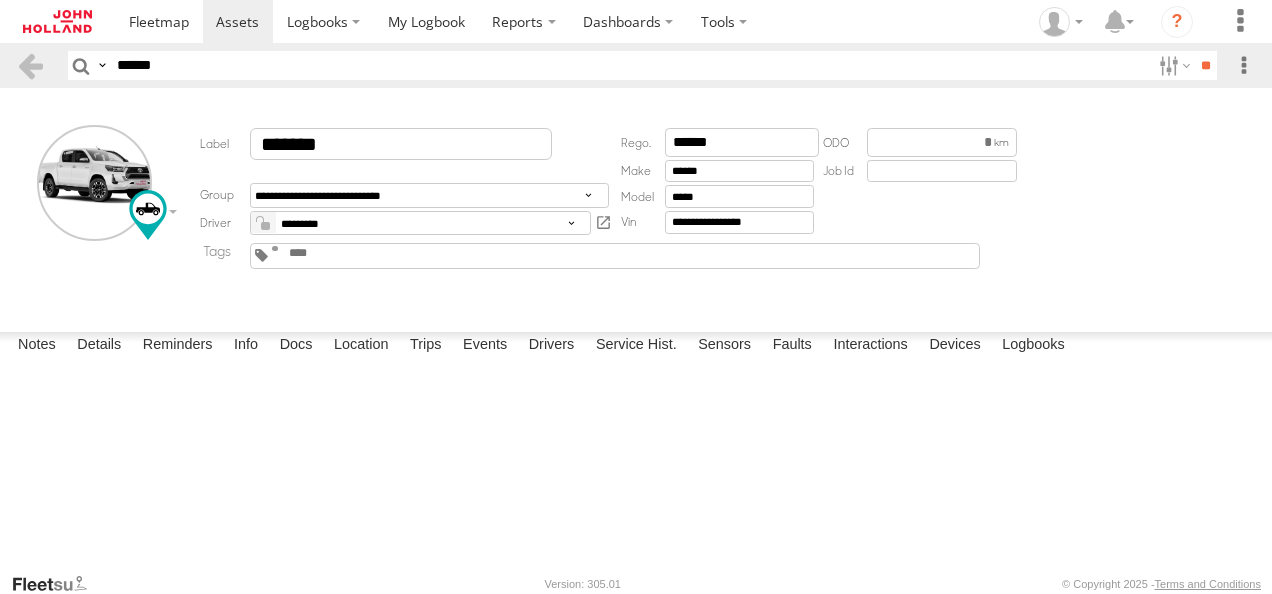 click at bounding box center (335, 253) 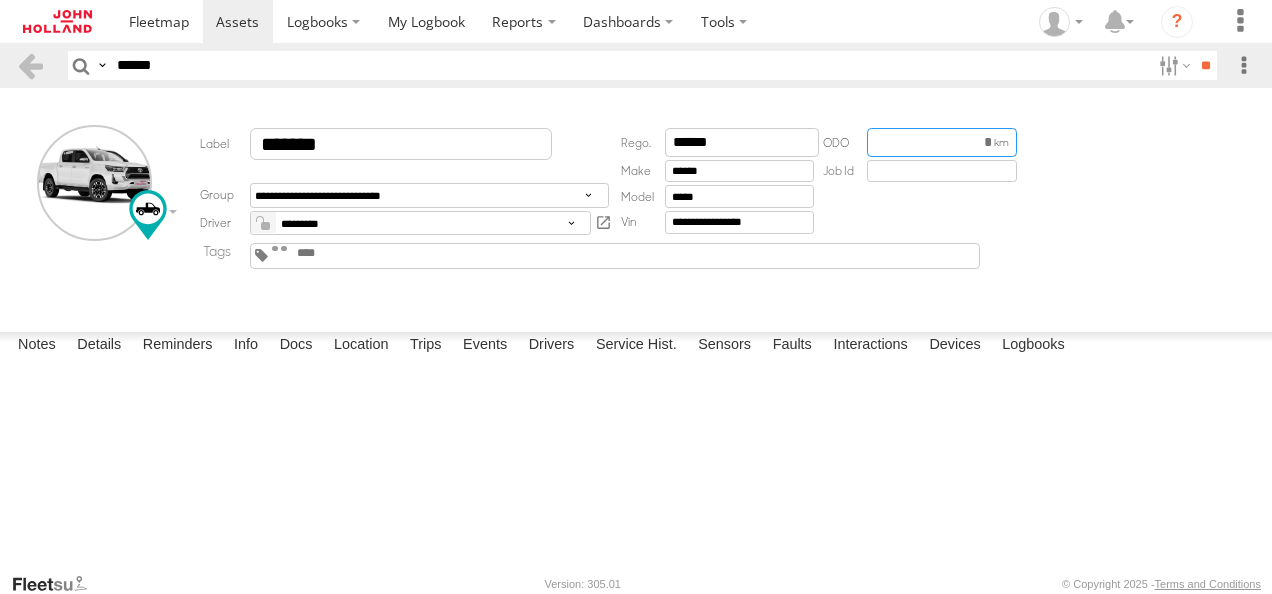 drag, startPoint x: 939, startPoint y: 145, endPoint x: 1024, endPoint y: 134, distance: 85.70881 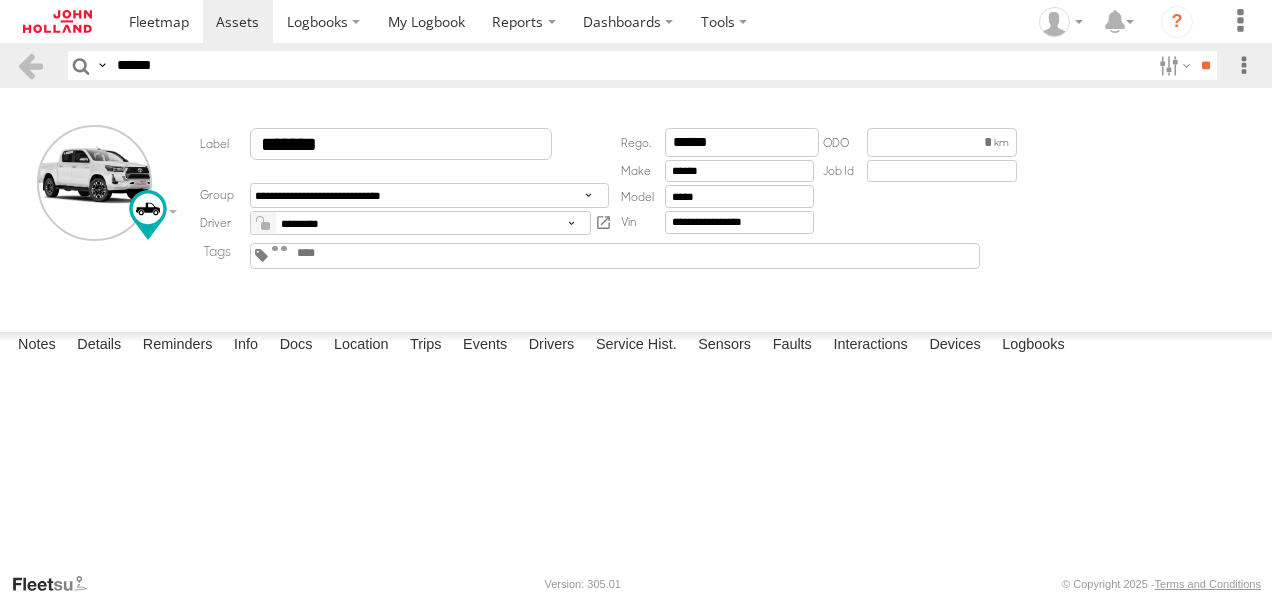 click on "**********" at bounding box center [636, 206] 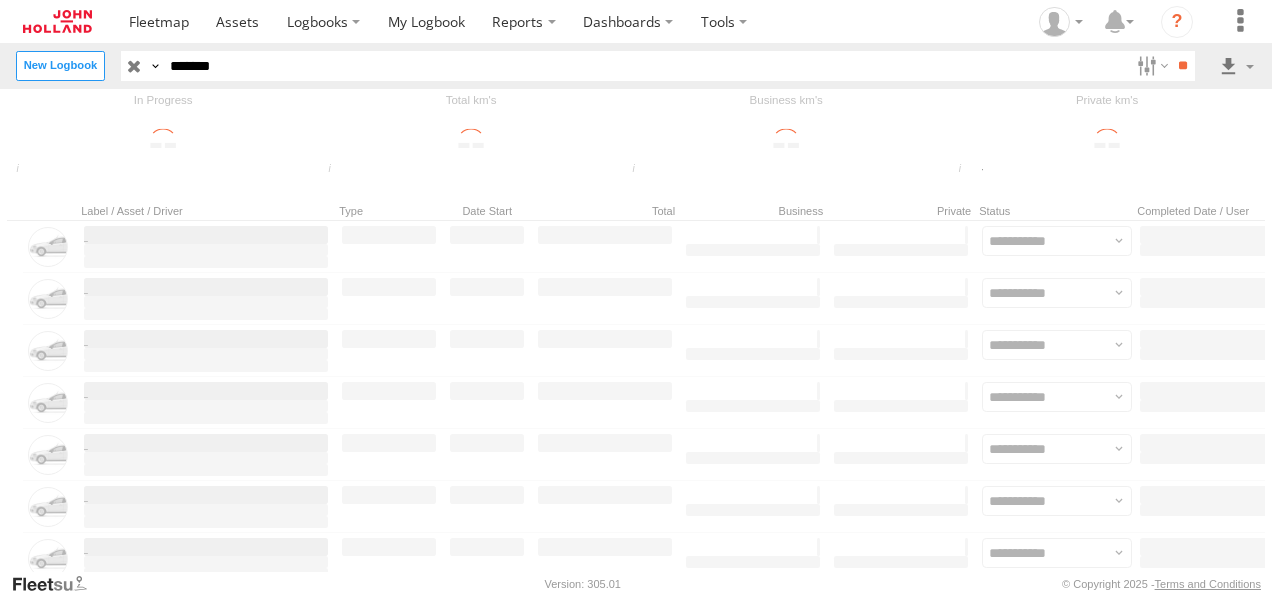 scroll, scrollTop: 0, scrollLeft: 0, axis: both 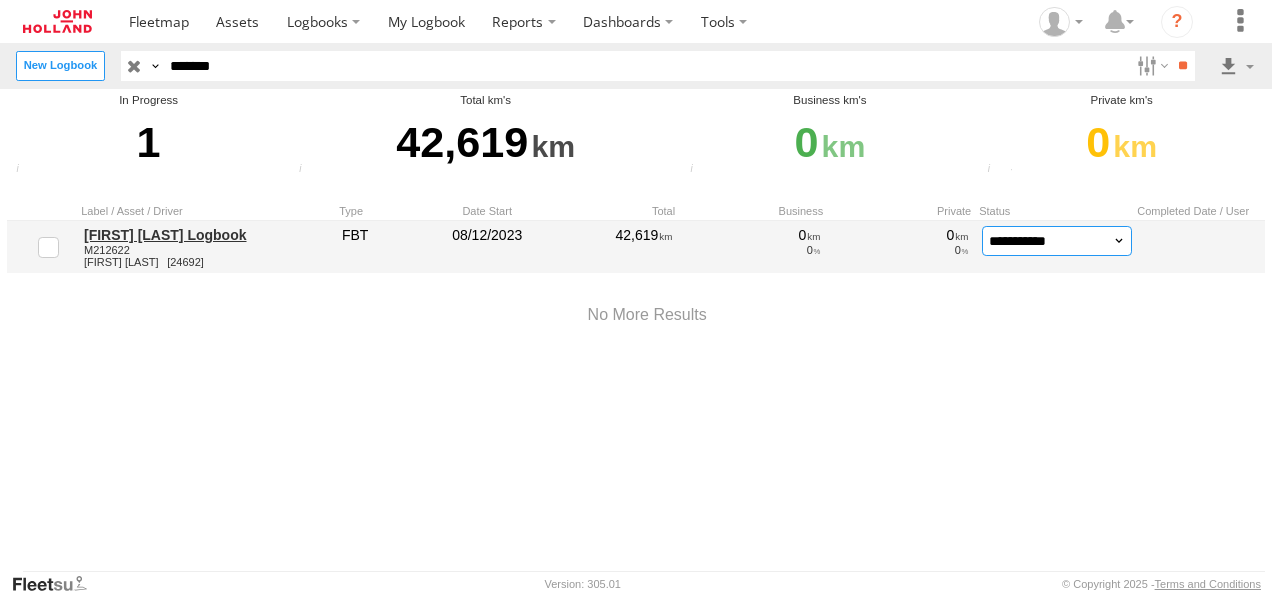 click on "**********" at bounding box center (1057, 241) 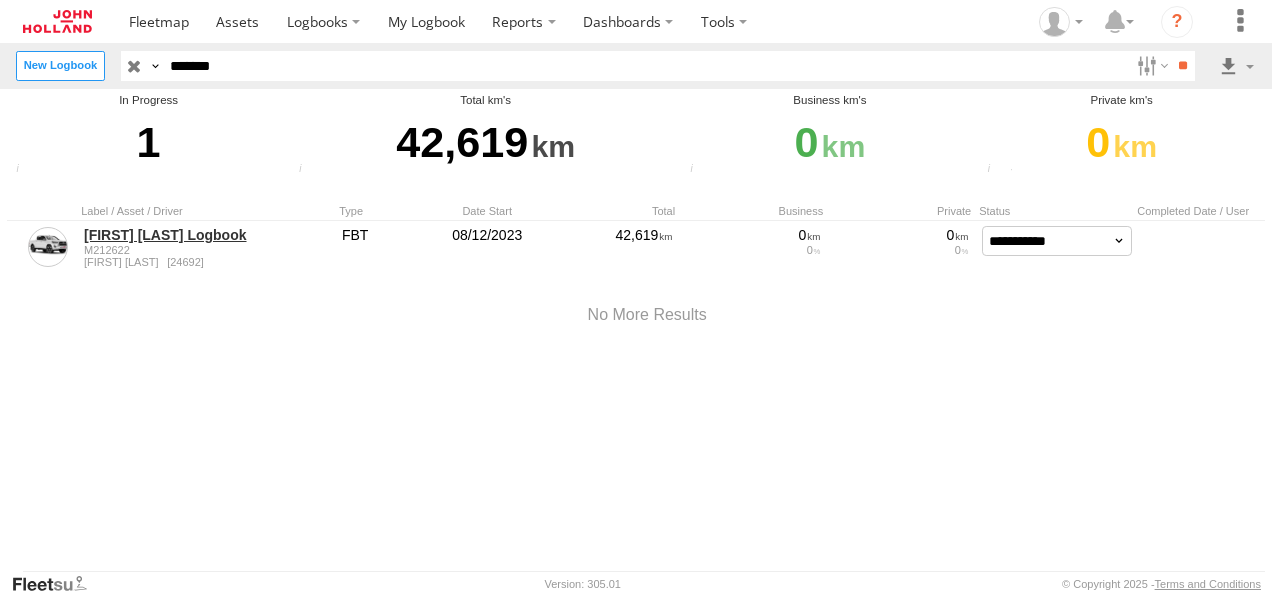 click on "Complete Logbook" at bounding box center [0, 0] 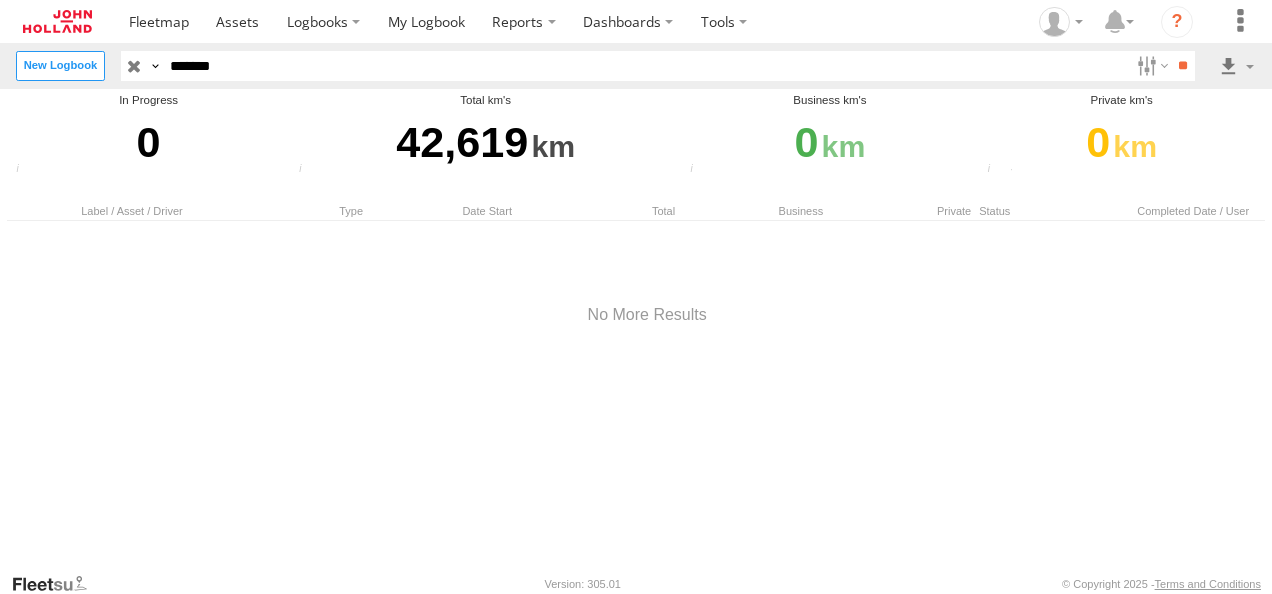 click at bounding box center (134, 65) 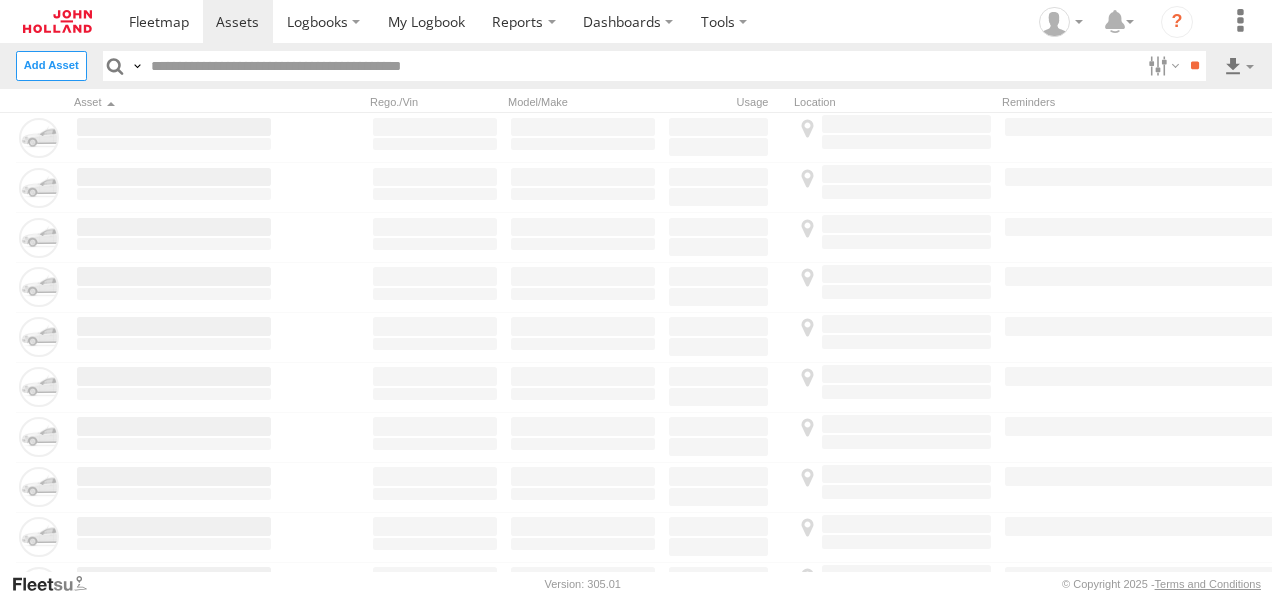 scroll, scrollTop: 0, scrollLeft: 0, axis: both 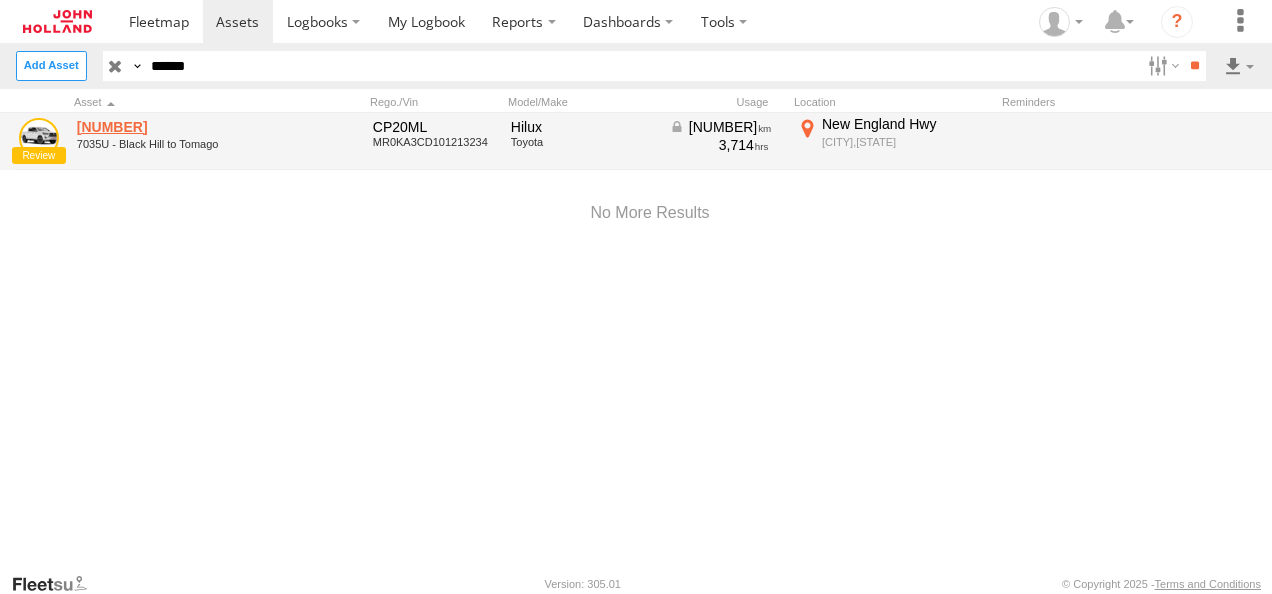 click on "M133290" at bounding box center [174, 127] 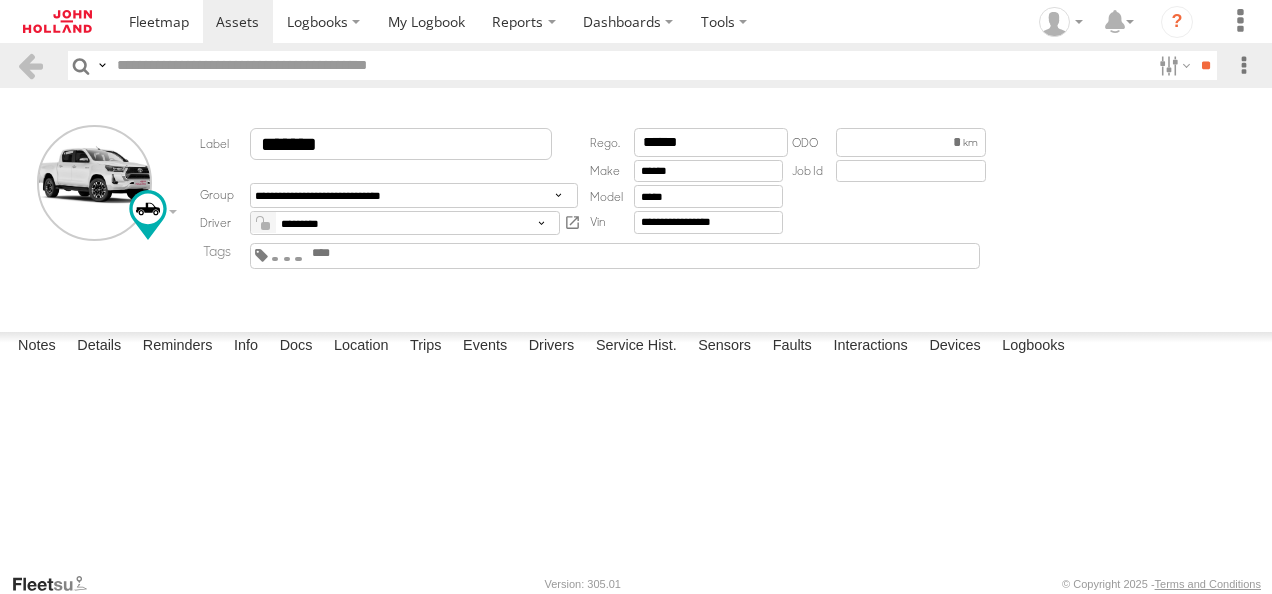 scroll, scrollTop: 0, scrollLeft: 0, axis: both 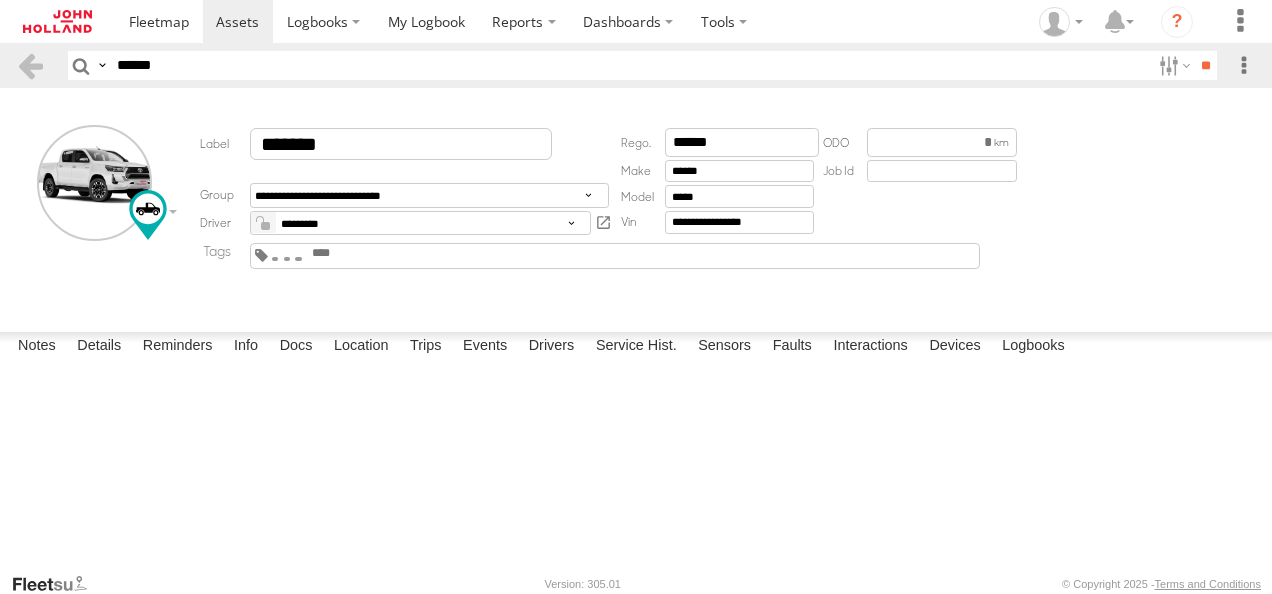 click on "**********" at bounding box center (636, 206) 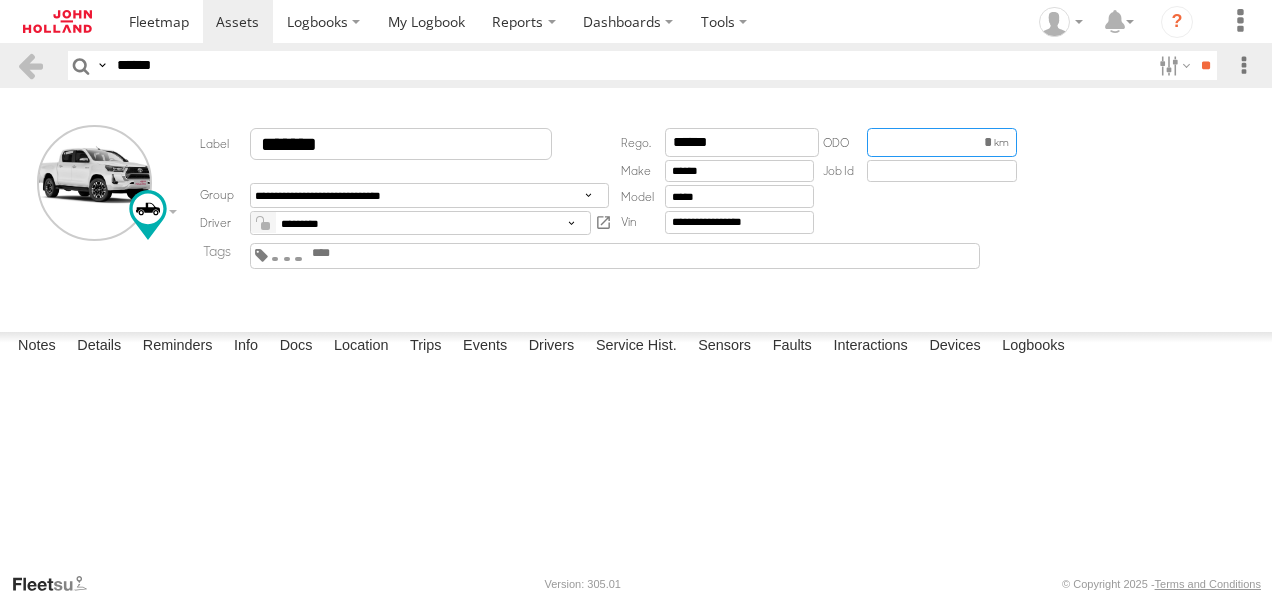 drag, startPoint x: 925, startPoint y: 144, endPoint x: 992, endPoint y: 138, distance: 67.26812 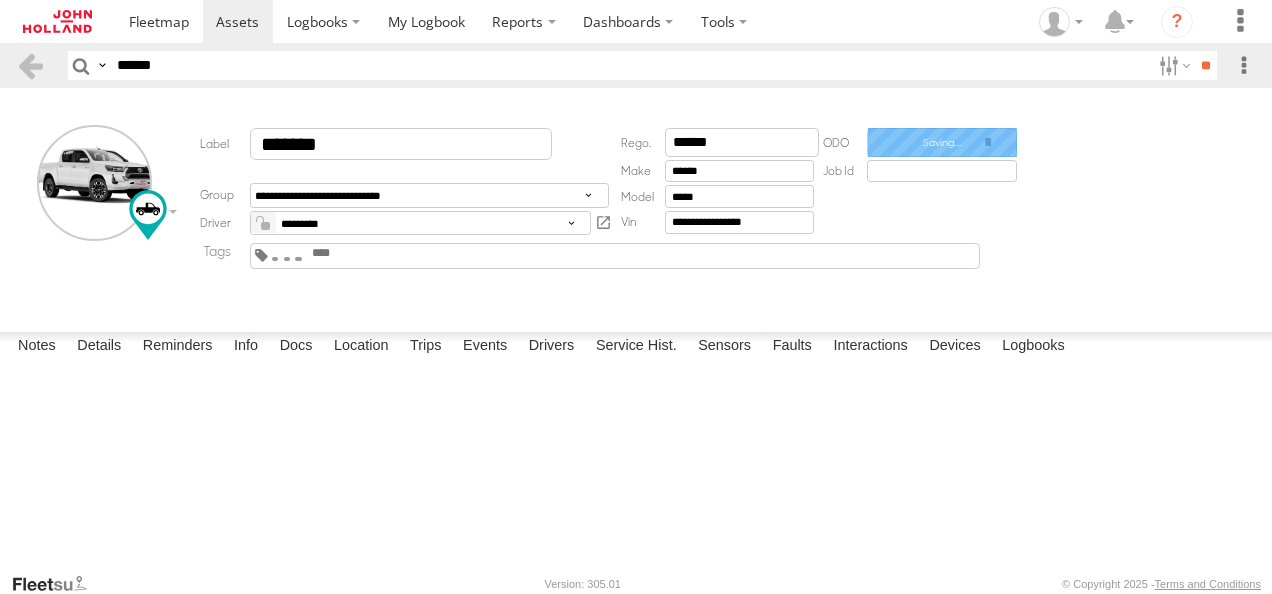 click on "**********" at bounding box center (636, 206) 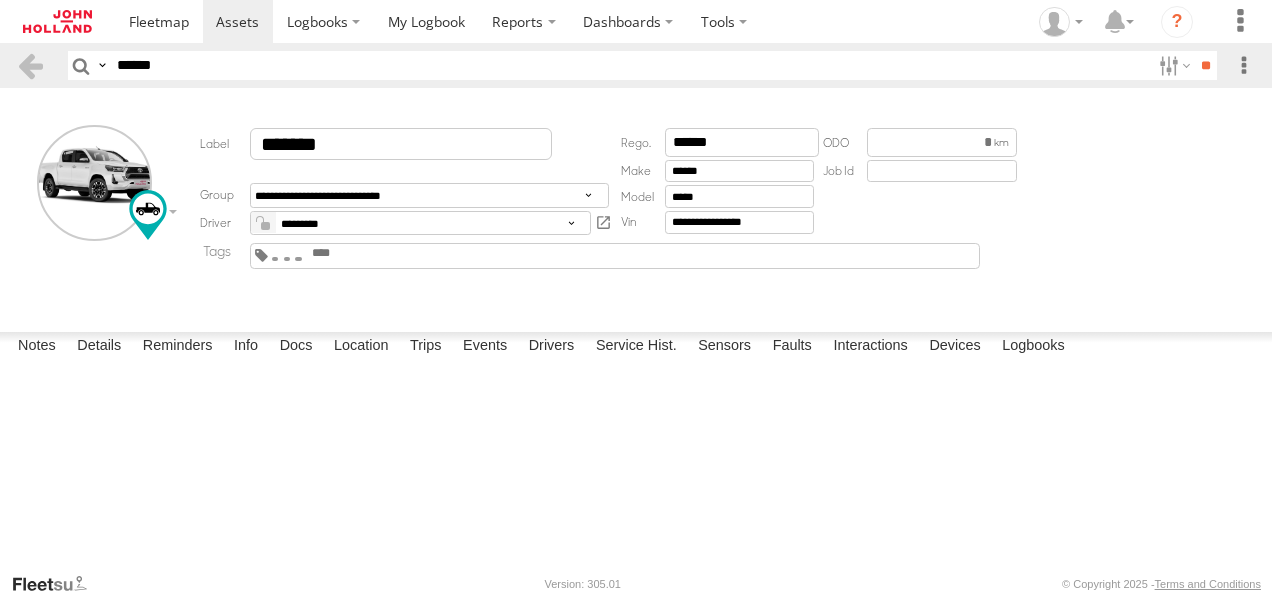 click at bounding box center (0, 0) 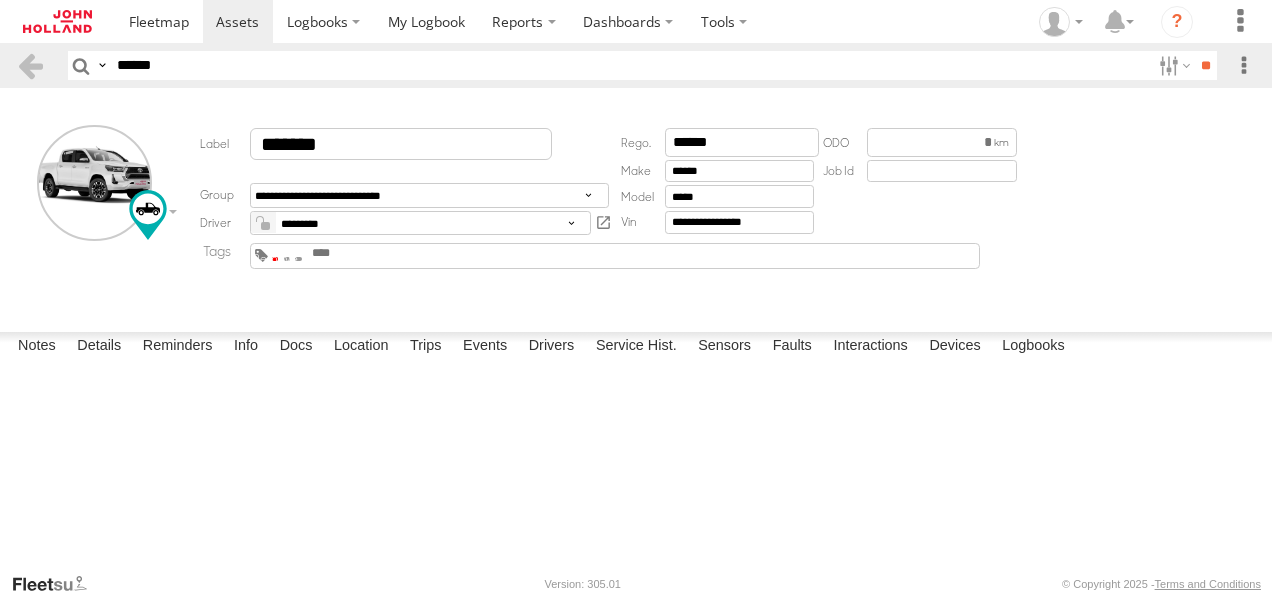 click at bounding box center [275, 259] 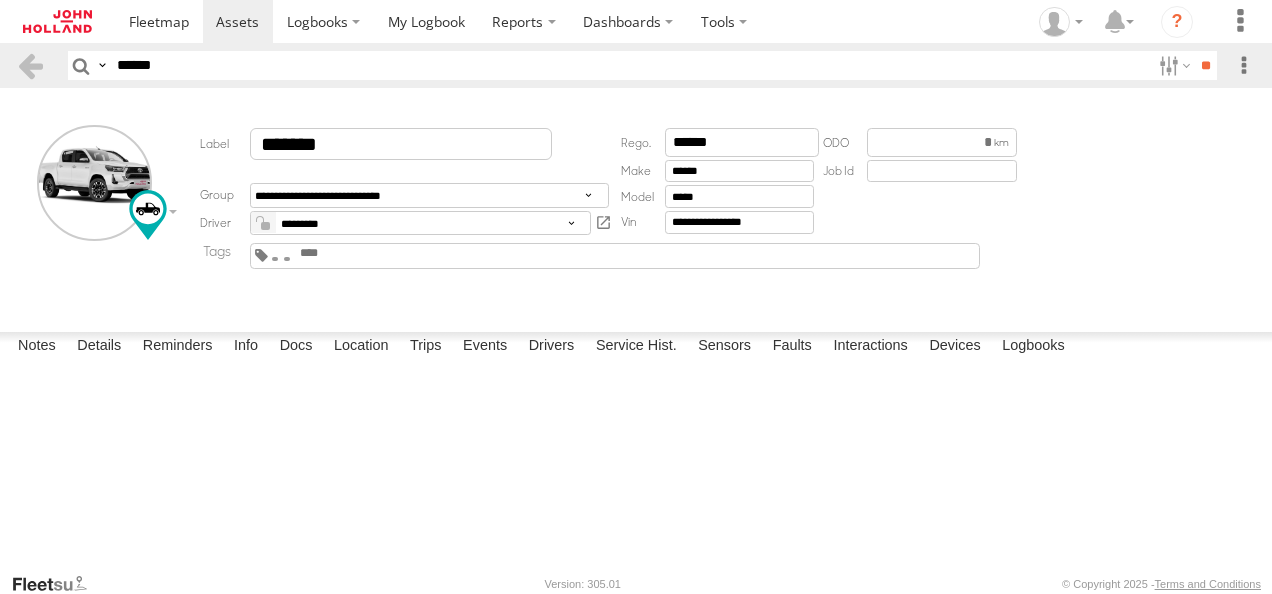 drag, startPoint x: 204, startPoint y: 72, endPoint x: 59, endPoint y: 69, distance: 145.03104 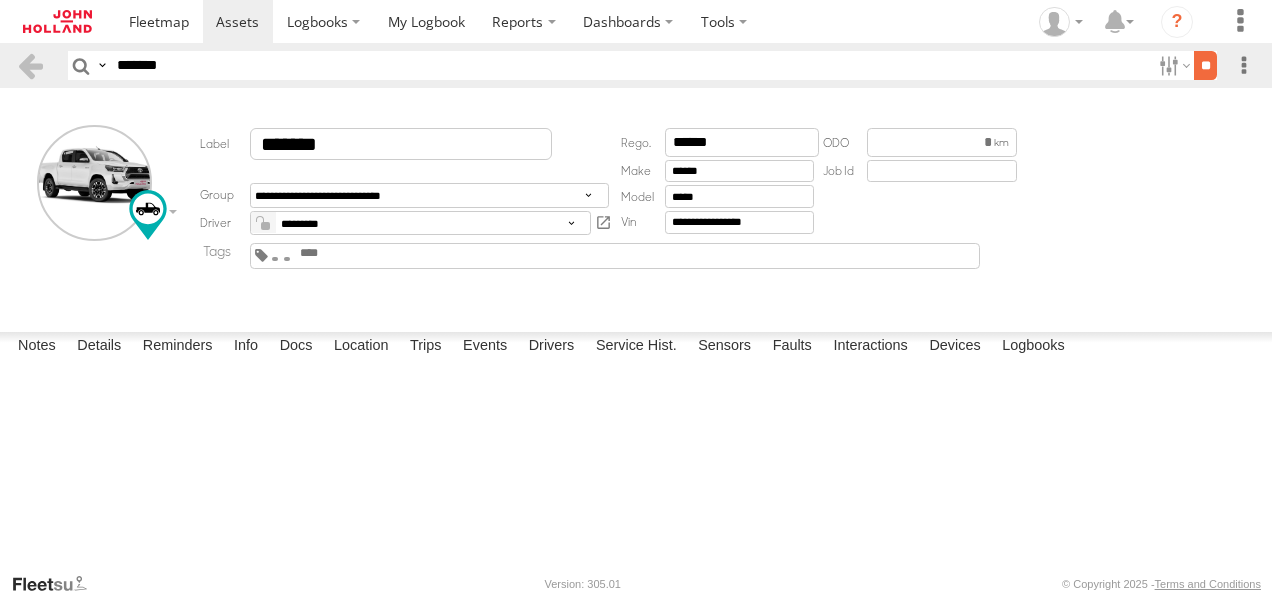 type on "*******" 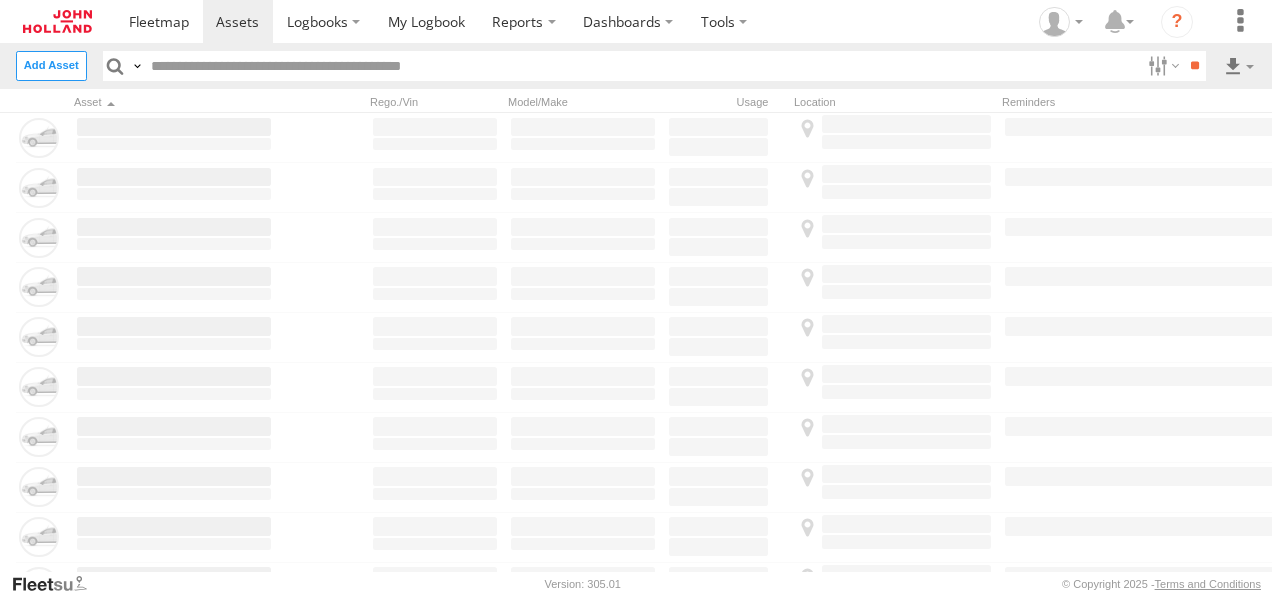 scroll, scrollTop: 0, scrollLeft: 0, axis: both 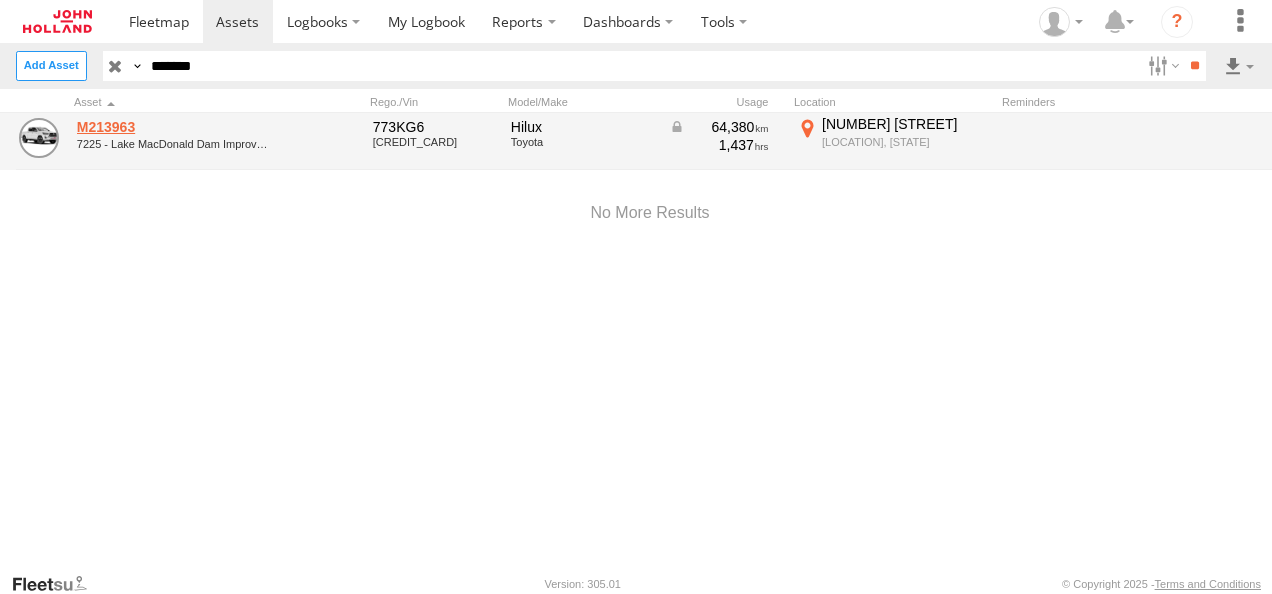 click on "M213963" at bounding box center [174, 127] 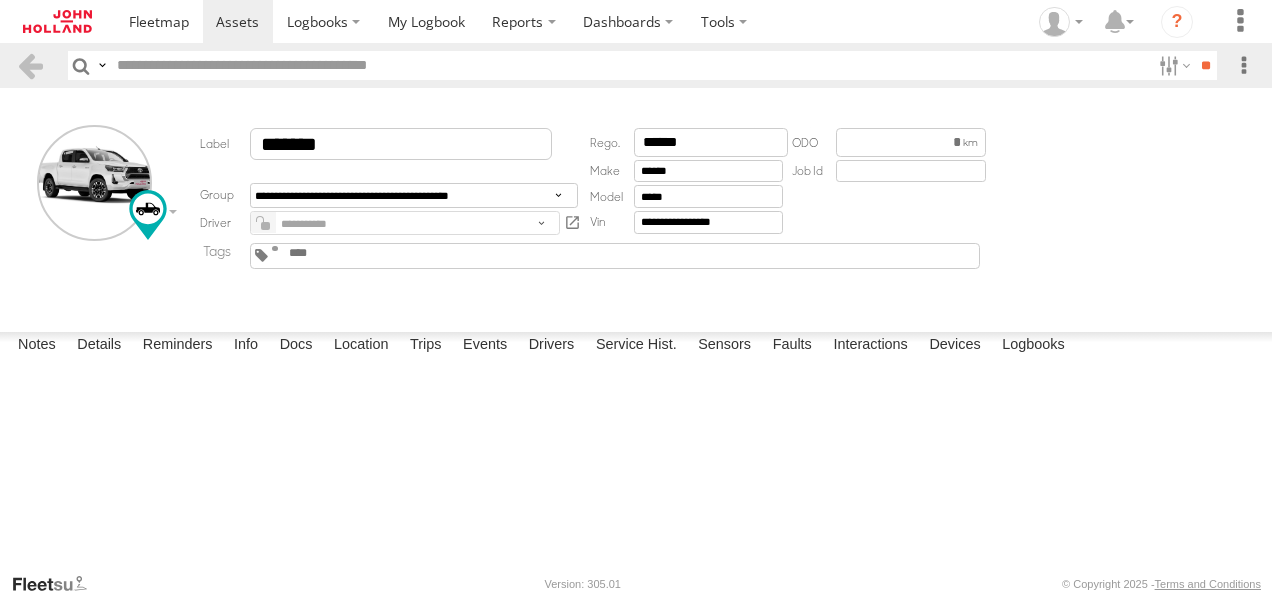 scroll, scrollTop: 0, scrollLeft: 0, axis: both 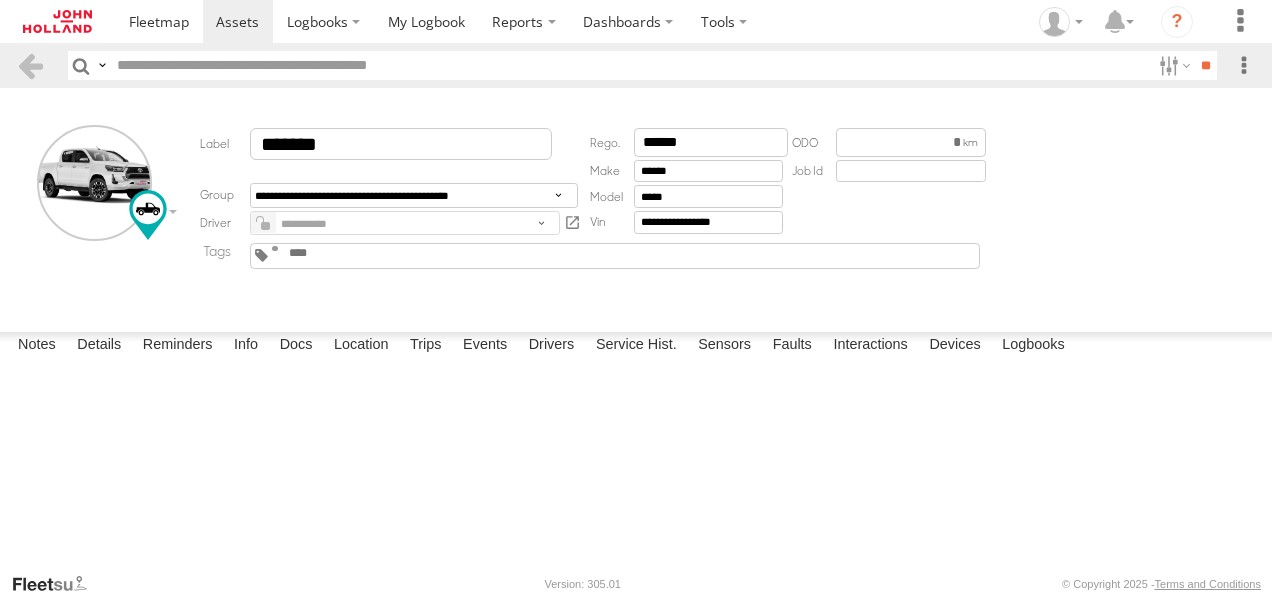 type on "*******" 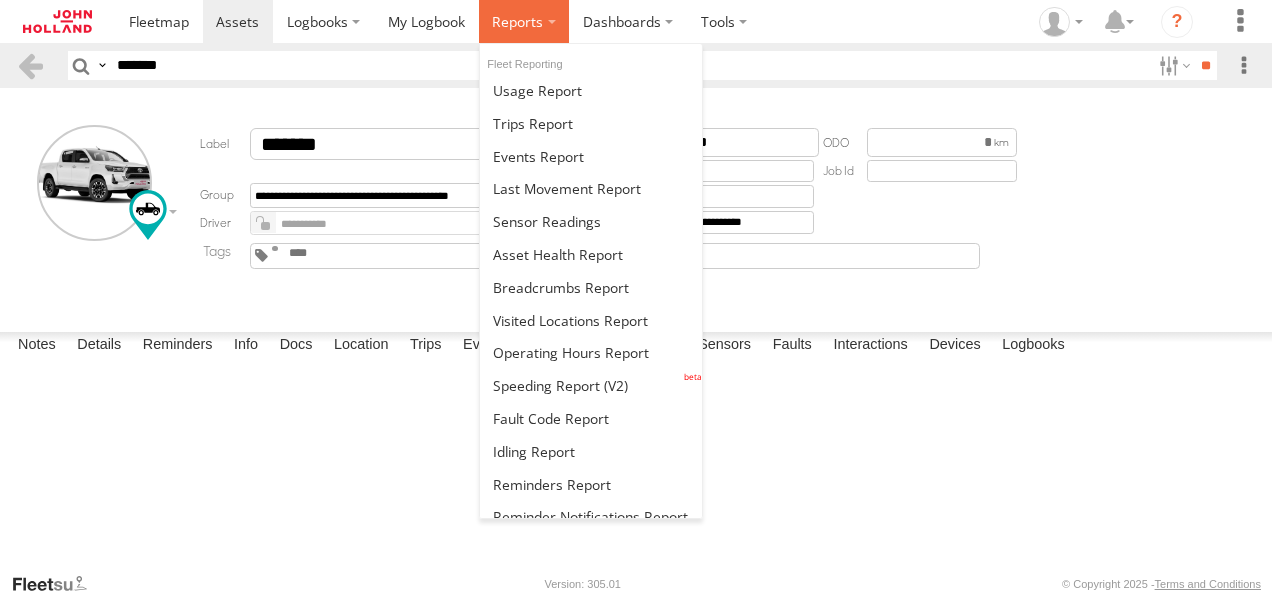 click at bounding box center [524, 21] 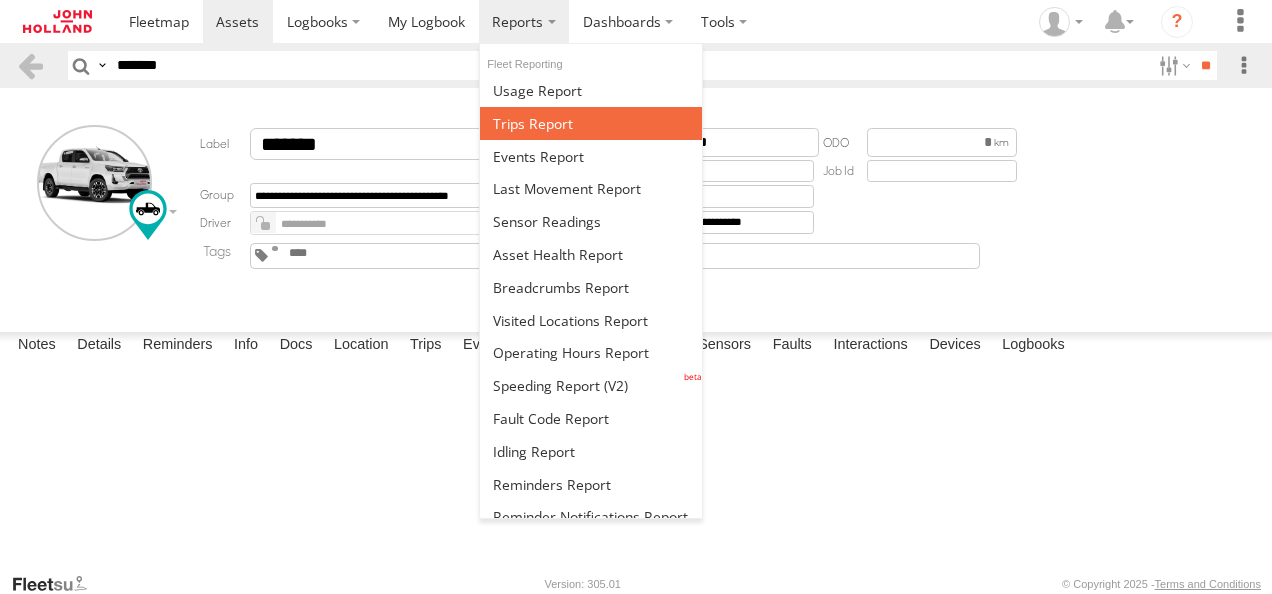 click at bounding box center [591, 123] 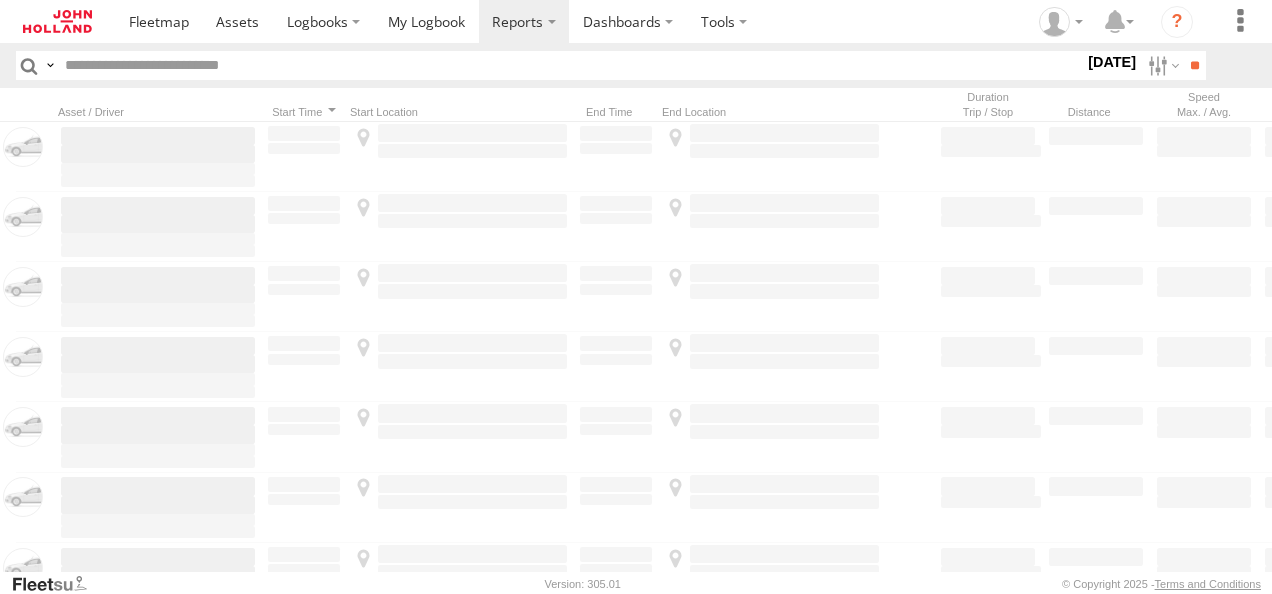 click at bounding box center (570, 65) 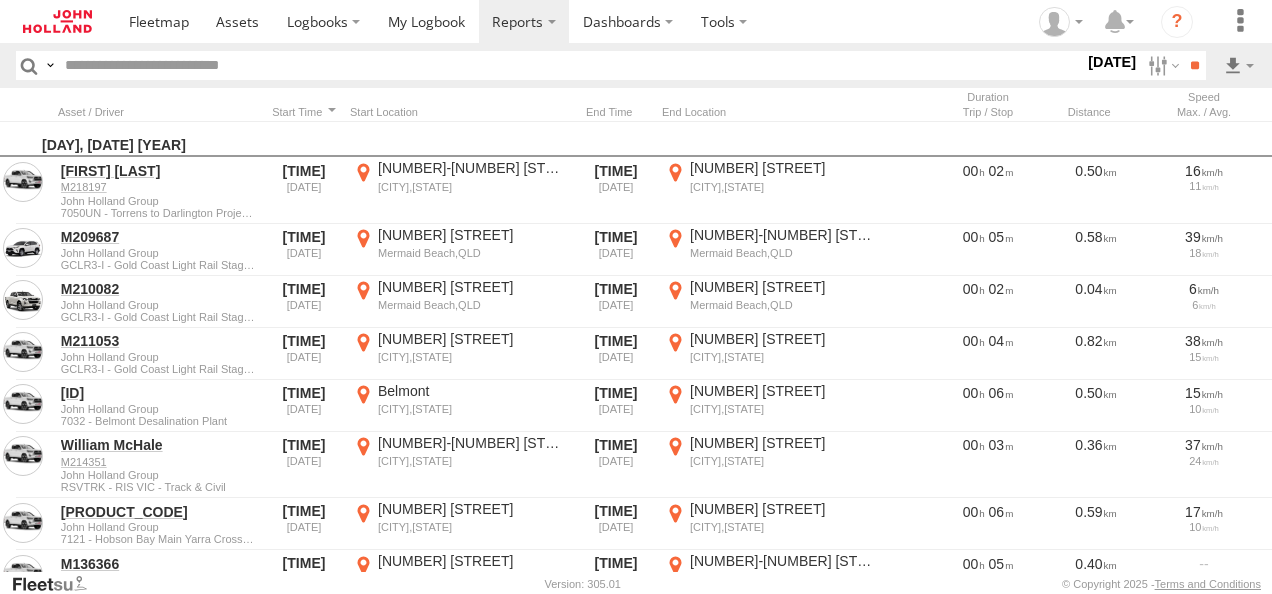 paste on "*******" 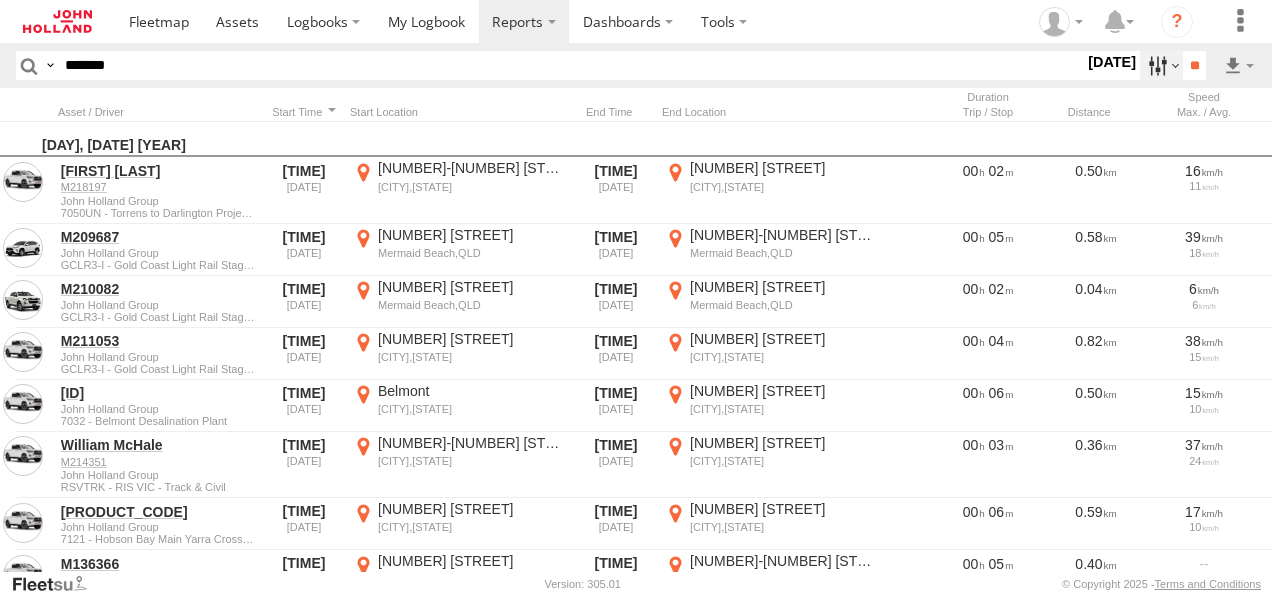type on "*******" 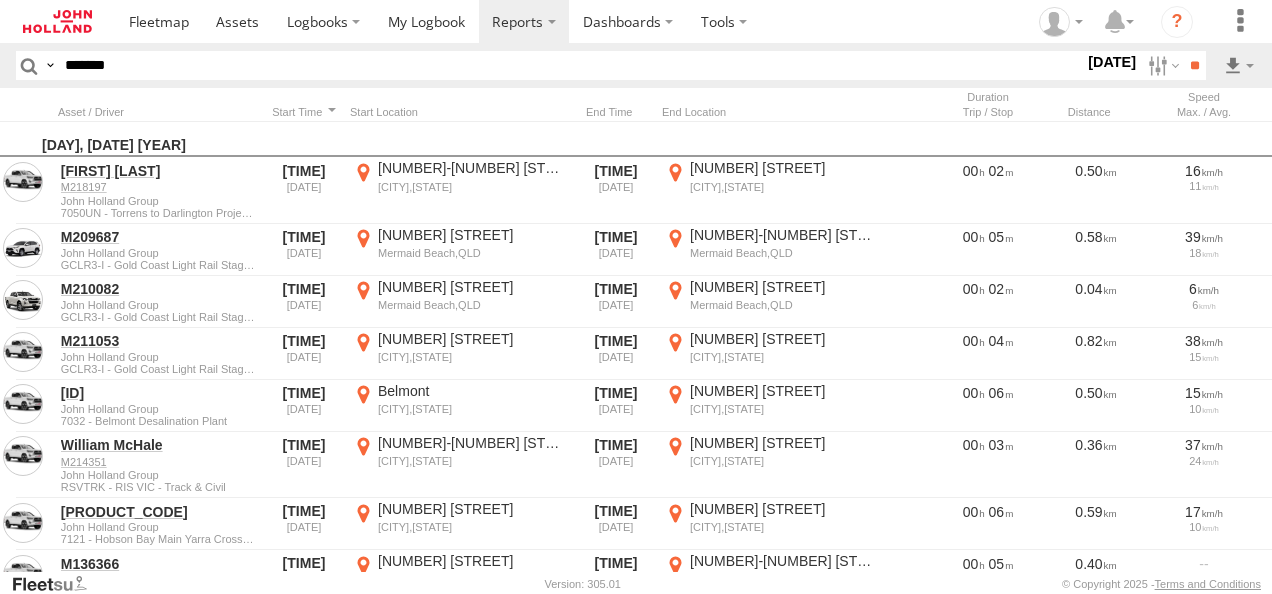 click on "Yesterday" at bounding box center (0, 0) 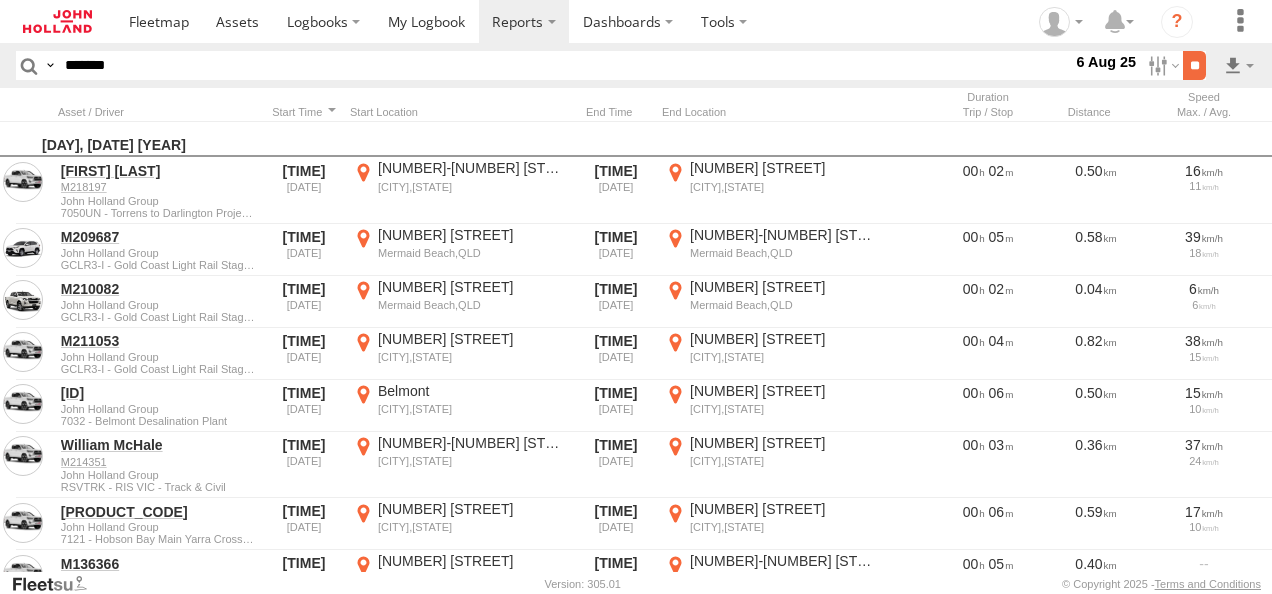 click on "**" at bounding box center (1194, 65) 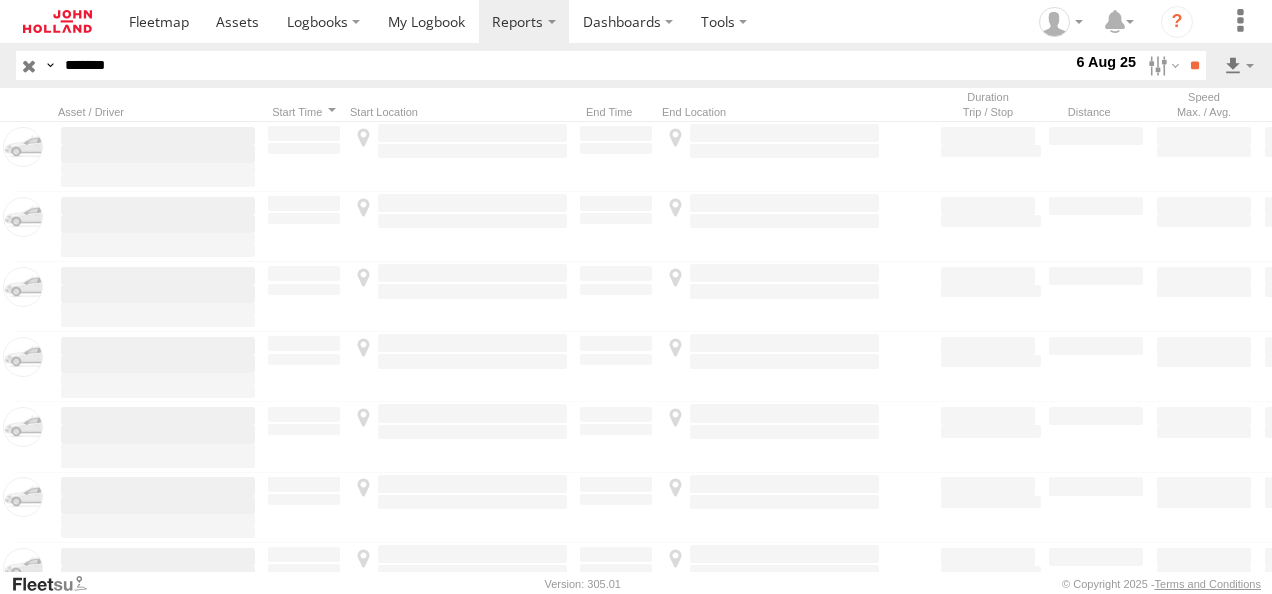 scroll, scrollTop: 0, scrollLeft: 0, axis: both 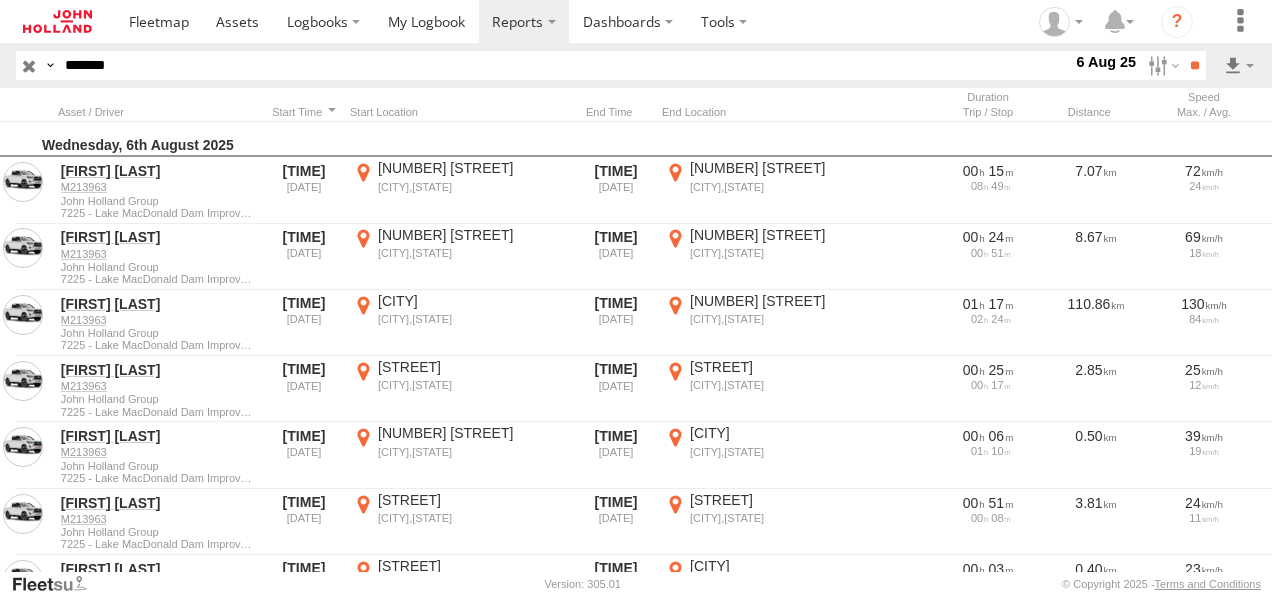 drag, startPoint x: 30, startPoint y: 68, endPoint x: 698, endPoint y: 62, distance: 668.0269 